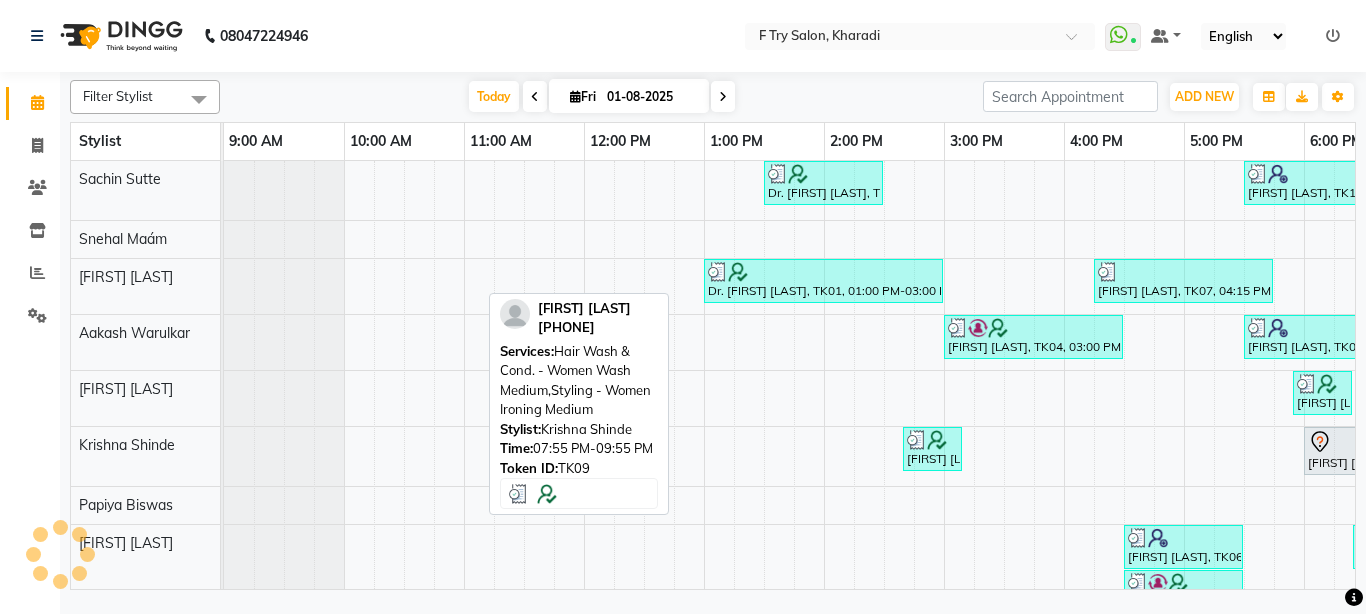 scroll, scrollTop: 0, scrollLeft: 0, axis: both 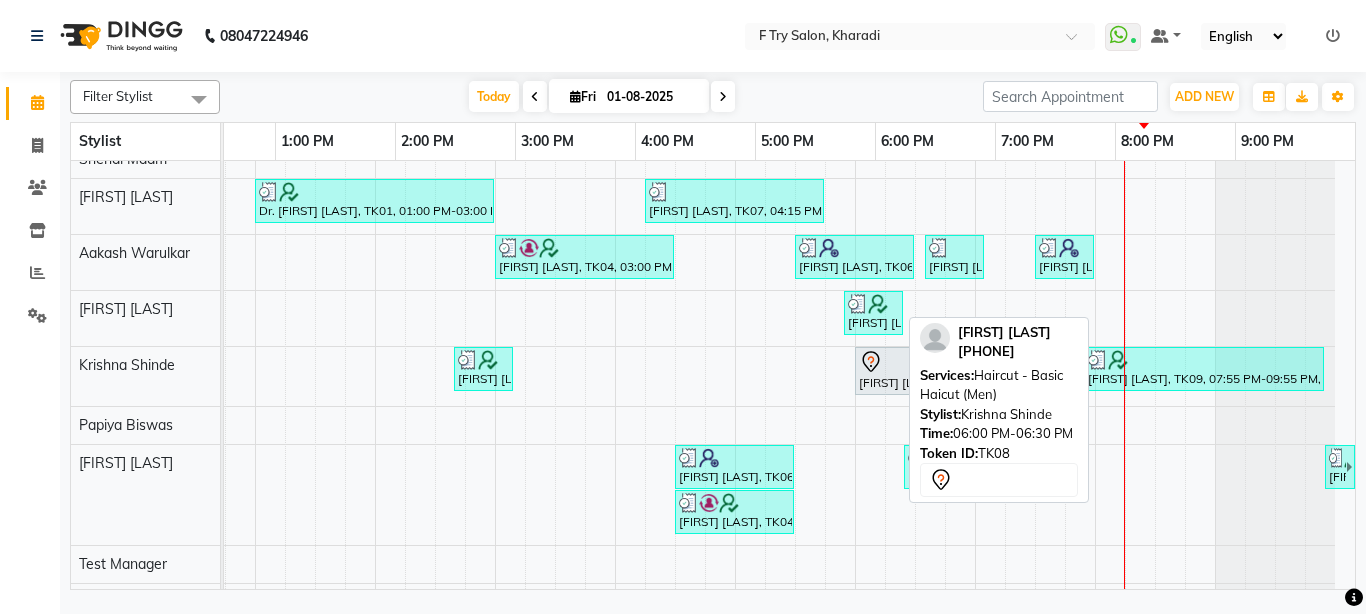 click on "[FIRST] [LAST], TK08, 06:00 PM-06:30 PM, Haircut - Basic Haicut (Men)" at bounding box center (884, 371) 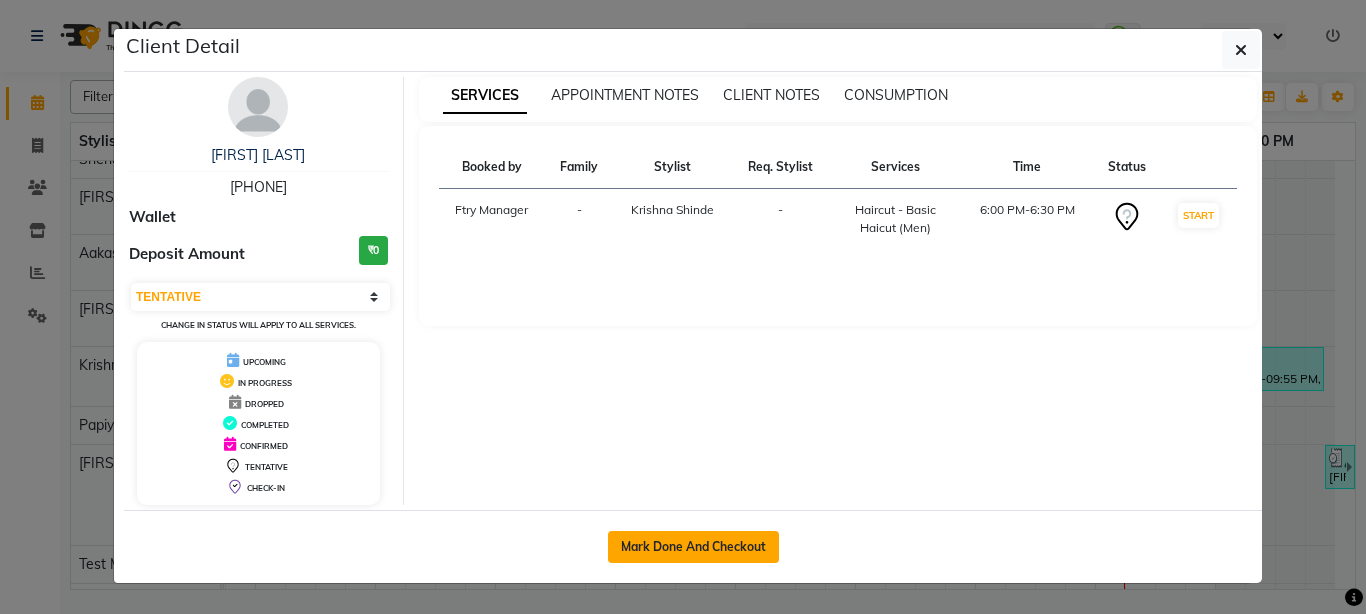 click on "Mark Done And Checkout" 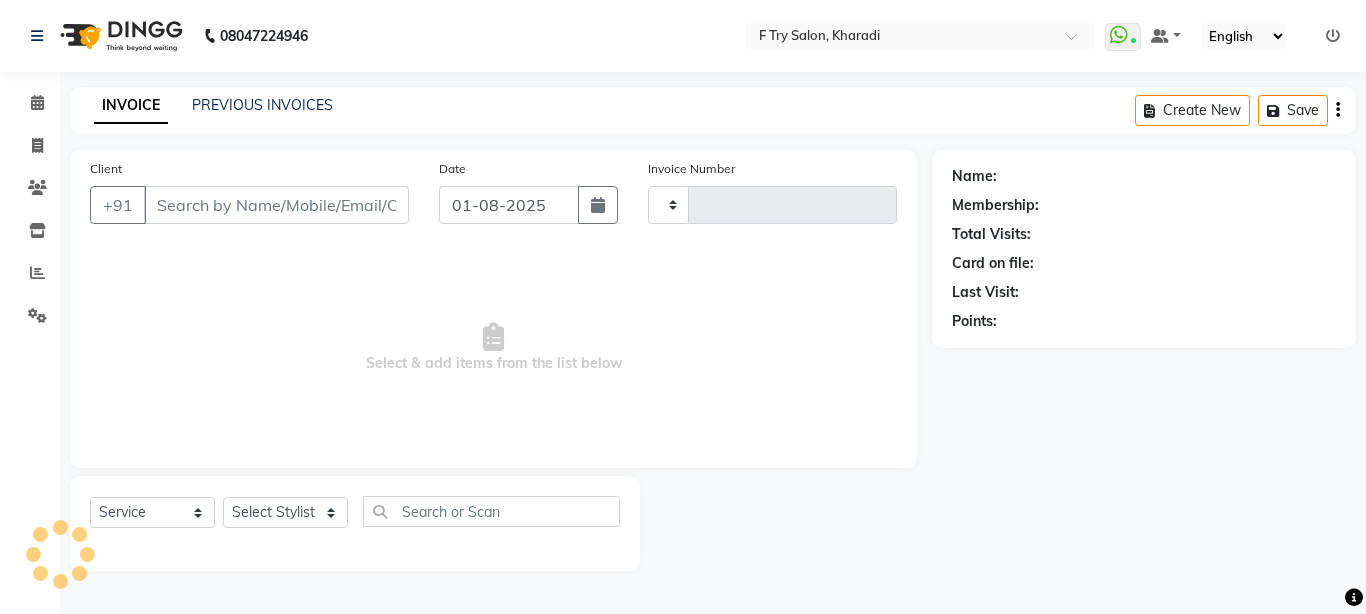 type on "1613" 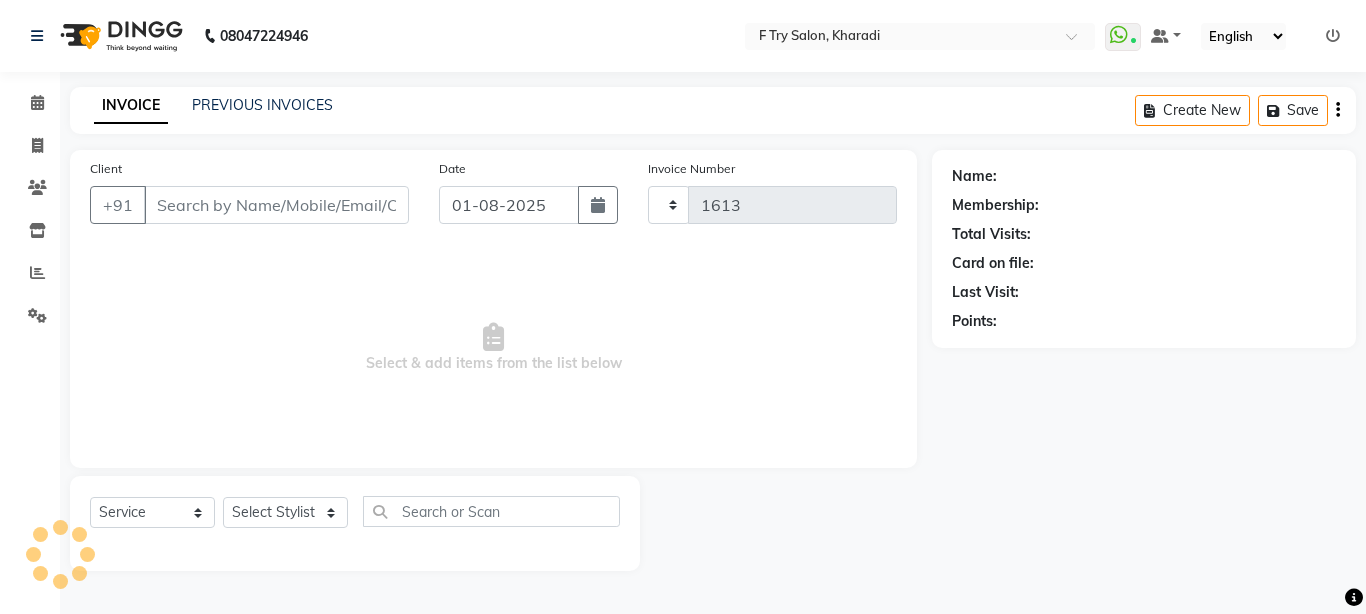 select on "793" 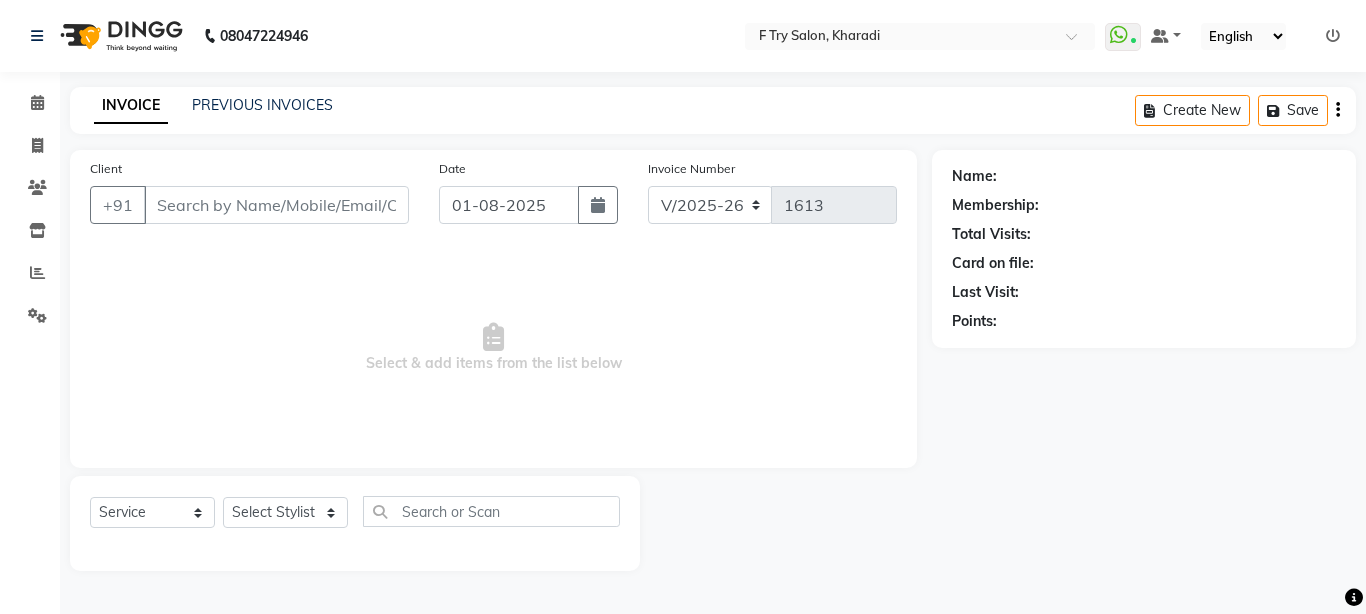 type on "95******55" 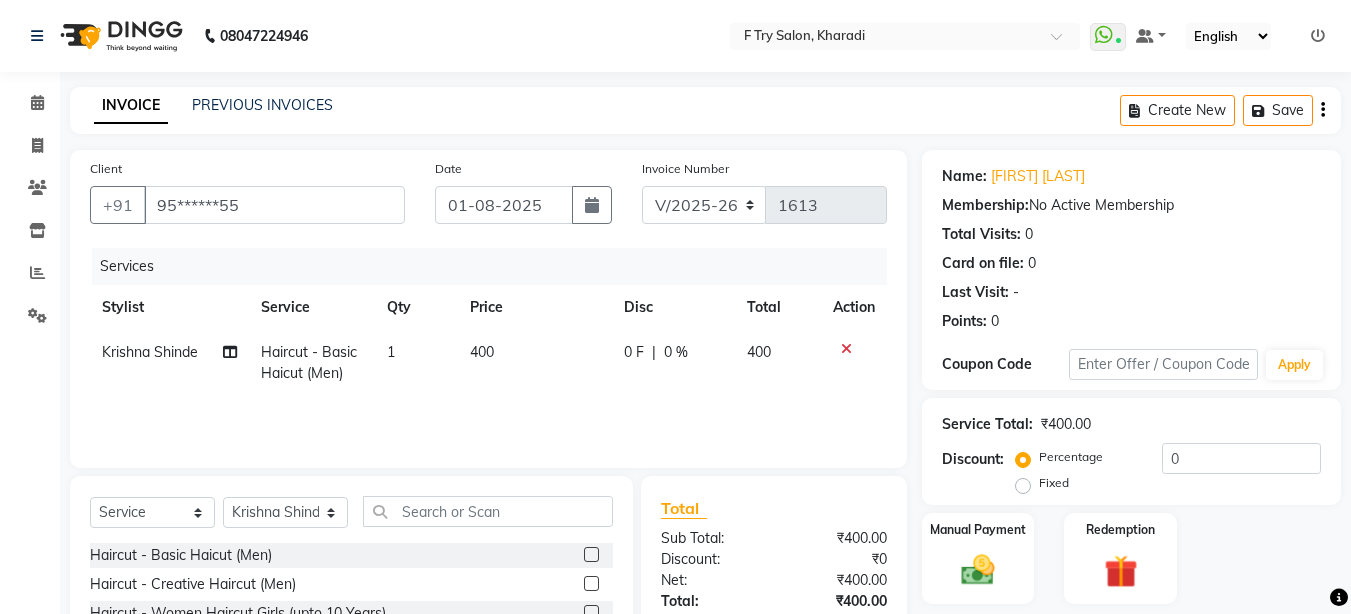 click 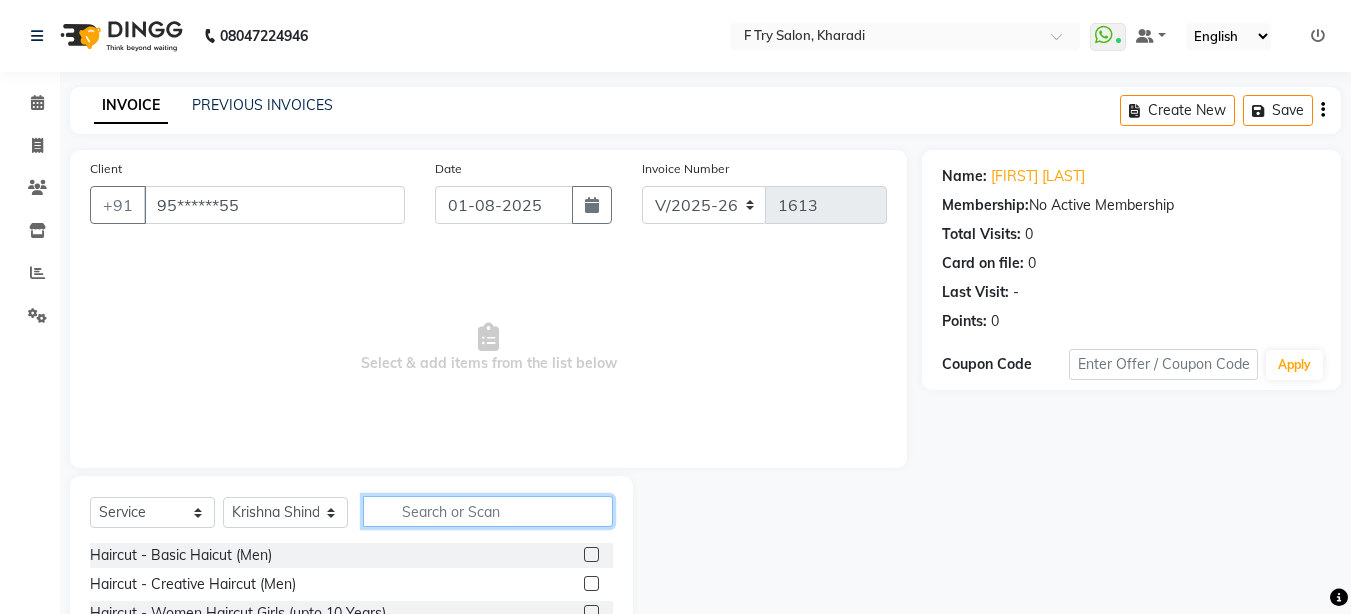 click 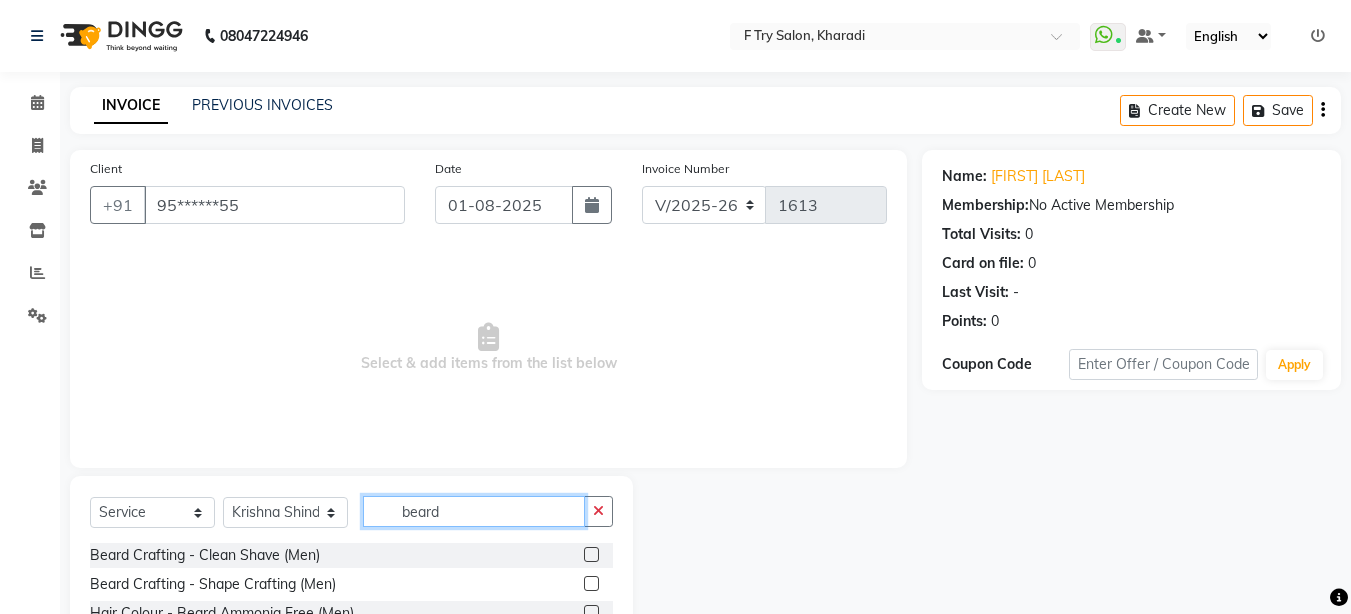 type on "beard" 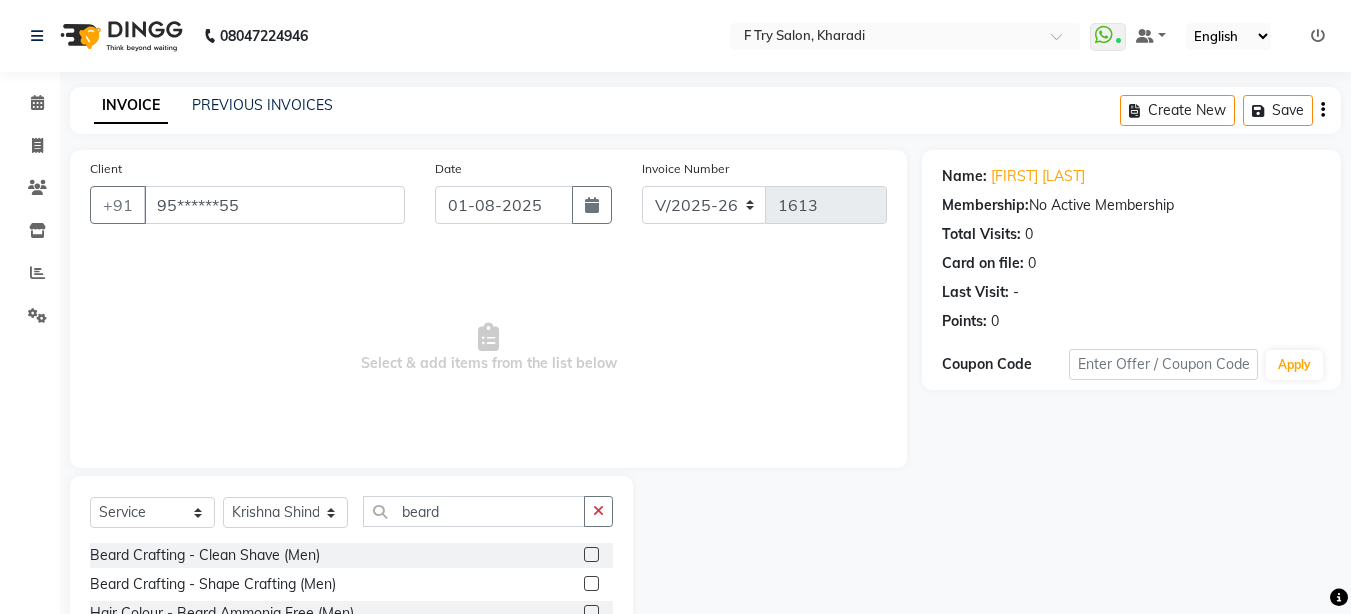 click 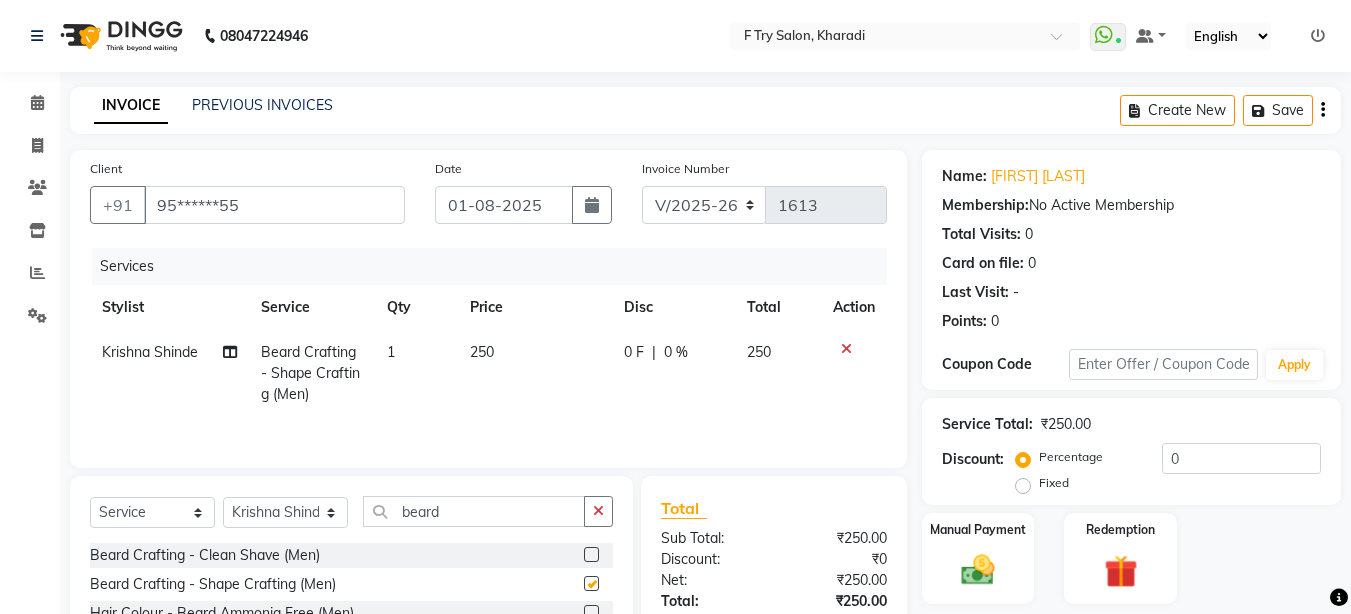 checkbox on "false" 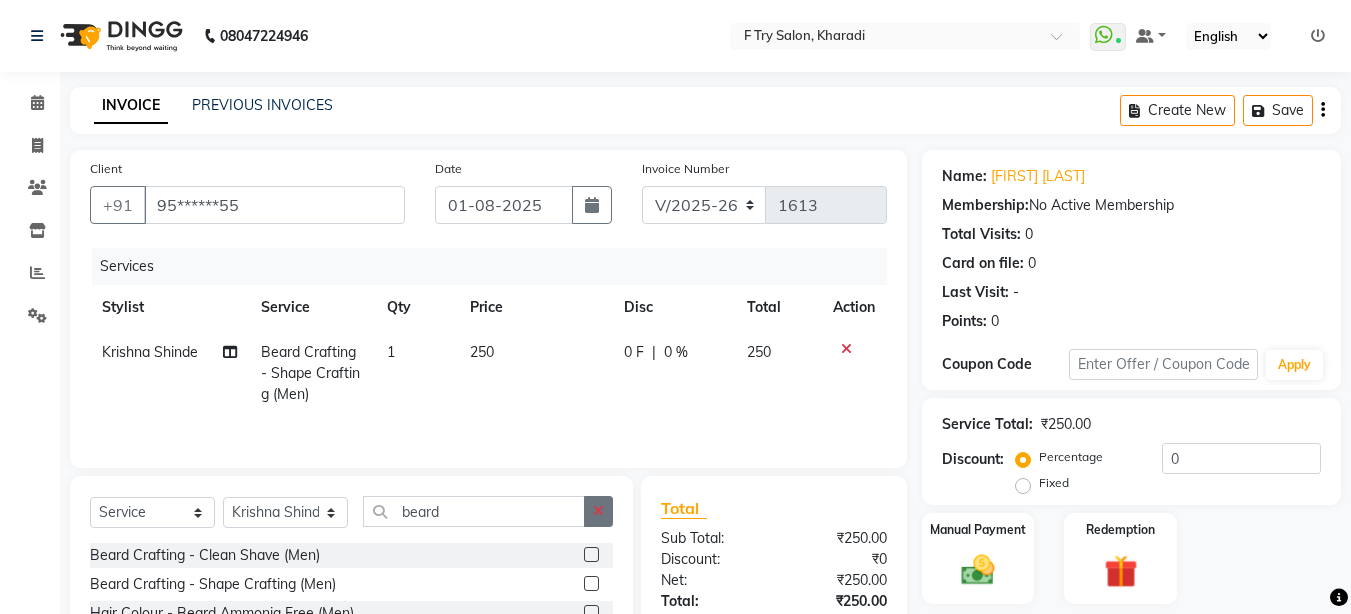 click 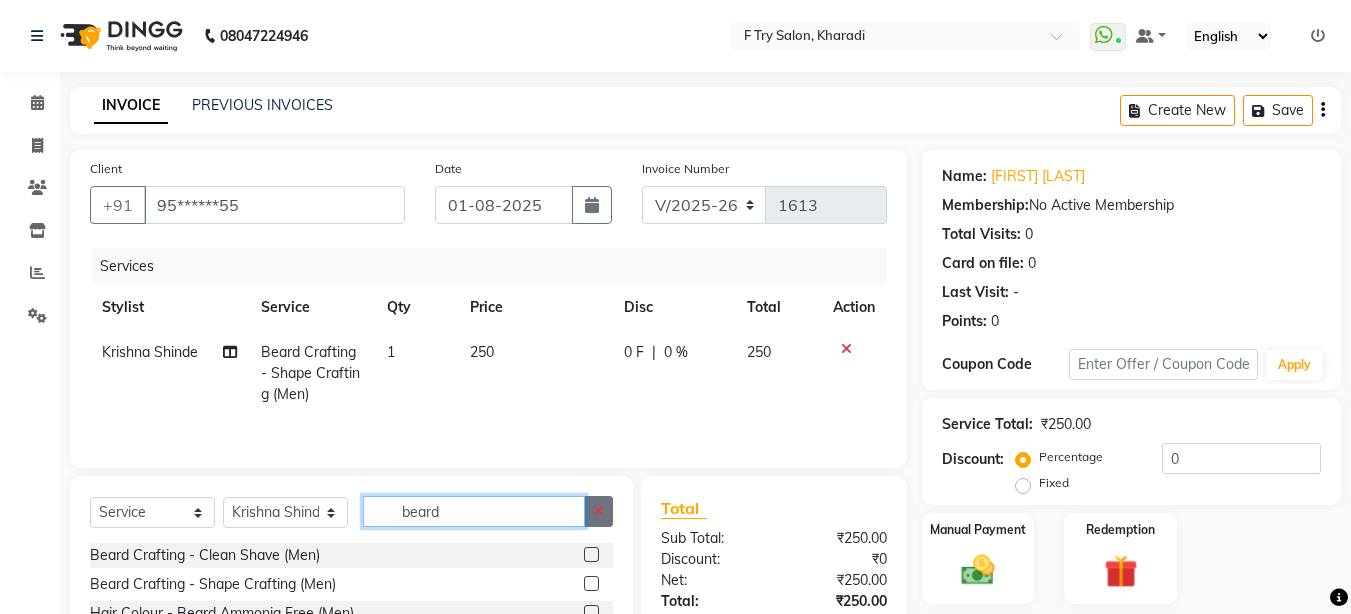 type 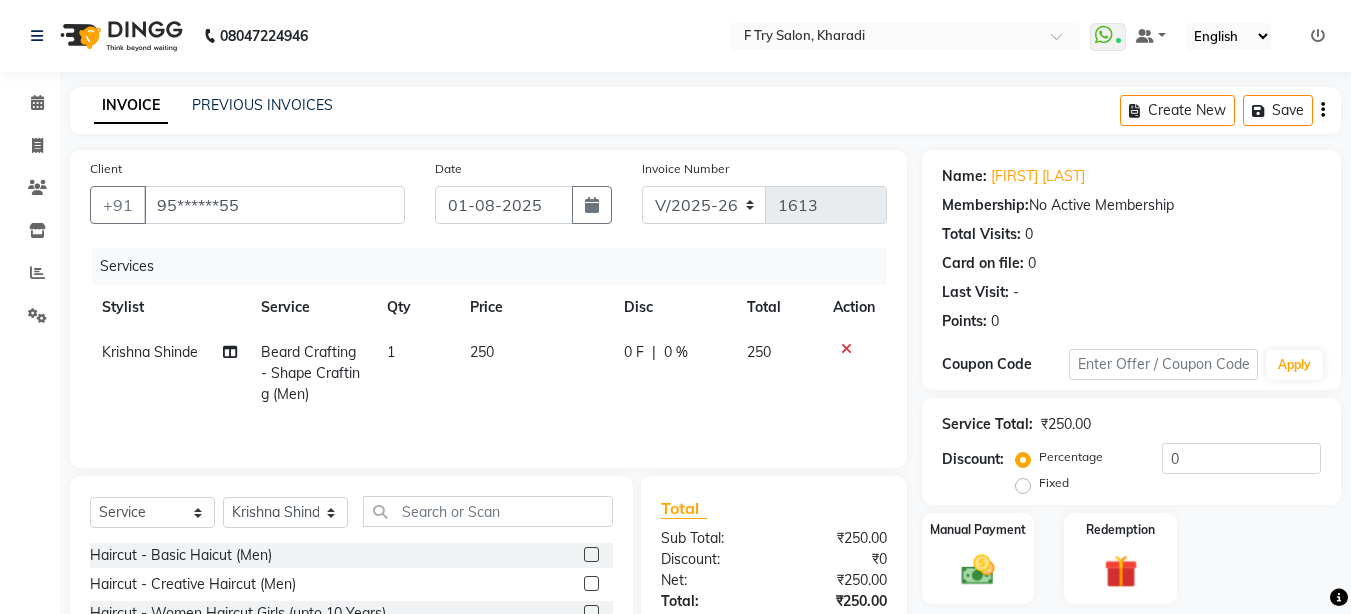 click 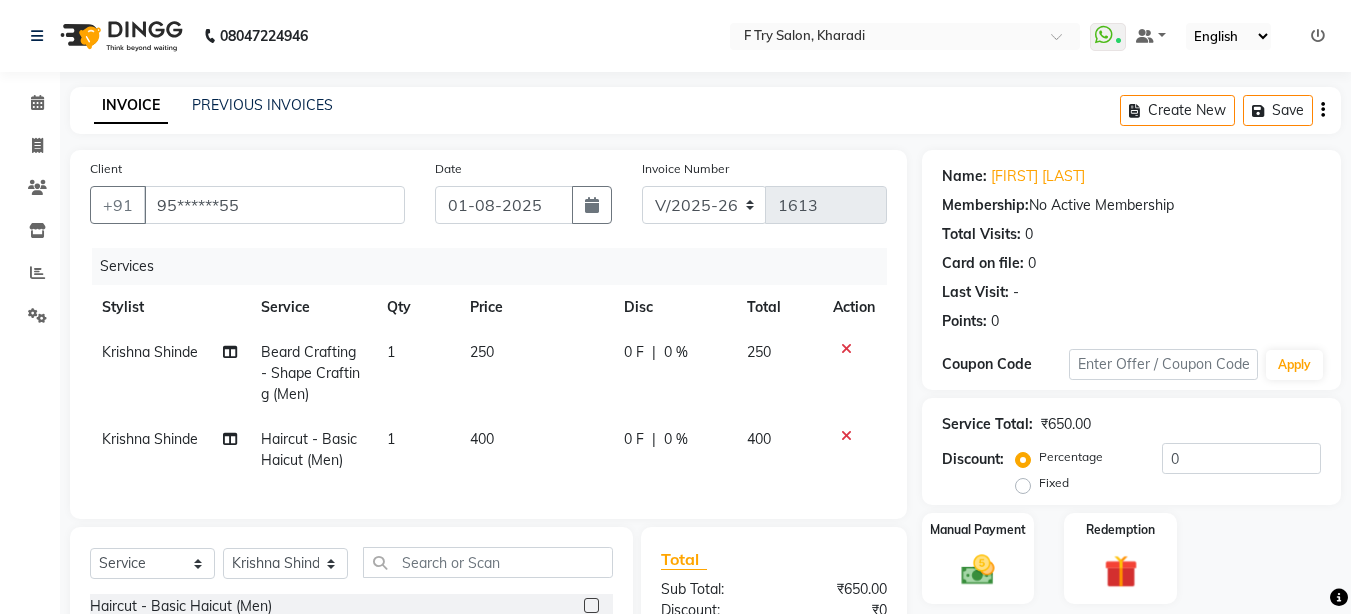 click on "Select  Service  Product  Membership  Package Voucher Prepaid Gift Card  Select Stylist Aakash Warulkar  Aditya Fulbhati Anshul Bisen Ftry Agent Ftry Manager Gunesh Warulkar Krishna Shinde Papiya Biswas Sachin Sutte Snehal Maám Support Test Manager Tulsi Thapa Haircut - Basic Haicut (Men)  Haircut - Creative Haircut (Men)  Haircut - Women Haircut Girls (upto 10 Years)  Haircut - Women Haircut Girls (upto 10 Years) With Wash  Haircut - Women Basic Haircut  Haircut - Women Creative Haircut  Haircut - Women Haircut Fringes  Beard Crafting - Clean Shave (Men)  Beard Crafting - Shape Crafting (Men)  Styling - Hair Styling (Men)  Styling - Women Blow Dry Short  Styling - Women Blow Dry Medium  Styling - Women Blow Dry Long  Styling - Women Ironing Short  Styling - Women Ironing Medium  Styling - Women Ironing Long  Styling - Women Hair Tongs Short  Styling - Women Hair Tongs Medium  Styling - Women Hair Tongs Long  Styling - Women Crimping Short  Styling - Women Crimping Medium  Styling - Women Crimping Long" 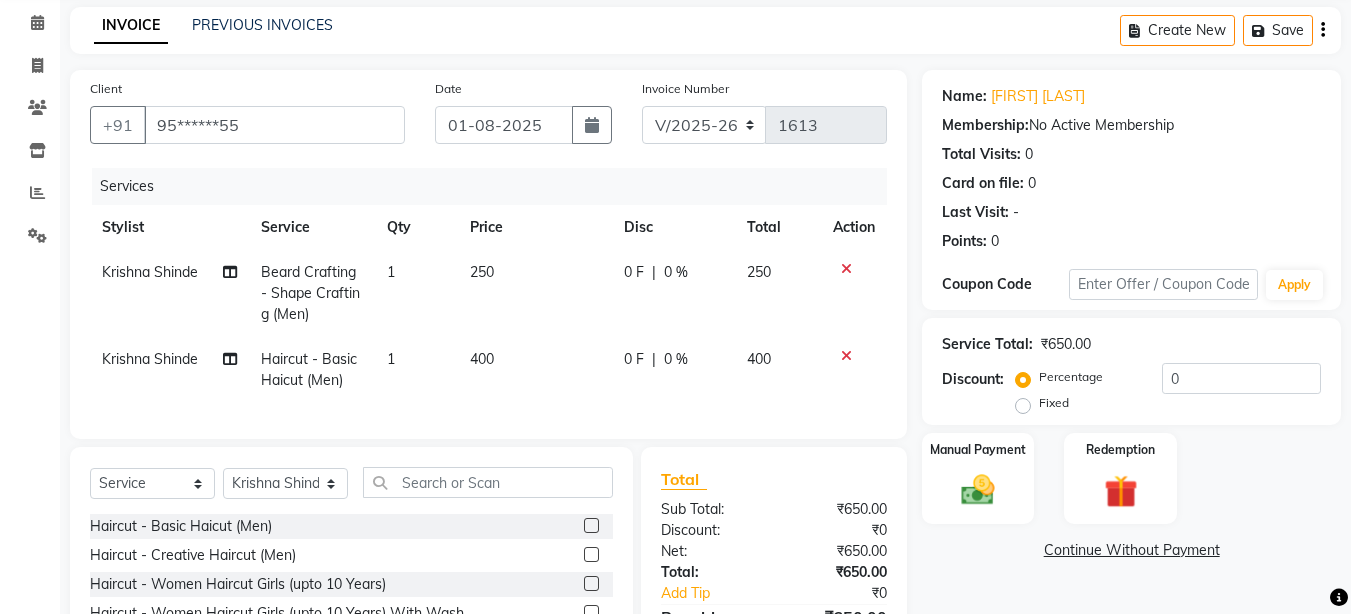 scroll, scrollTop: 120, scrollLeft: 0, axis: vertical 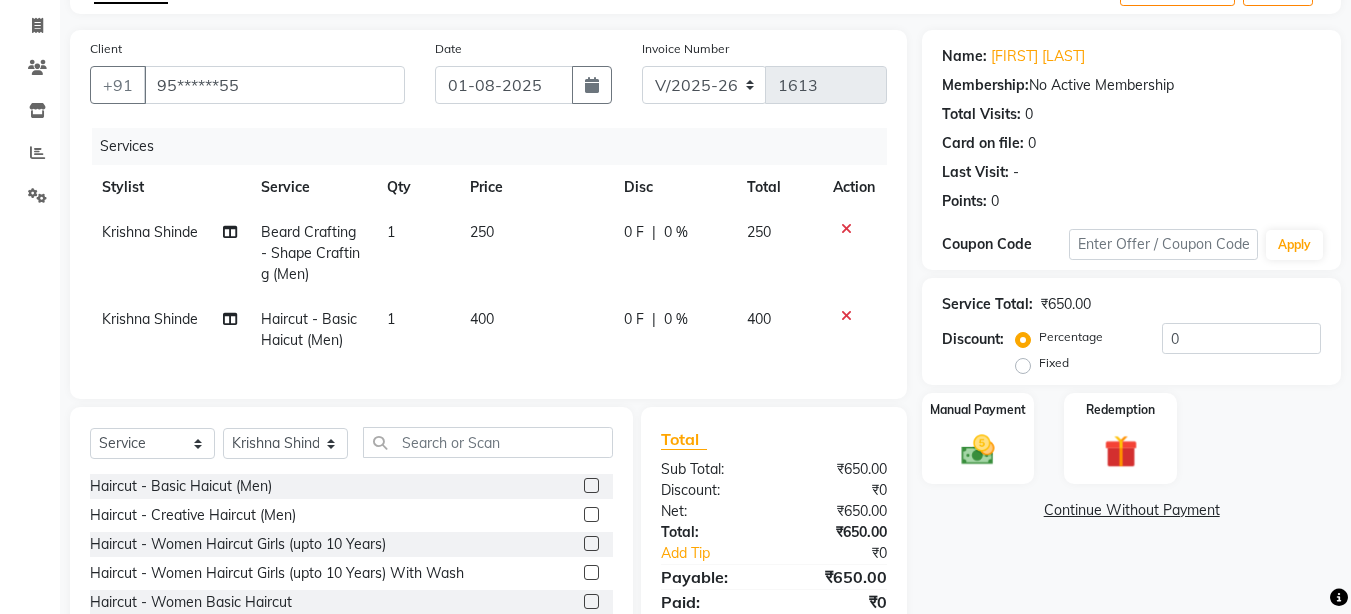 click 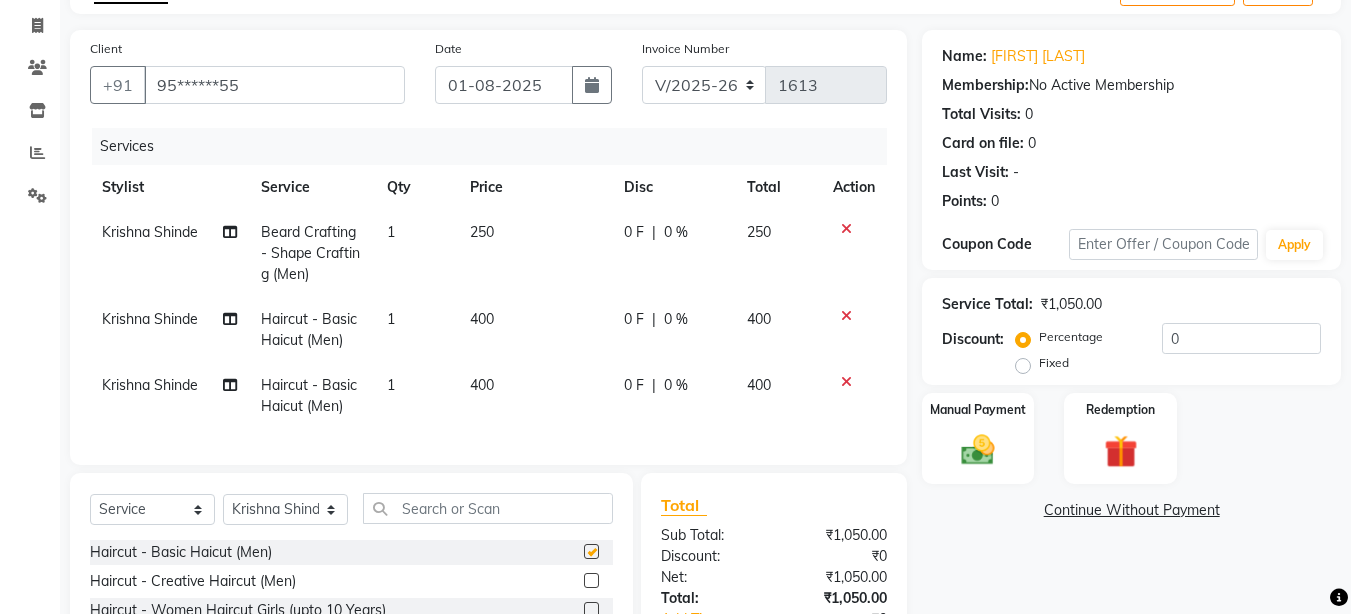 checkbox on "false" 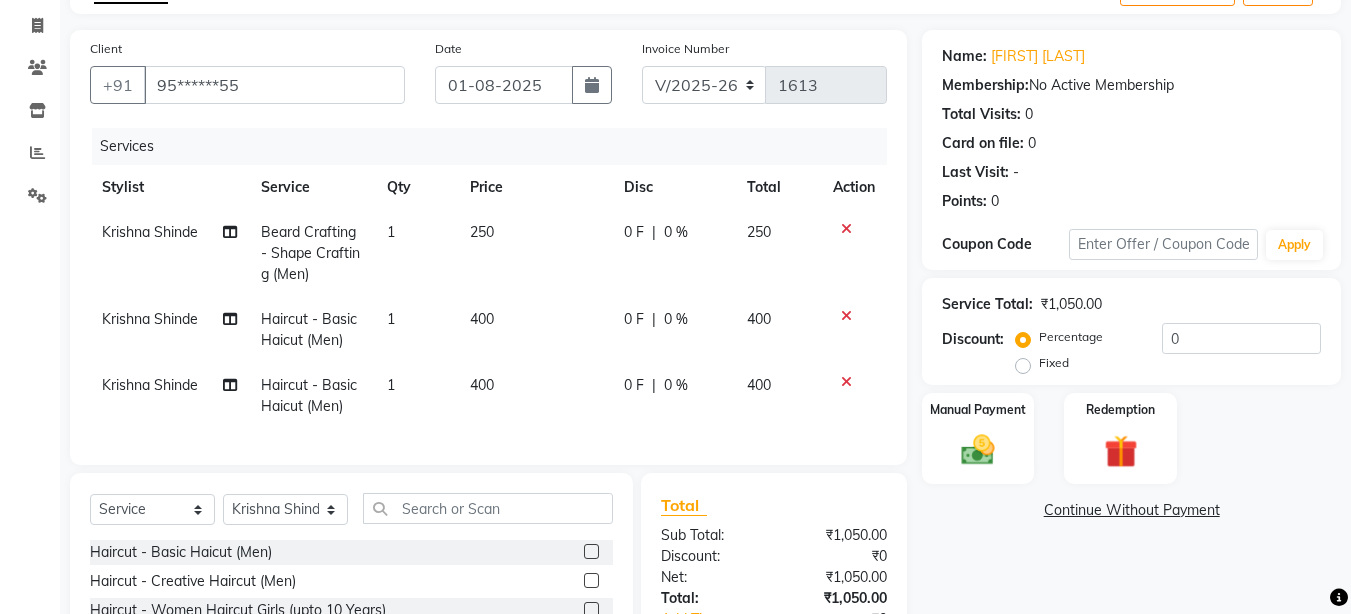 click on "400" 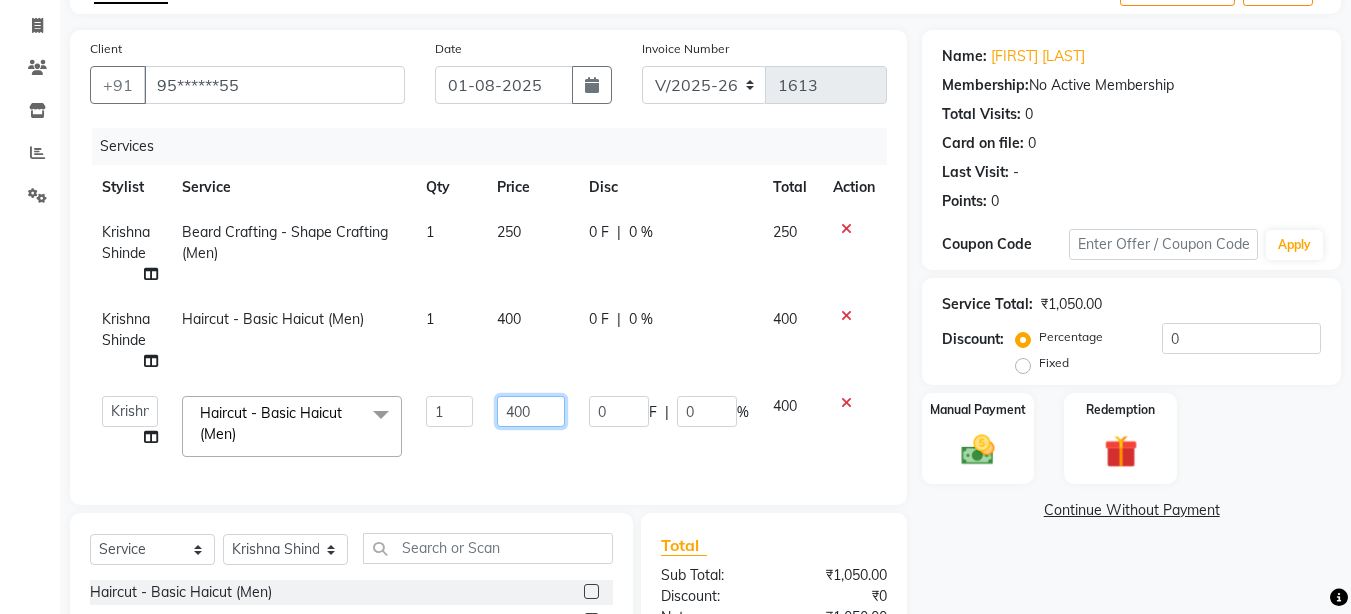 click on "400" 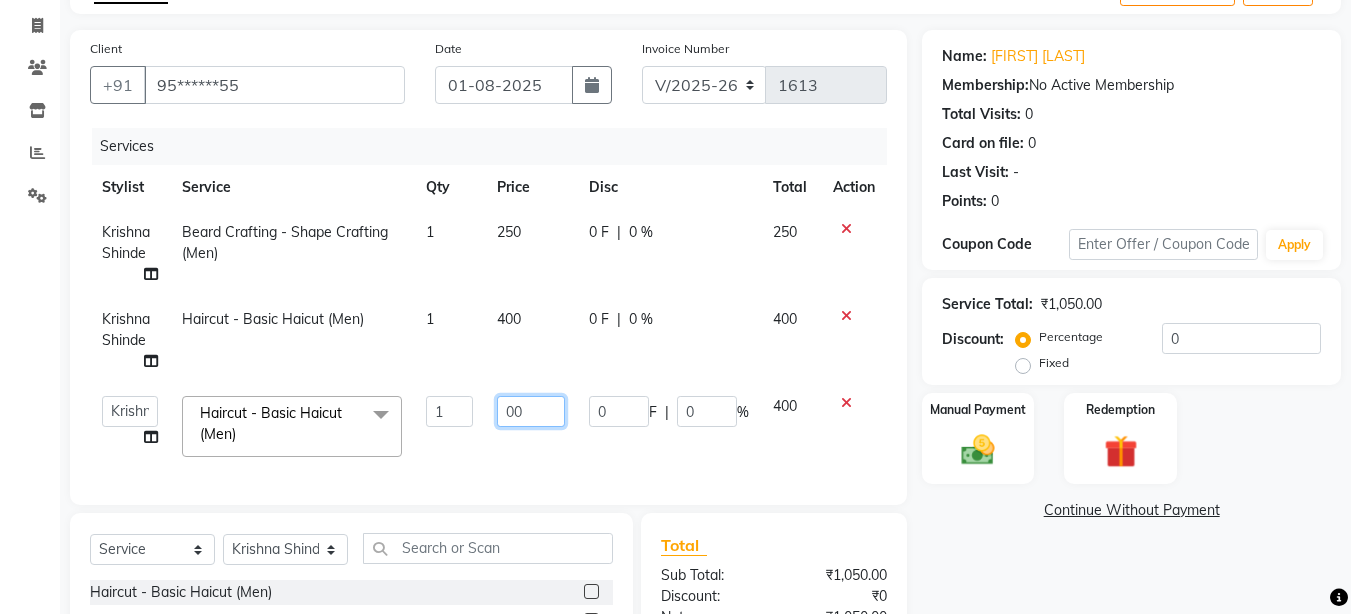 type on "300" 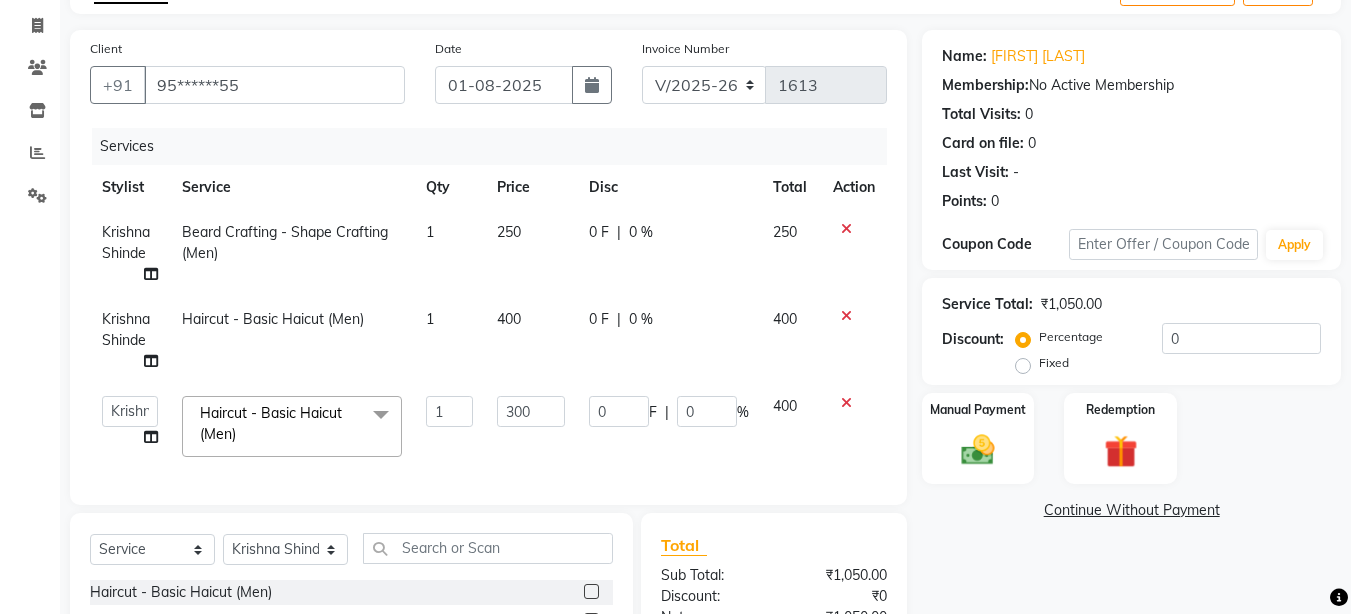 click on "400" 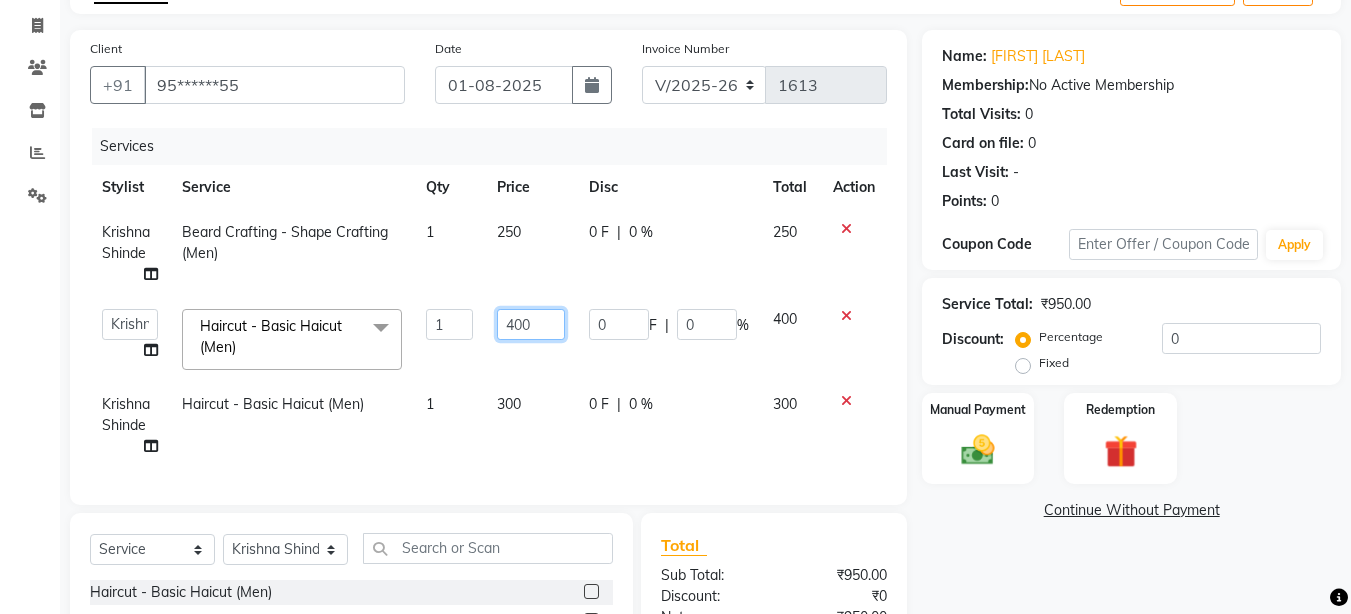 click on "400" 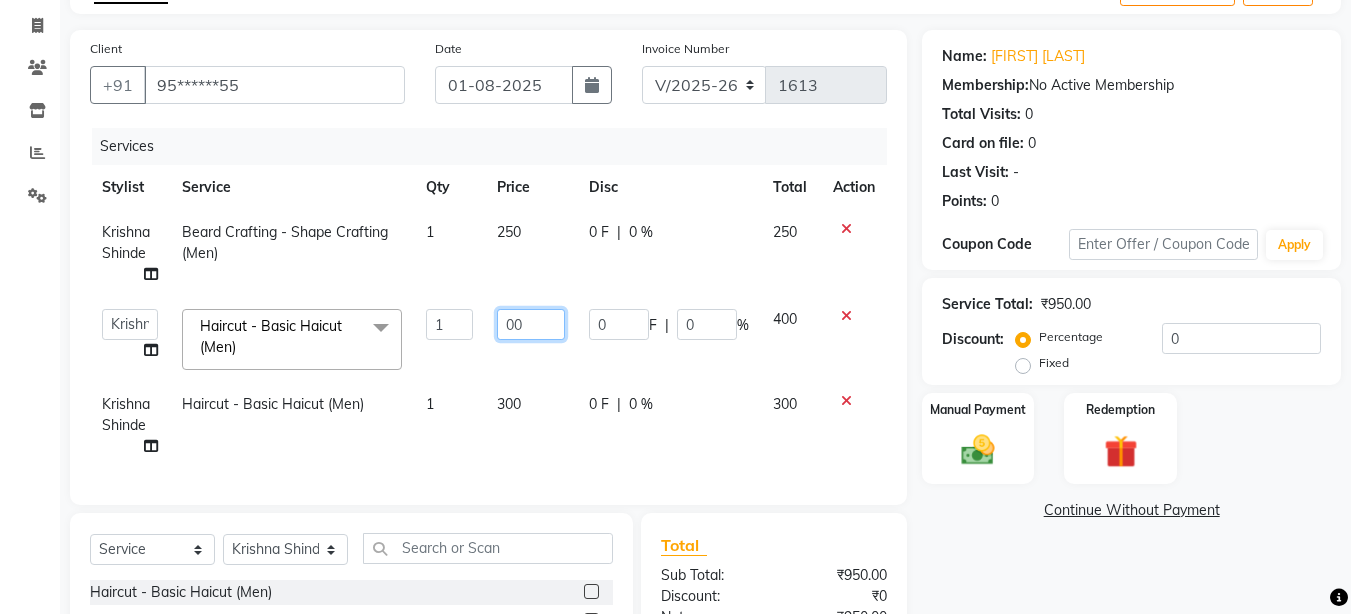 type on "300" 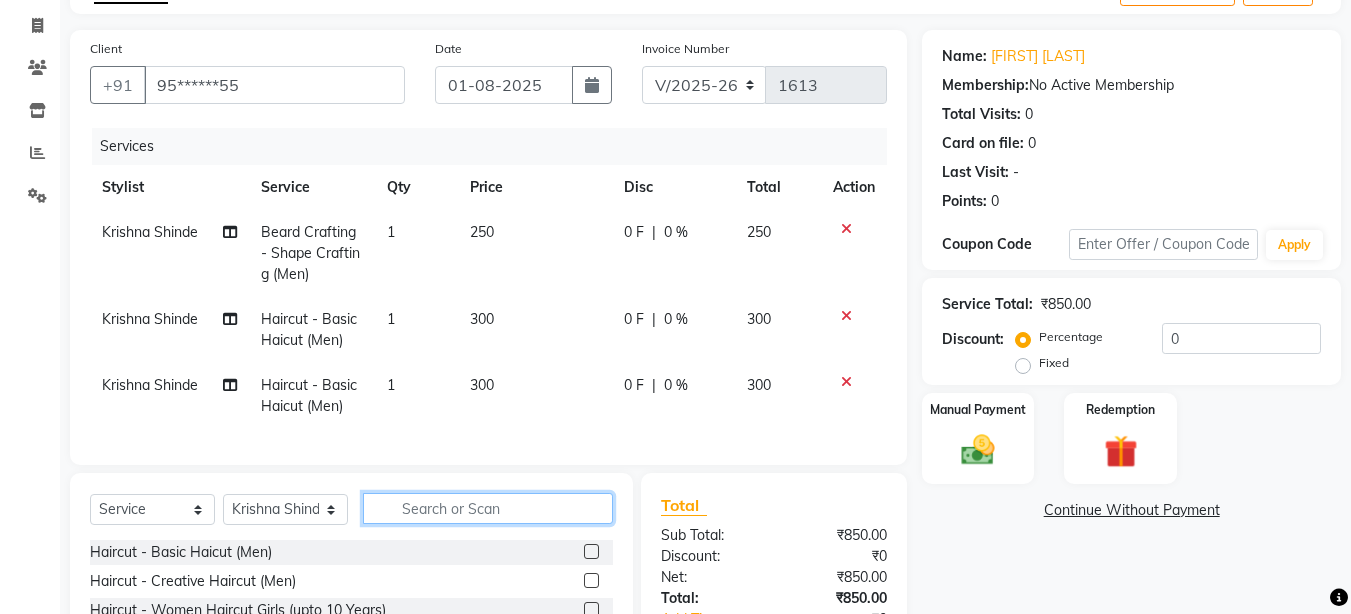 click on "Select  Service  Product  Membership  Package Voucher Prepaid Gift Card  Select Stylist Aakash Warulkar  Aditya Fulbhati Anshul Bisen Ftry Agent Ftry Manager Gunesh Warulkar Krishna Shinde Papiya Biswas Sachin Sutte Snehal Maám Support Test Manager Tulsi Thapa Haircut - Basic Haicut (Men)  Haircut - Creative Haircut (Men)  Haircut - Women Haircut Girls (upto 10 Years)  Haircut - Women Haircut Girls (upto 10 Years) With Wash  Haircut - Women Basic Haircut  Haircut - Women Creative Haircut  Haircut - Women Haircut Fringes  Beard Crafting - Clean Shave (Men)  Beard Crafting - Shape Crafting (Men)  Styling - Hair Styling (Men)  Styling - Women Blow Dry Short  Styling - Women Blow Dry Medium  Styling - Women Blow Dry Long  Styling - Women Ironing Short  Styling - Women Ironing Medium  Styling - Women Ironing Long  Styling - Women Hair Tongs Short  Styling - Women Hair Tongs Medium  Styling - Women Hair Tongs Long  Styling - Women Crimping Short  Styling - Women Crimping Medium  Styling - Women Crimping Long" 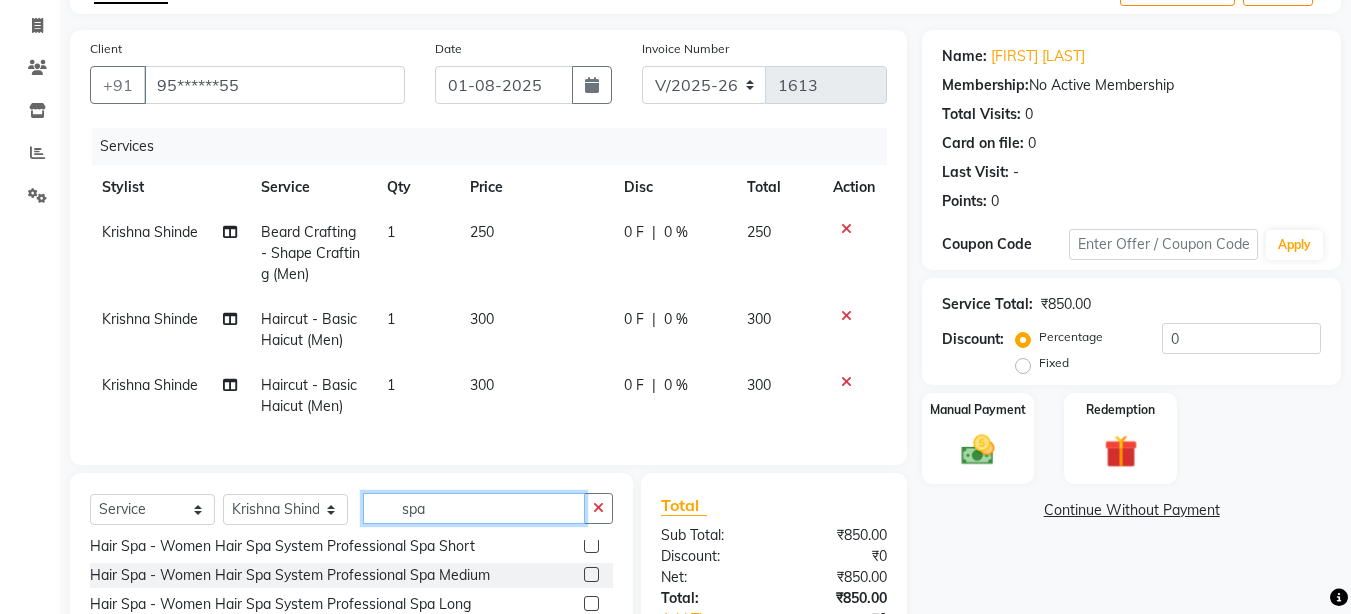 scroll, scrollTop: 279, scrollLeft: 0, axis: vertical 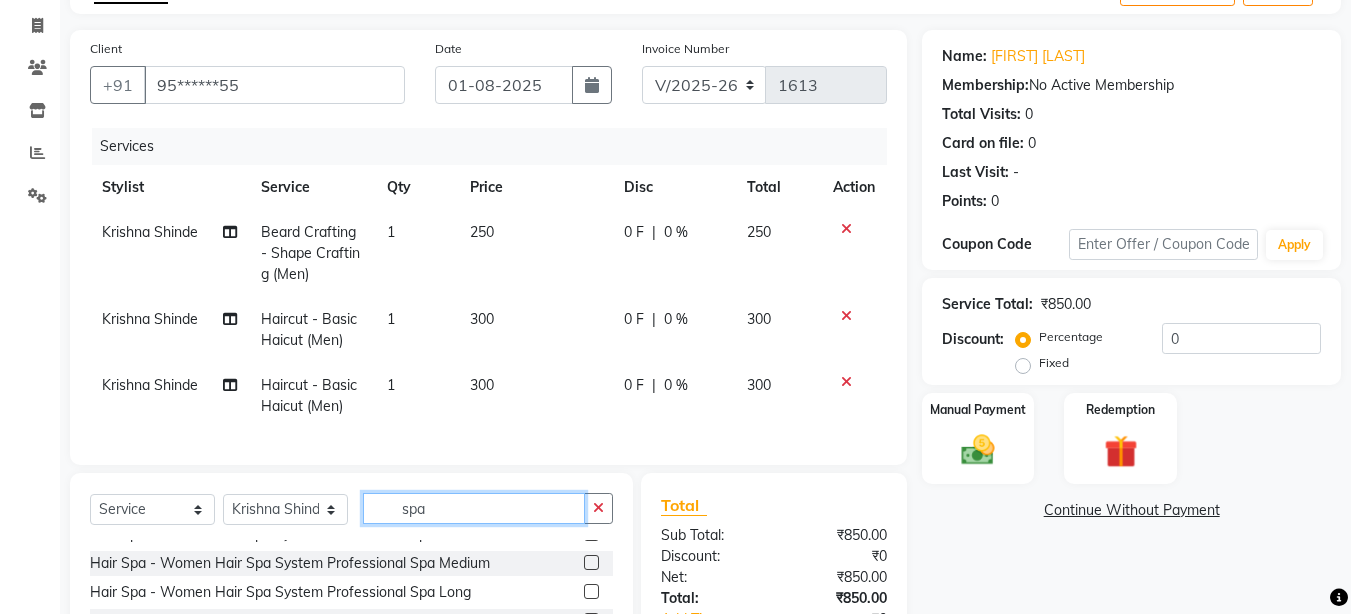 type on "spa" 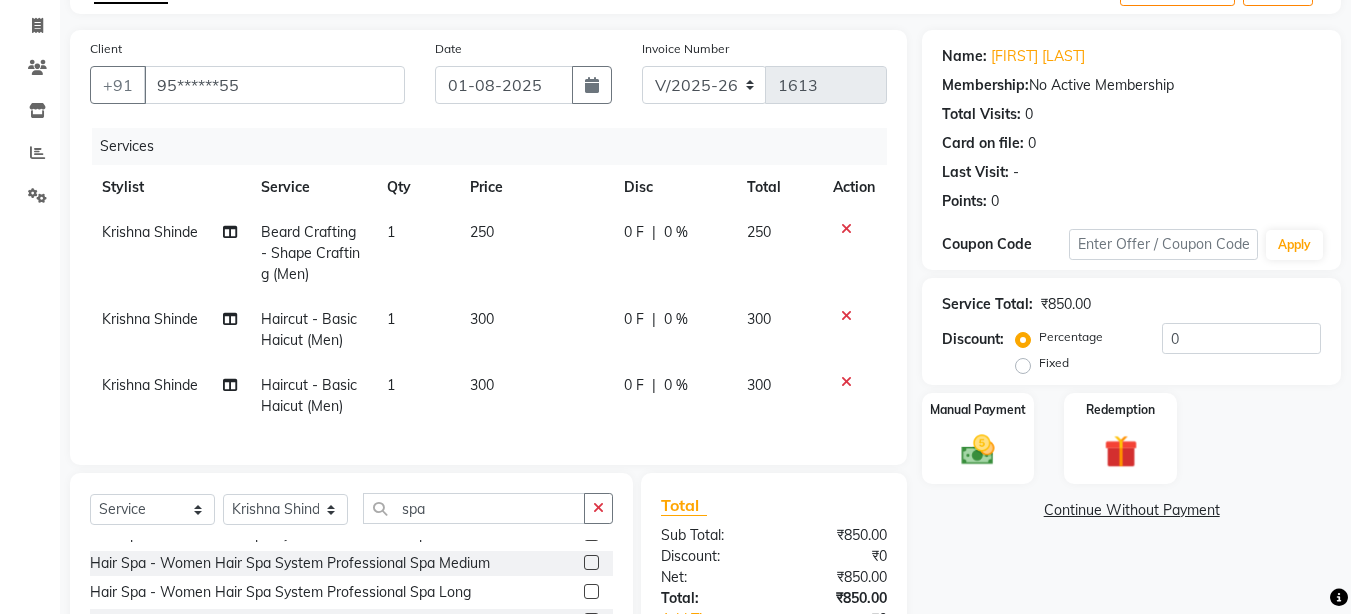 click 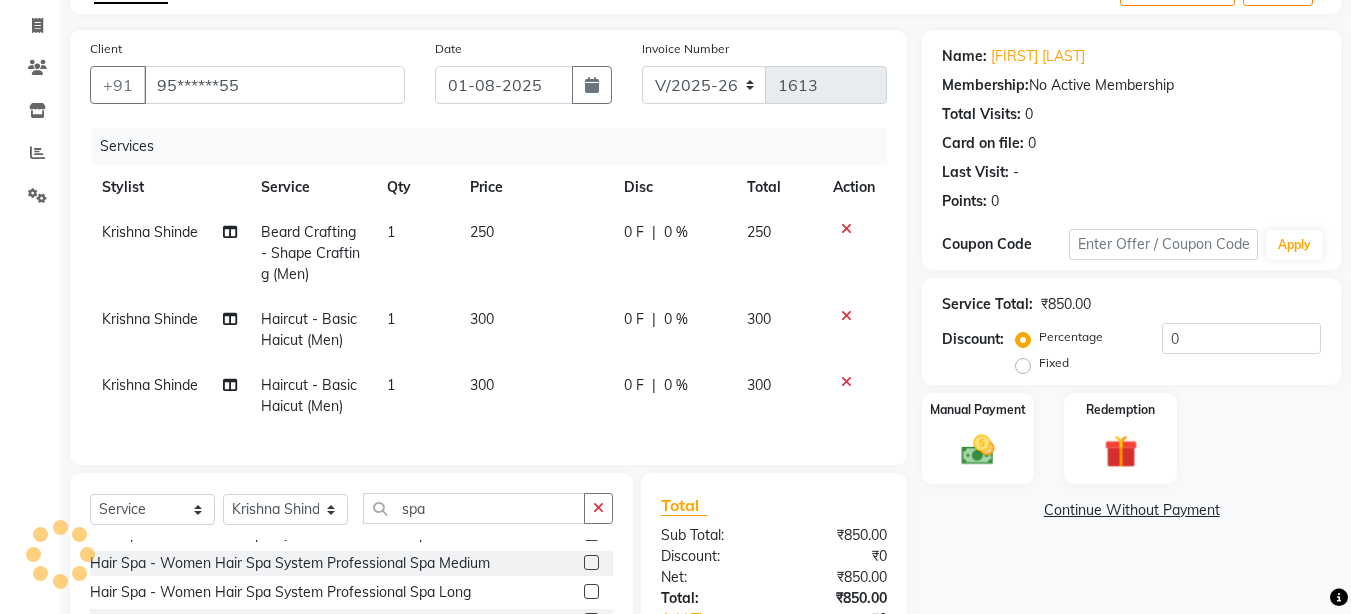 click on "Hair Spa - Spa Essence (Men)  Hair Spa - Shea Spa (Men)  Hair Spa - System Professional Spa (Men)  Hair Spa - Women Hair Spa Spa Essence Short  Hair Spa - Women Hair Spa Spa Essence Medium  Hair Spa - Women Hair Spa Spa Essence Long  Hair Spa - Women Hair Spa Shea Spa Short  Hair Spa - Women Hair Spa Shea Spa Medium  Hair Spa - Women Hair Spa Shea Spa Long  Hair Spa - Women Hair Spa System Professional Spa Short  Hair Spa - Women Hair Spa System Professional Spa Medium  Hair Spa - Women Hair Spa System Professional Spa Long  Hair Spa- Women Davines Essential Care (Short)  Hair Spa- Women Davines Essential Care (Medium)  Hair Spa- Women Davines Essential Care (Long)  Hair Spa- Women Davines OI (Short)  Hair Spa- Women Davines OI (Medium)  Hair Spa- Women Davines OI (Long)  Davines- Essential Care Spa (Men)  Davines- OI Spa (Men)  Body Spa - Women Hand/ Feet/ Back Massage Relaxing Oil  Body Spa - Women Full Body Massage Relaxing Oil  Body Spa - Women Hand/ Feet/ Back Massage Clove Balm" 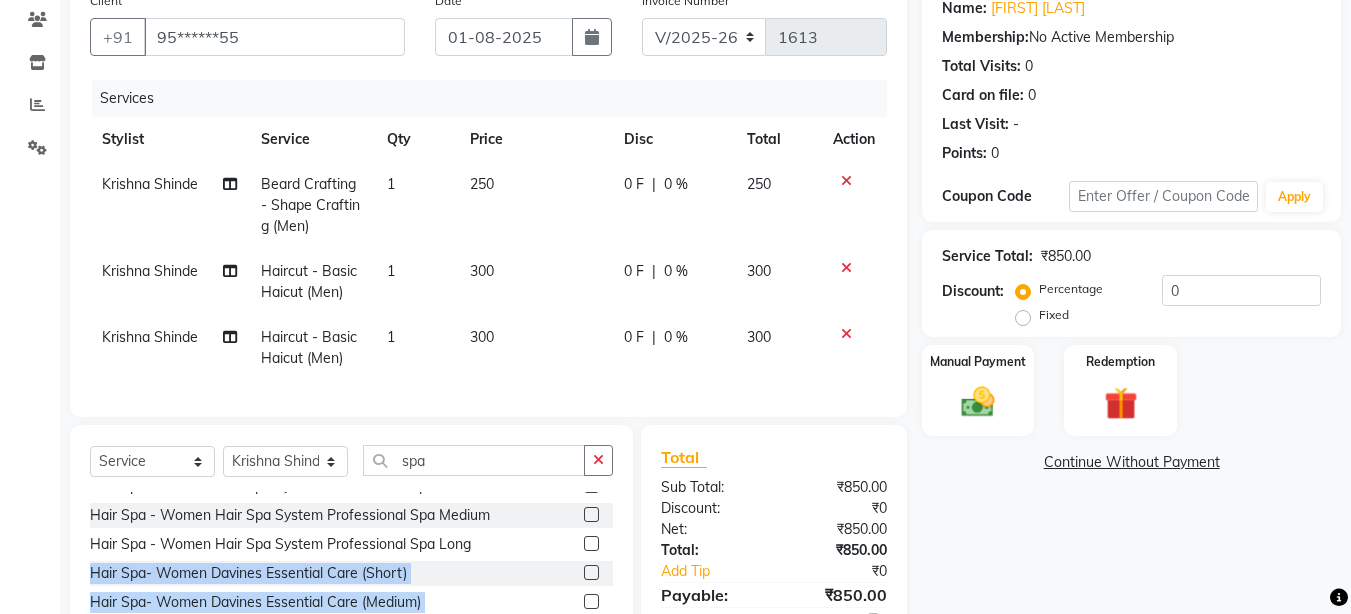 scroll, scrollTop: 261, scrollLeft: 0, axis: vertical 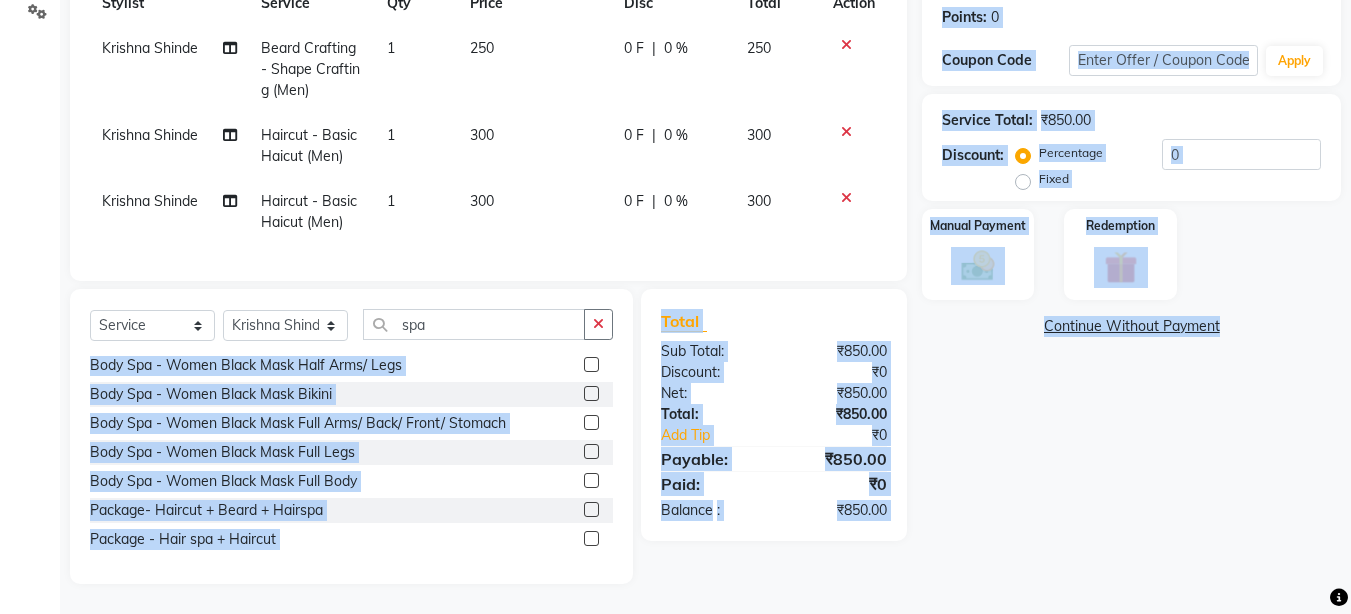 drag, startPoint x: 588, startPoint y: 592, endPoint x: 571, endPoint y: 621, distance: 33.61547 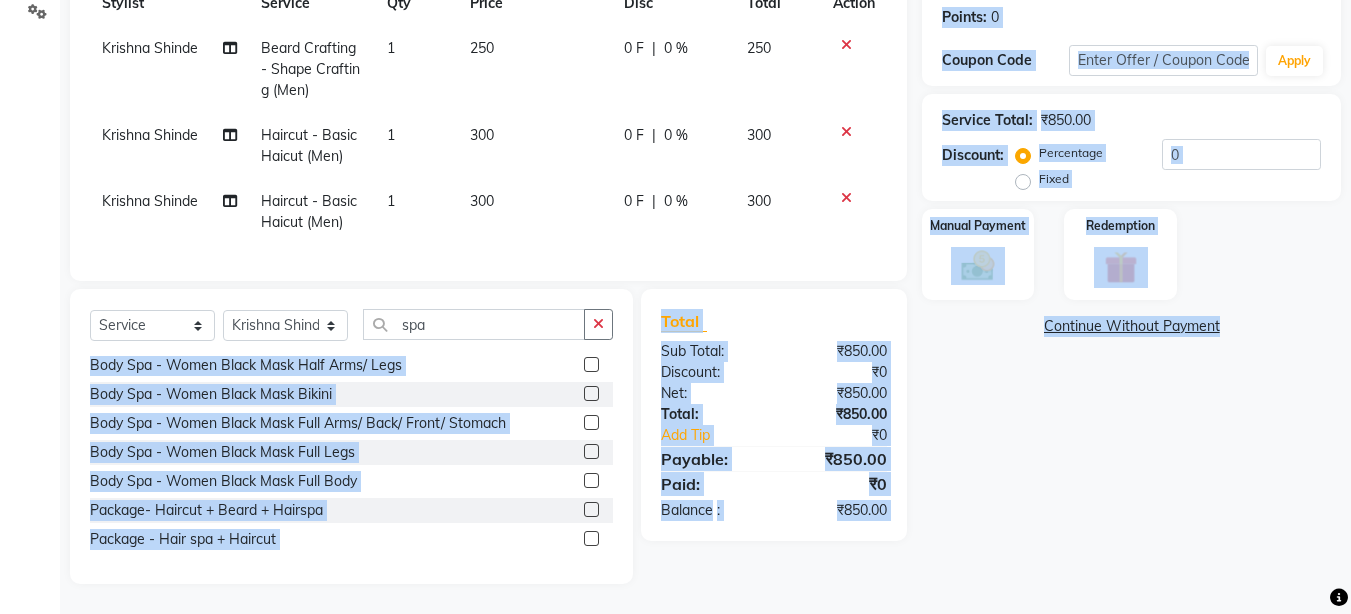 click on "Name: [FIRST] [LAST] Membership: No Active Membership Total Visits: 0 Card on file: 0 Last Visit: - Points: 0 Coupon Code Apply Service Total: ₹850.00 Discount: Percentage Fixed 0 Manual Payment Redemption Continue Without Payment" 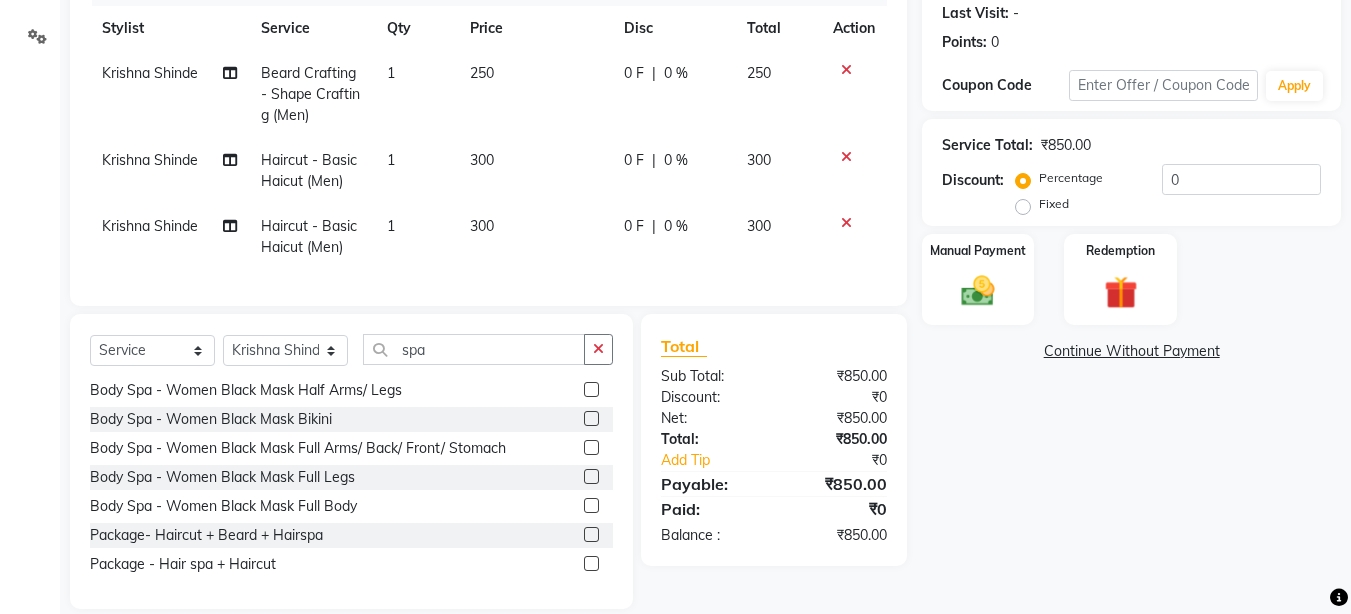scroll, scrollTop: 319, scrollLeft: 0, axis: vertical 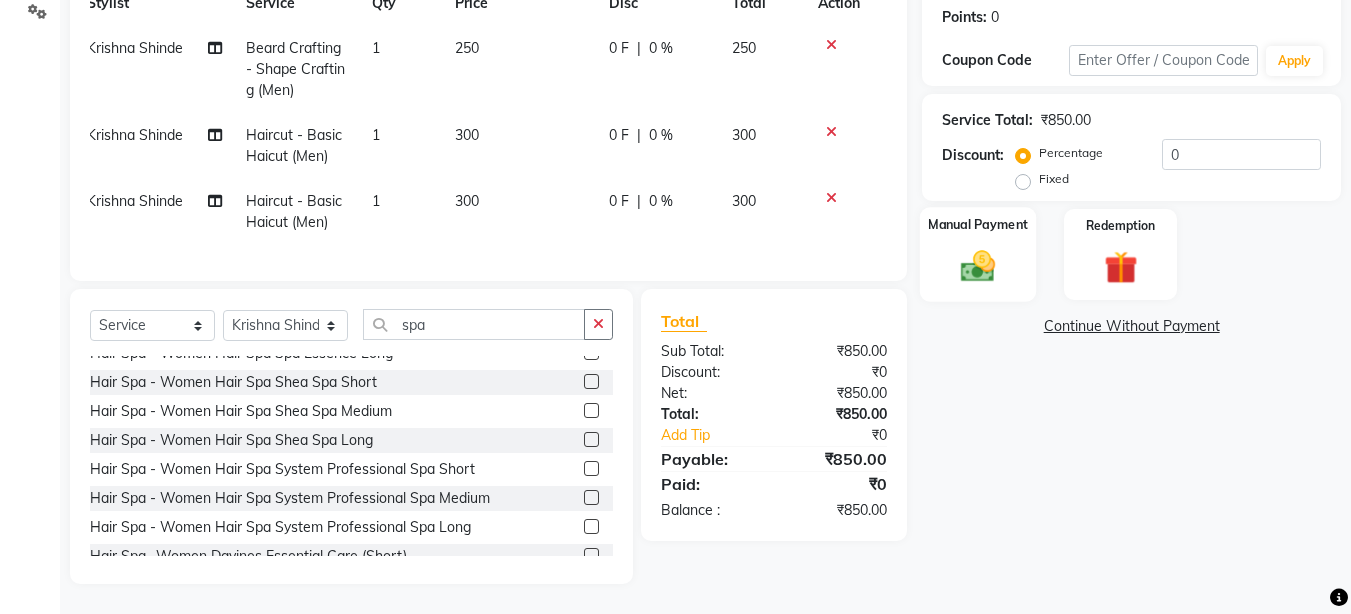 click 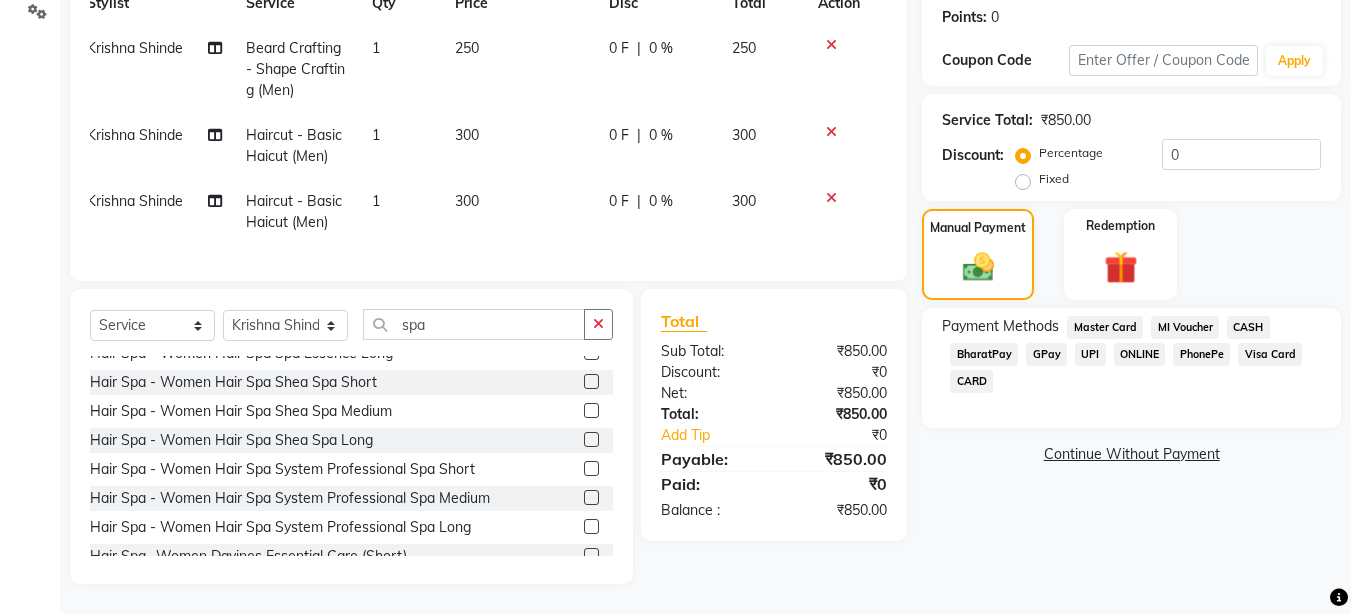 click on "Client +[PHONE] Date 01-08-2025 Invoice Number V/2025 V/2025-26 1613 Services Stylist Service Qty Price Disc Total Action [FIRST] [LAST] Beard Crafting - Shape Crafting (Men) 1 250 0 F | 0 % 250 [FIRST] [LAST] Haircut - Basic Haicut (Men) 1 300 0 F | 0 % 300 [FIRST] [LAST] Haircut - Basic Haicut (Men) 1 300 0 F | 0 % 300" 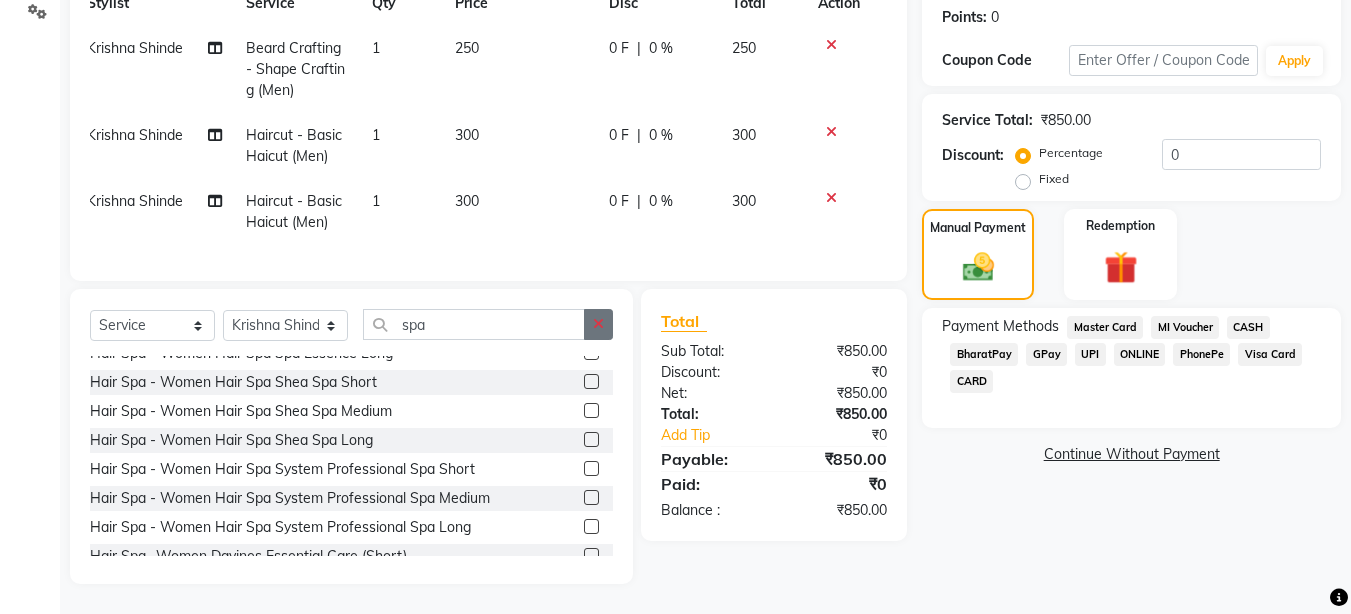 click 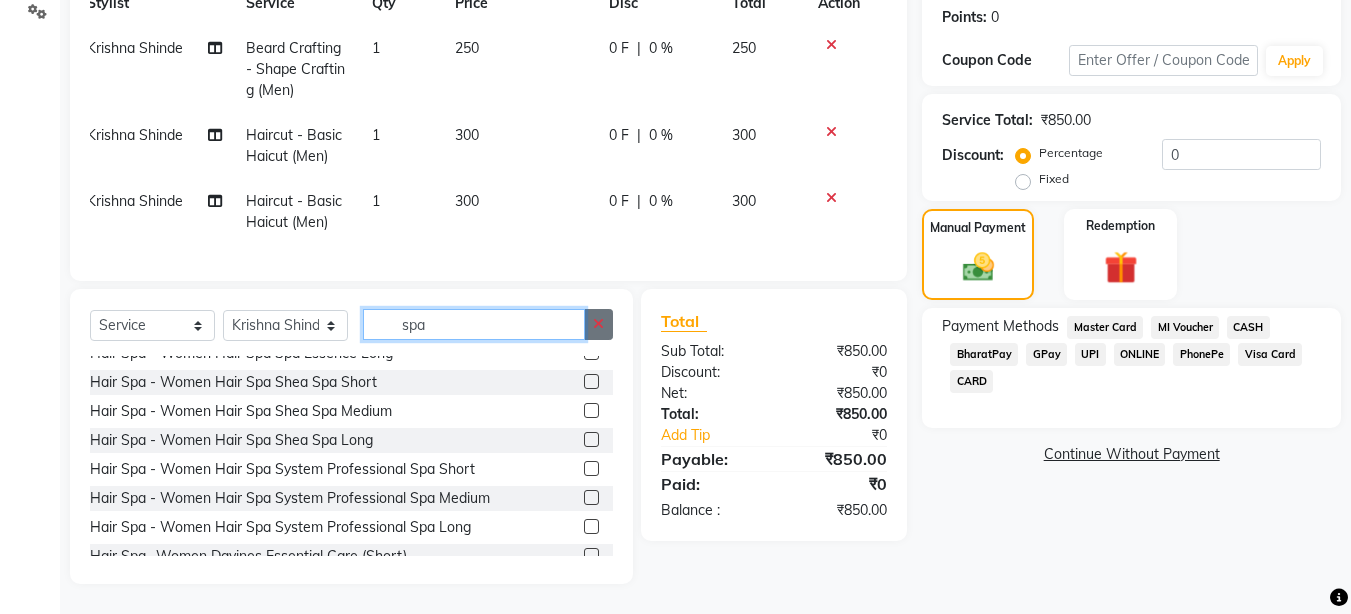 type 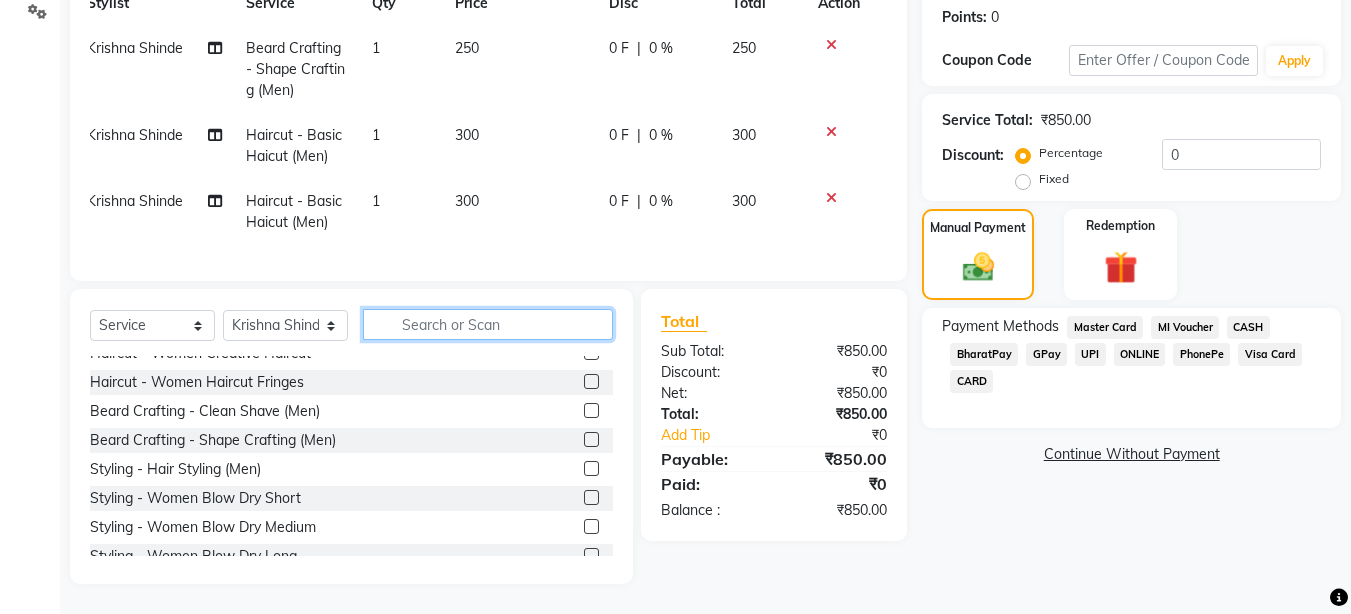 scroll, scrollTop: 1006, scrollLeft: 0, axis: vertical 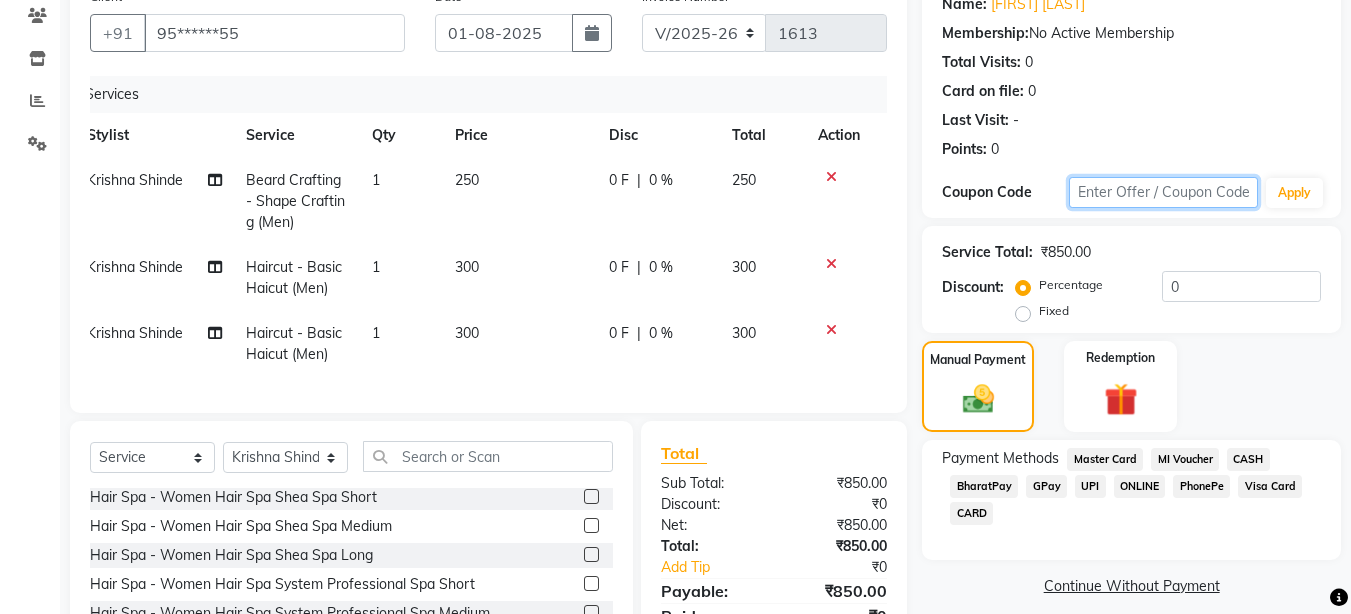 click on "Name: [FIRST] [LAST] Membership: No Active Membership Total Visits: 0 Card on file: 0 Last Visit: - Points: 0 Coupon Code Apply" 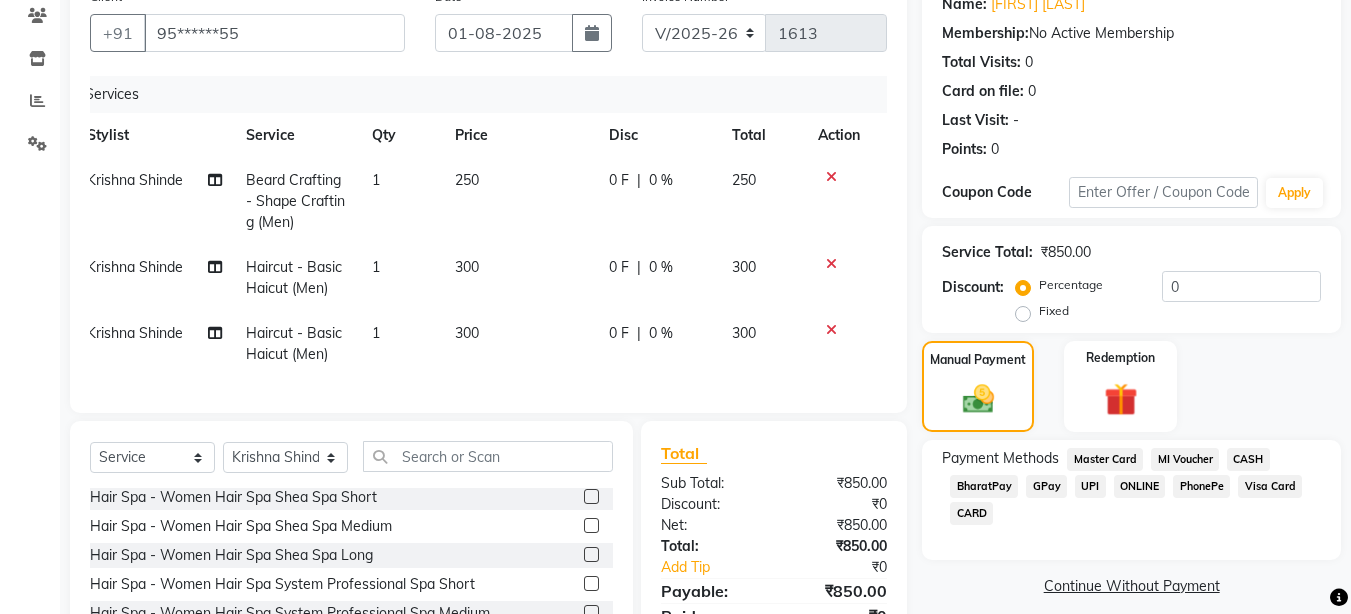 drag, startPoint x: 1227, startPoint y: 262, endPoint x: 1252, endPoint y: 294, distance: 40.60788 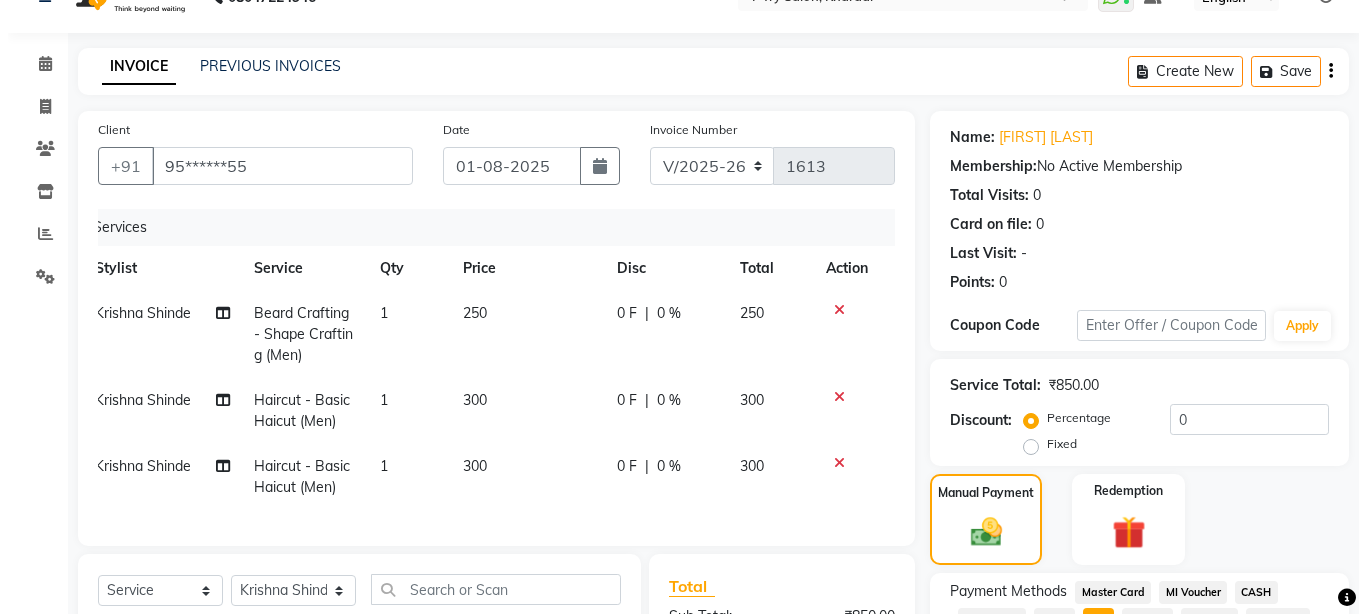 scroll, scrollTop: 0, scrollLeft: 0, axis: both 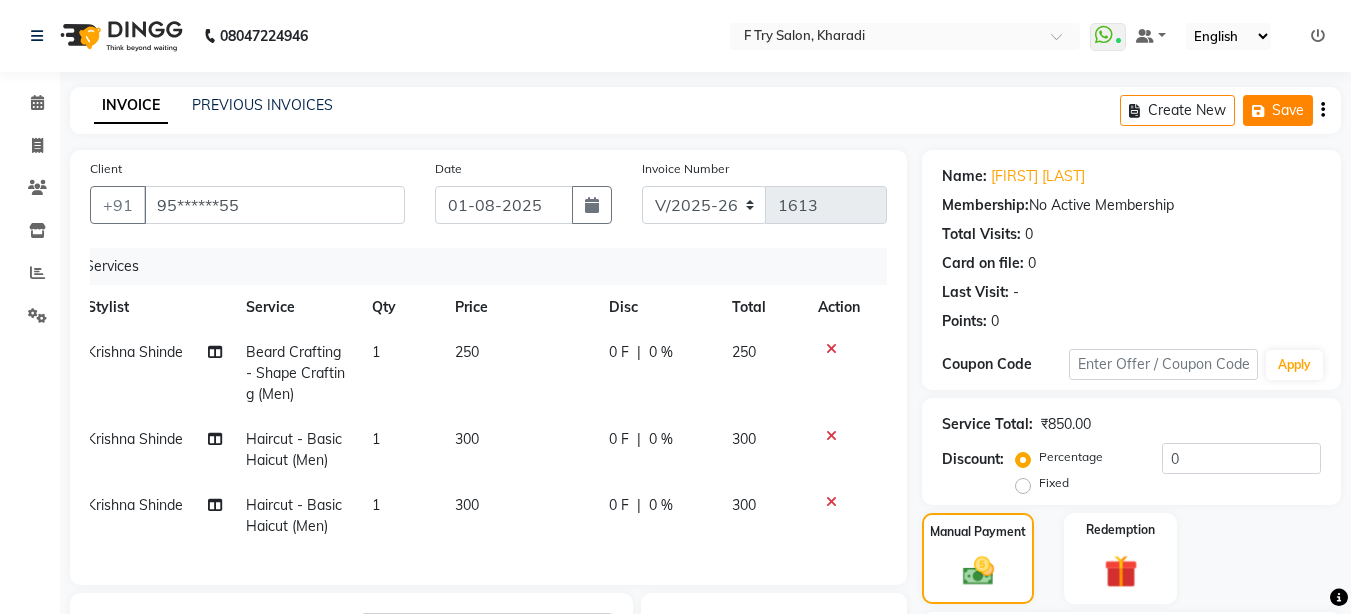 click 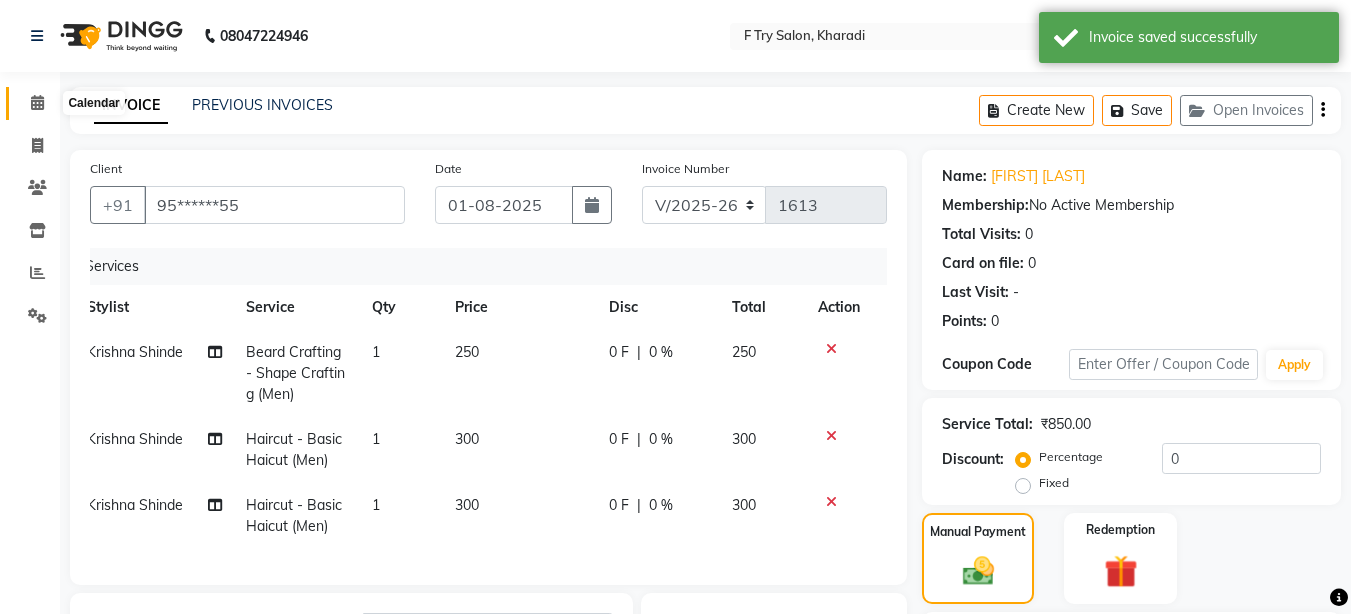 click 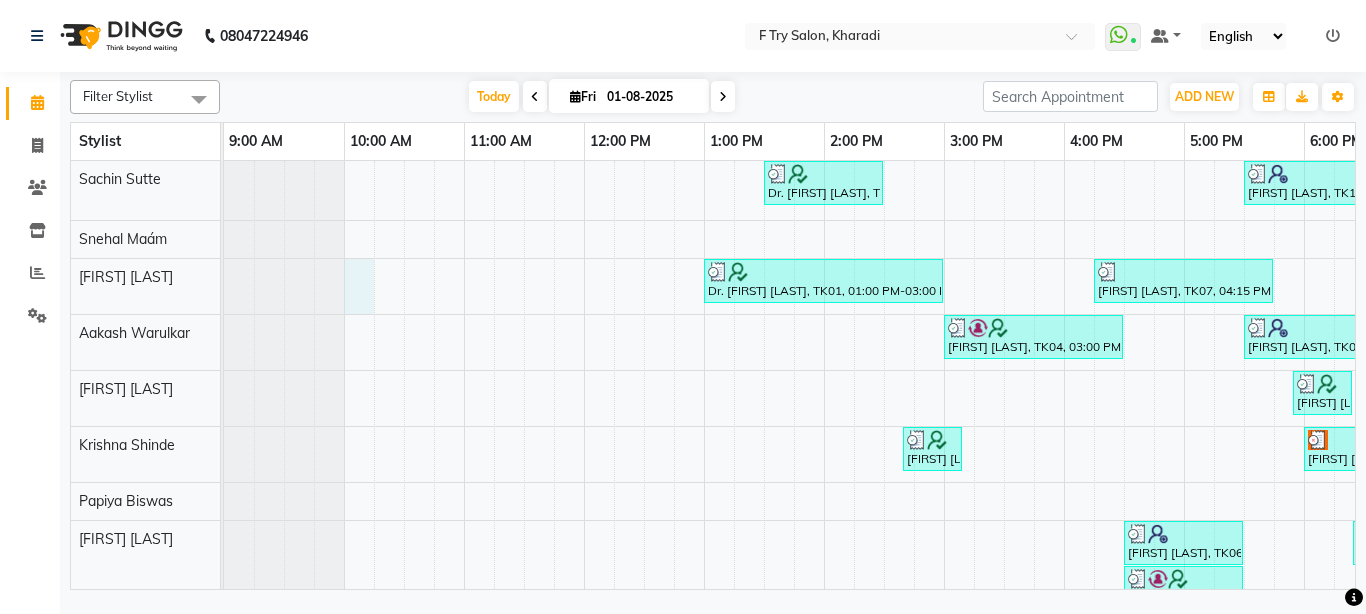 click on "Dr. [FIRST] [LAST], TK01, 01:30 PM-02:30 PM, Pedicure - Women Pedicure Basic Cafe H&F (₹1000) [FIRST] [LAST], TK12, 05:30 PM-07:30 PM, Nails - Women Gel Nail Polish,Nails - Women Cut & File,Nails - Women Regular Nail Polish [FIRST] [LAST], TK10, 07:30 PM-08:30 PM, Nails - Women Gel Nail Polish Dr. [FIRST] [LAST], TK01, 01:00 PM-03:00 PM, Hair Colour - Women Hair Colour Root Touch Up Ammonia Free (1 inch) [FIRST] [LAST], TK07, 04:15 PM-05:45 PM, Haircut - Creative Haircut (Men),Beard Crafting - Shape Crafting (Men),Head Massage - Treatment Oil Shots (25-30 mins) (Men) [FIRST] [LAST], TK04, 03:00 PM-04:30 PM, Head Massage - Women Head Massage Treatment Oil Shots (25-30 mins),Hair Wash & Cond. - Women Wash Medium [FIRST] [LAST], TK06, 05:30 PM-06:30 PM, Haircut - Creative Haircut (Men),Beard Crafting - Shape Crafting (Men) [FIRST] [LAST], TK11, 06:35 PM-07:05 PM, Haircut - Basic Haicut (Men) [FIRST] [LAST], TK12, 07:30 PM-08:00 PM, Beard Crafting - Shape Crafting (Men)" at bounding box center [1004, 429] 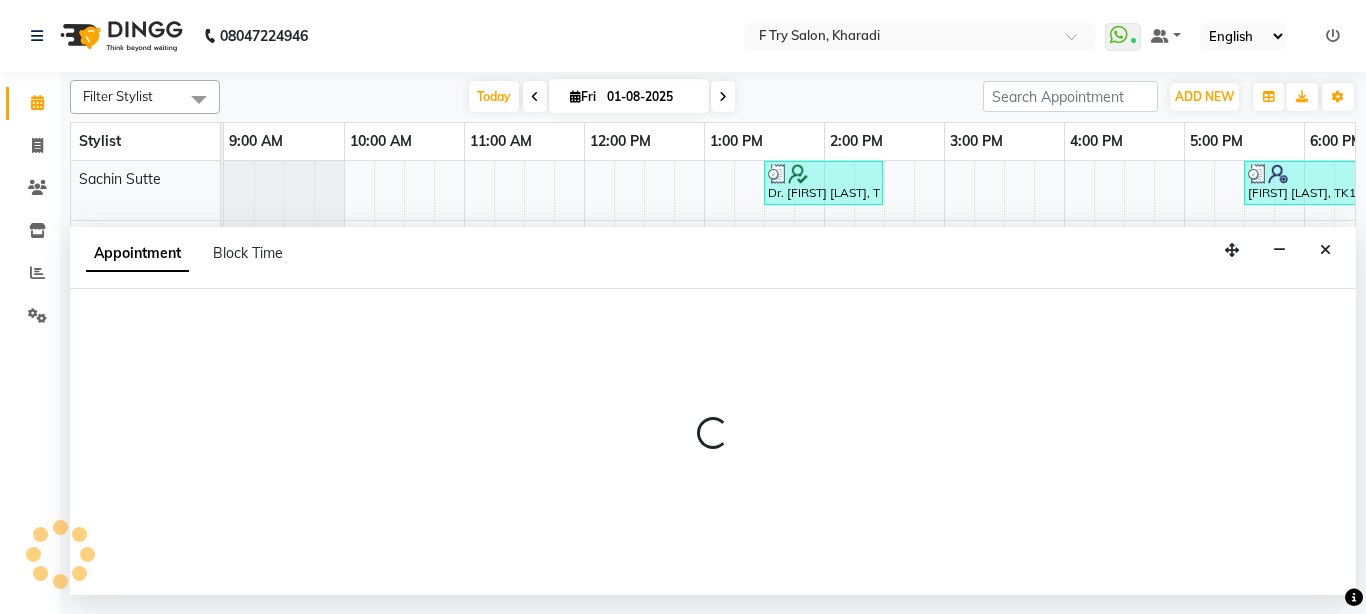 select on "51809" 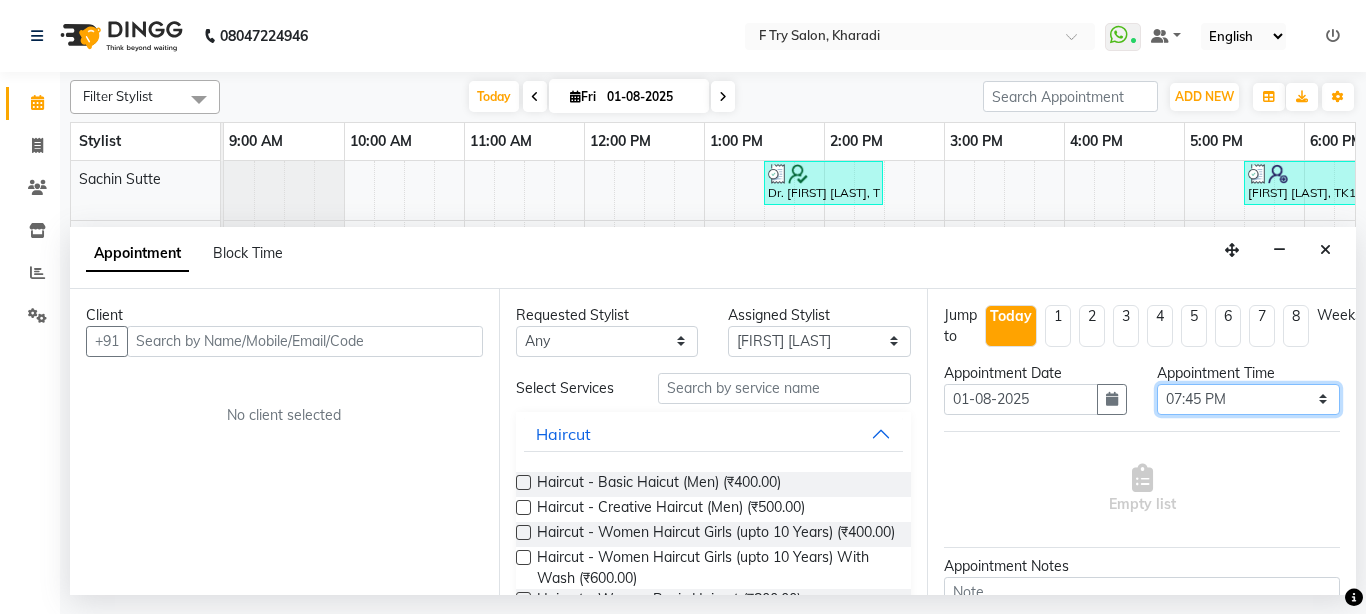 click on "Select 10:00 AM 10:15 AM 10:30 AM 10:45 AM 11:00 AM 11:15 AM 11:30 AM 11:45 AM 12:00 PM 12:15 PM 12:30 PM 12:45 PM 01:00 PM 01:15 PM 01:30 PM 01:45 PM 02:00 PM 02:15 PM 02:30 PM 02:45 PM 03:00 PM 03:15 PM 03:30 PM 03:45 PM 04:00 PM 04:15 PM 04:30 PM 04:45 PM 05:00 PM 05:15 PM 05:30 PM 05:45 PM 06:00 PM 06:15 PM 06:30 PM 06:45 PM 07:00 PM 07:15 PM 07:30 PM 07:45 PM 08:00 PM 08:15 PM 08:30 PM 08:45 PM 09:00 PM" at bounding box center (1248, 399) 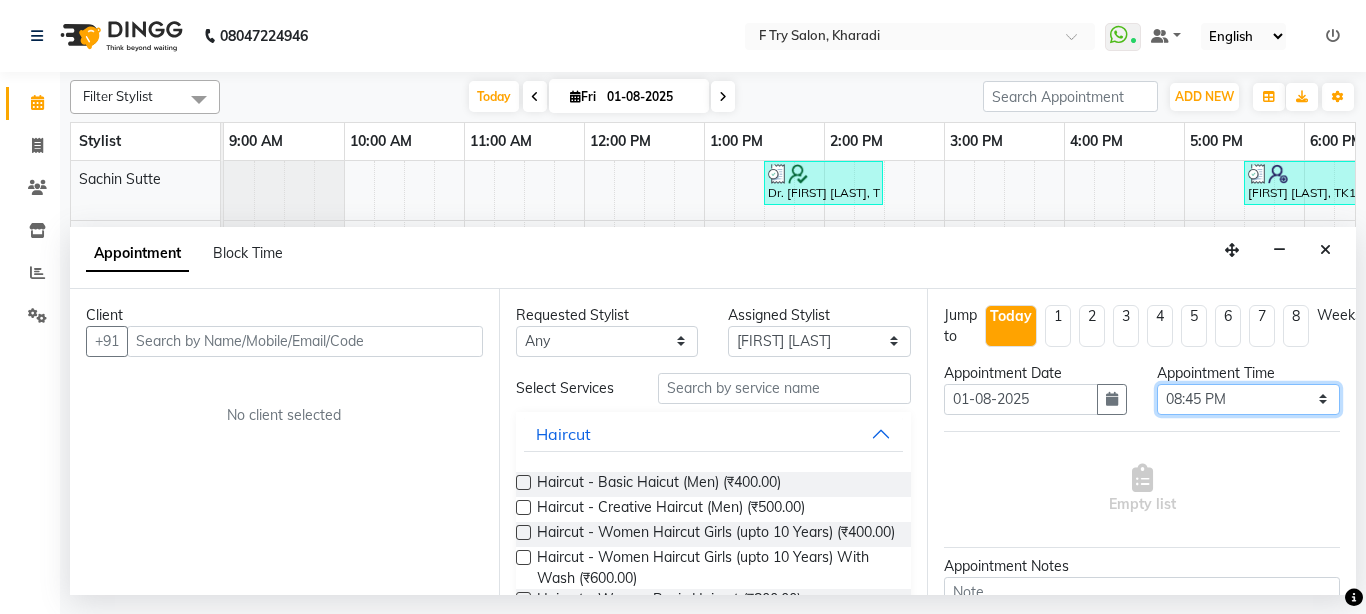 click on "Select 10:00 AM 10:15 AM 10:30 AM 10:45 AM 11:00 AM 11:15 AM 11:30 AM 11:45 AM 12:00 PM 12:15 PM 12:30 PM 12:45 PM 01:00 PM 01:15 PM 01:30 PM 01:45 PM 02:00 PM 02:15 PM 02:30 PM 02:45 PM 03:00 PM 03:15 PM 03:30 PM 03:45 PM 04:00 PM 04:15 PM 04:30 PM 04:45 PM 05:00 PM 05:15 PM 05:30 PM 05:45 PM 06:00 PM 06:15 PM 06:30 PM 06:45 PM 07:00 PM 07:15 PM 07:30 PM 07:45 PM 08:00 PM 08:15 PM 08:30 PM 08:45 PM 09:00 PM" at bounding box center [1248, 399] 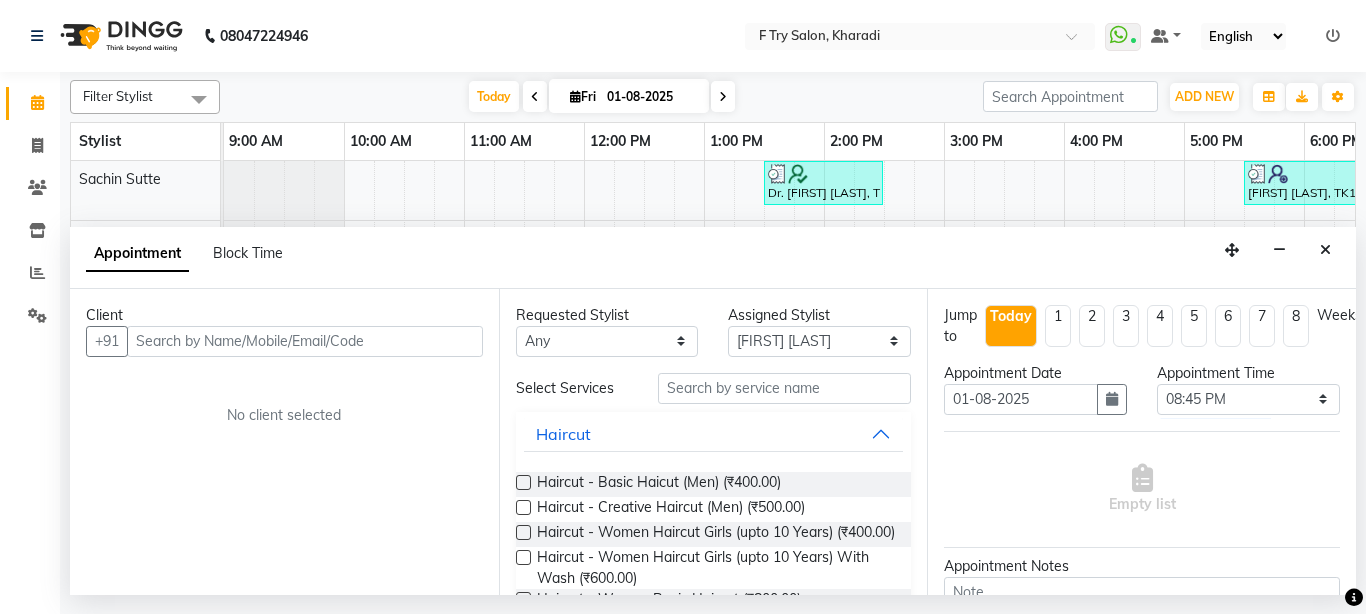 click on "Client" at bounding box center (284, 315) 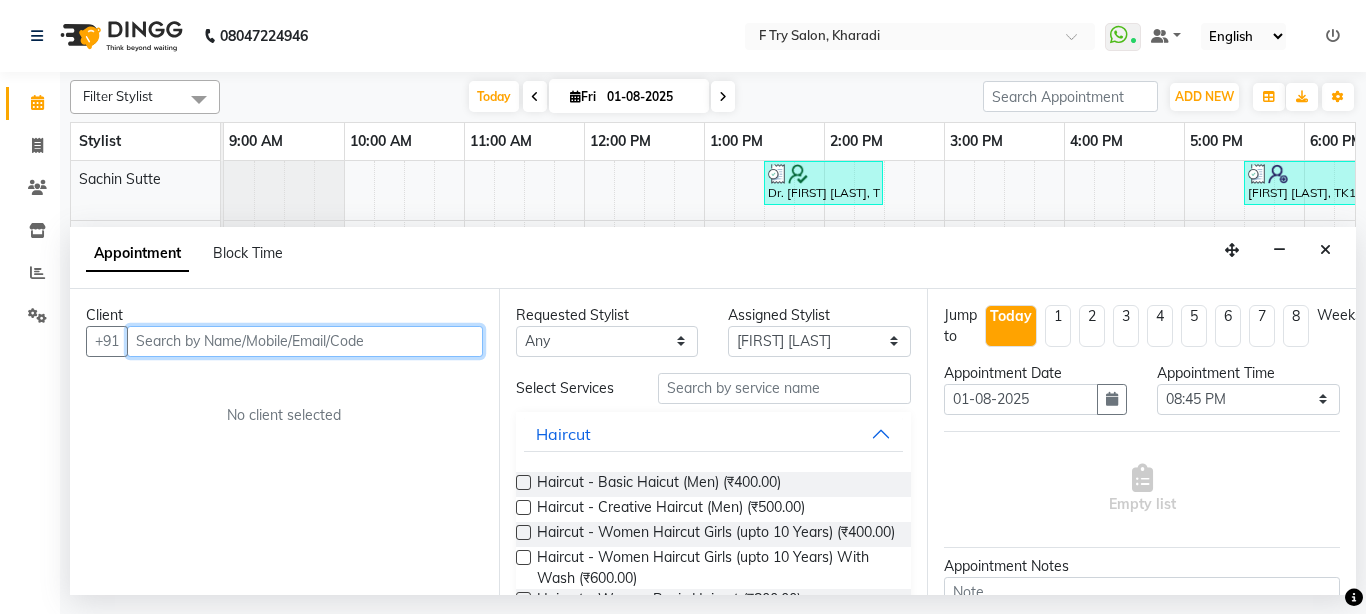 click at bounding box center (305, 341) 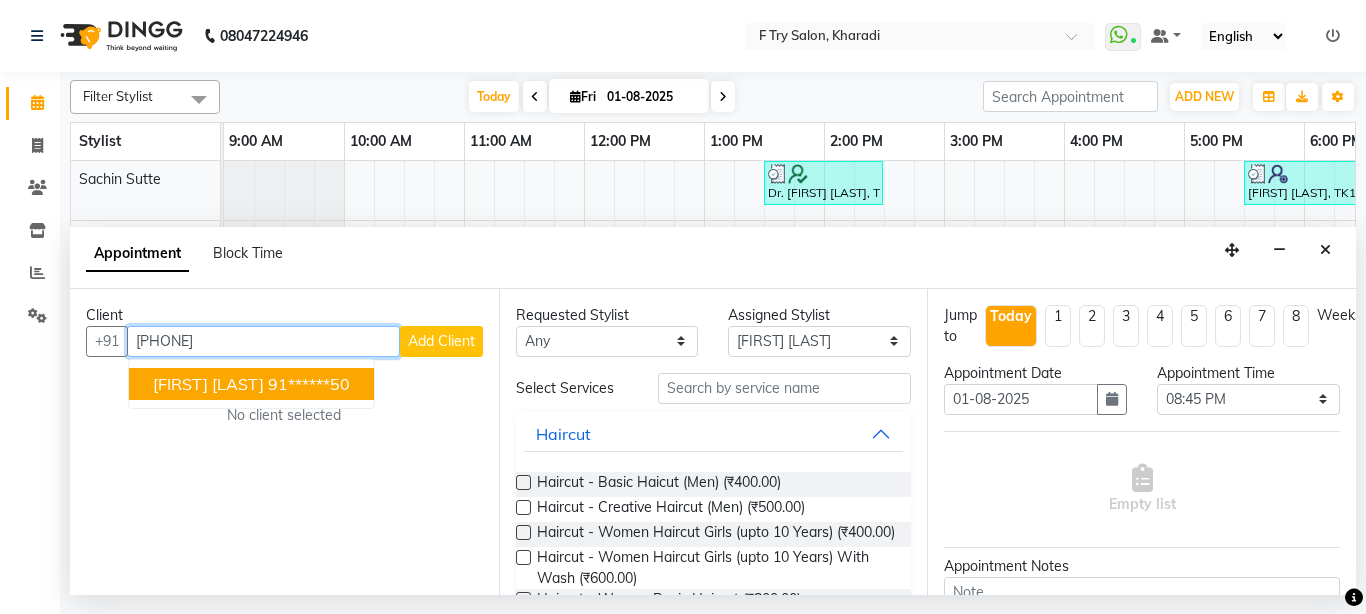 click on "91******50" at bounding box center [309, 384] 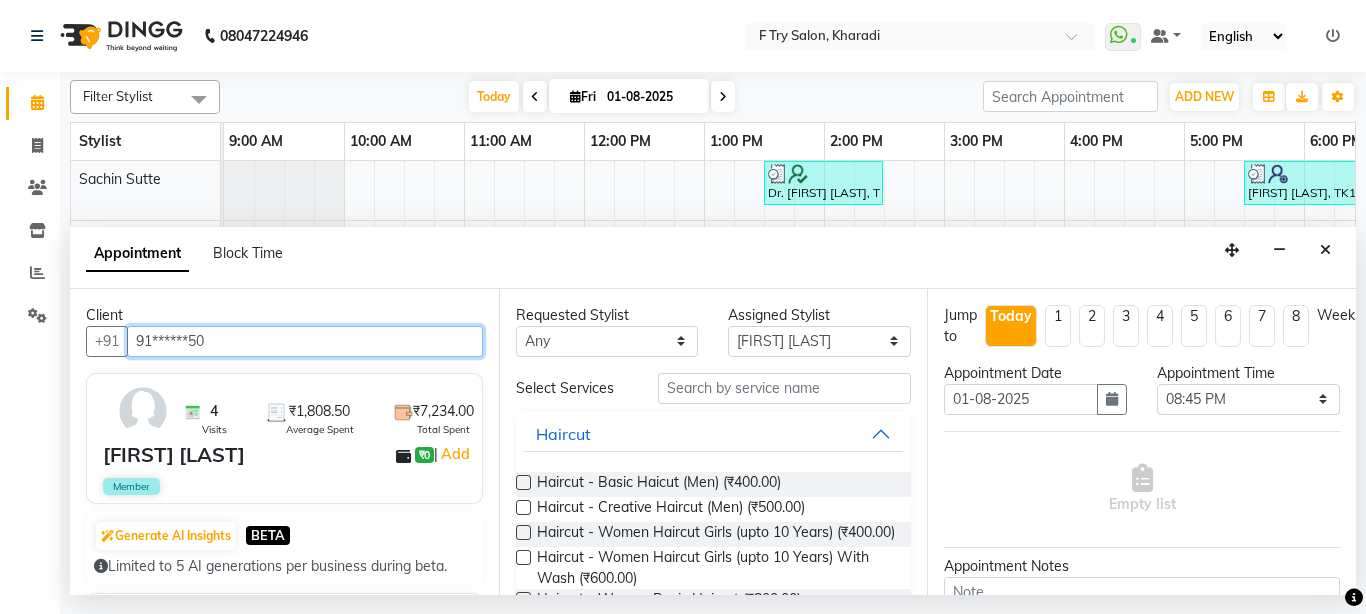 type on "91******50" 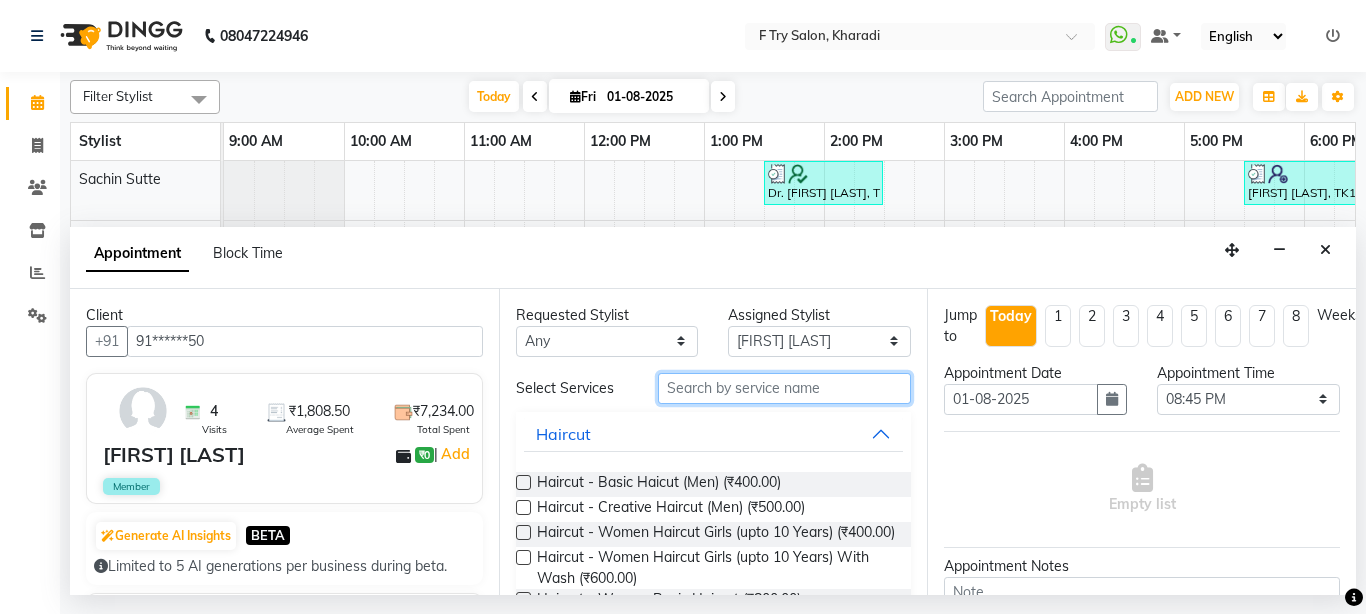 click at bounding box center [785, 388] 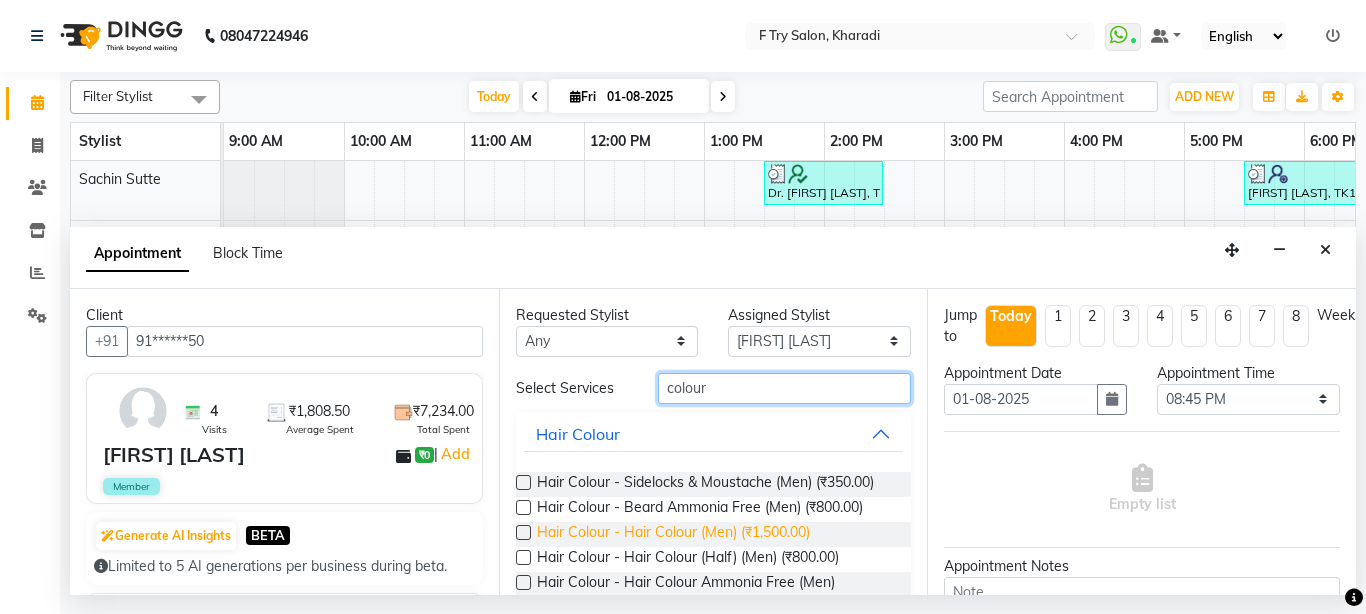 type on "colour" 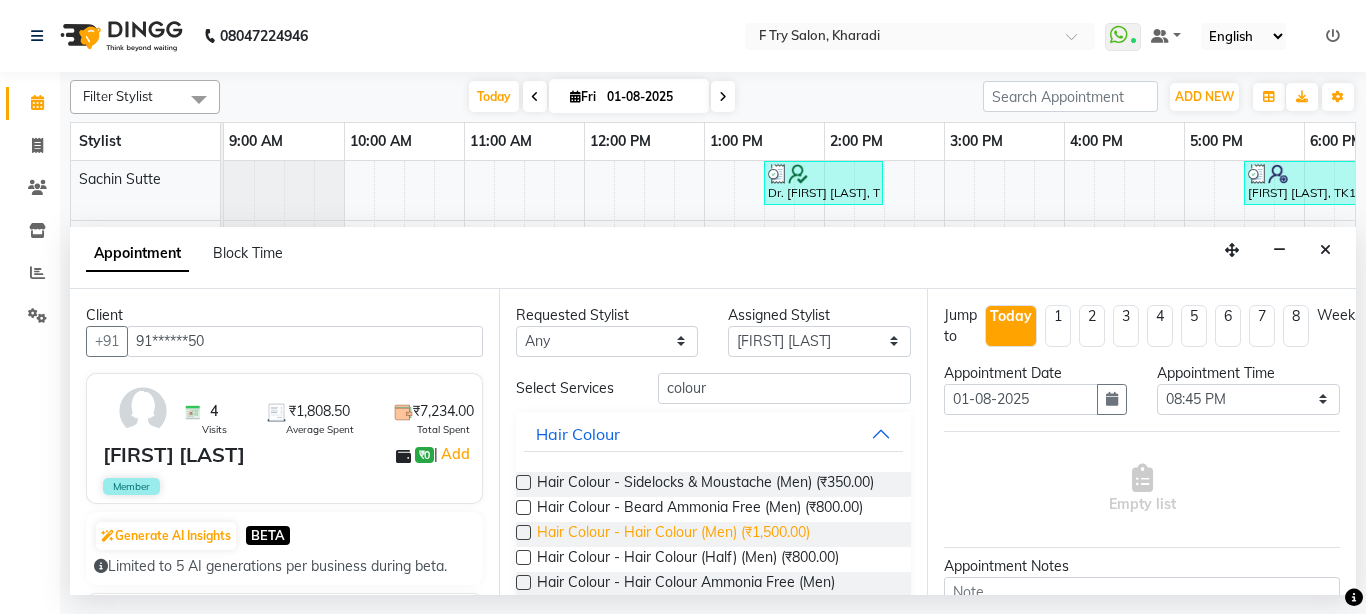 click on "Hair Colour - Hair Colour (Men) (₹1,500.00)" at bounding box center [673, 534] 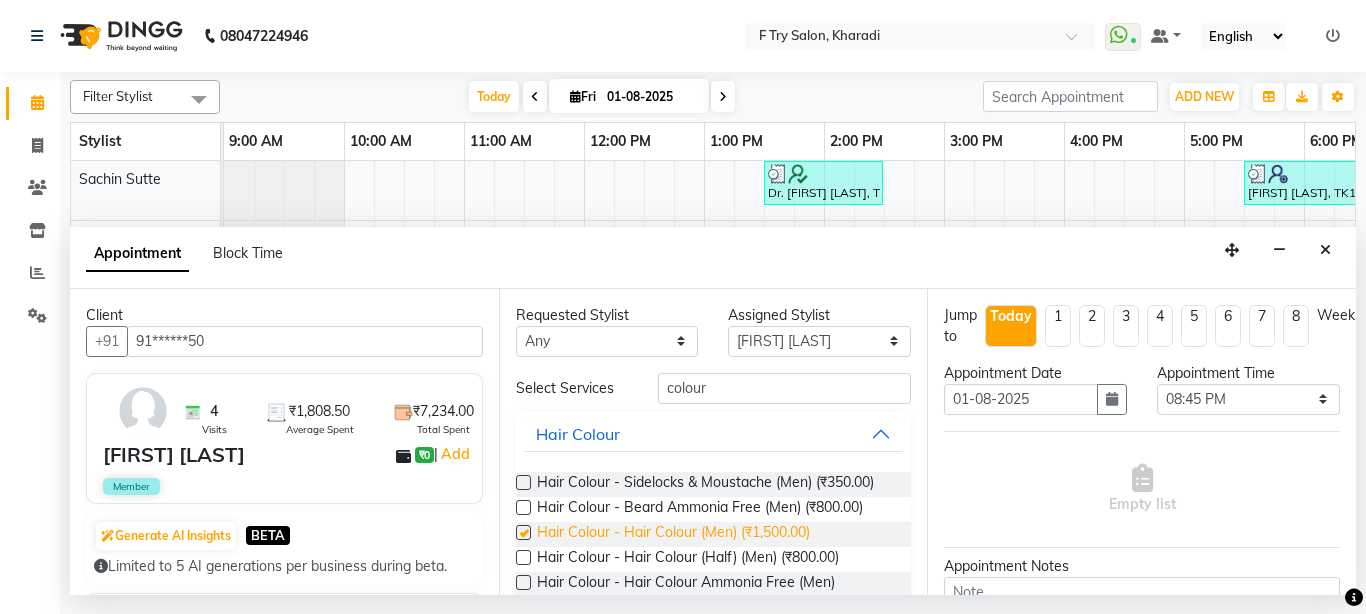 checkbox on "false" 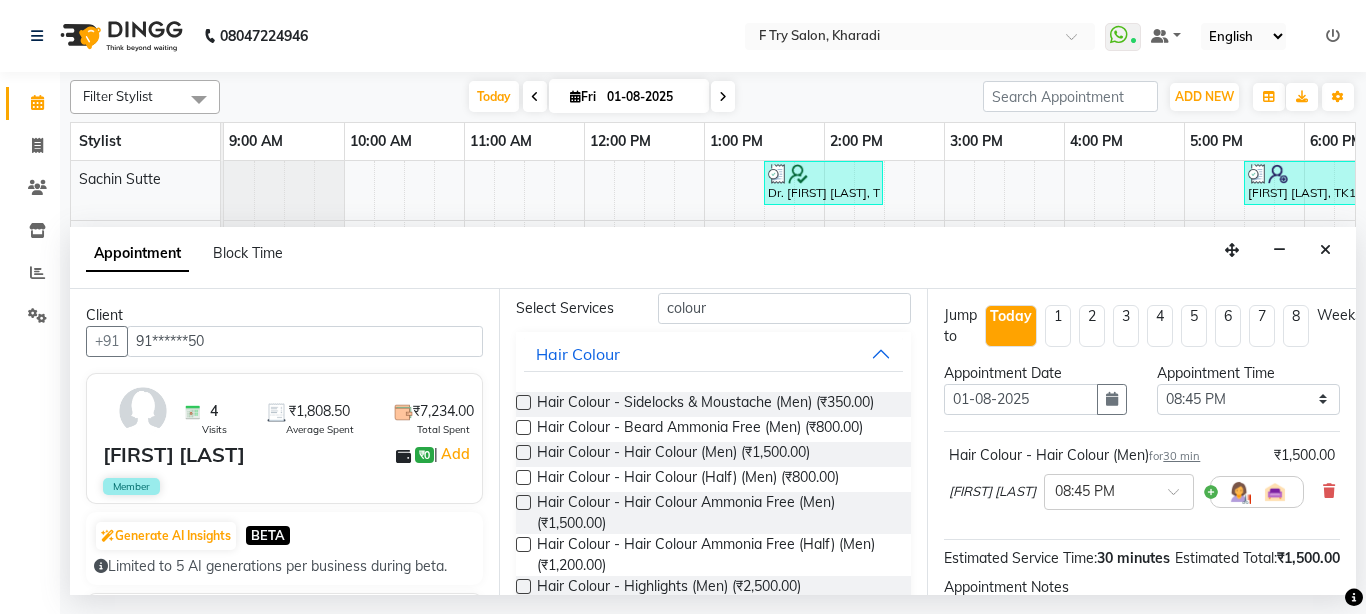 scroll, scrollTop: 0, scrollLeft: 0, axis: both 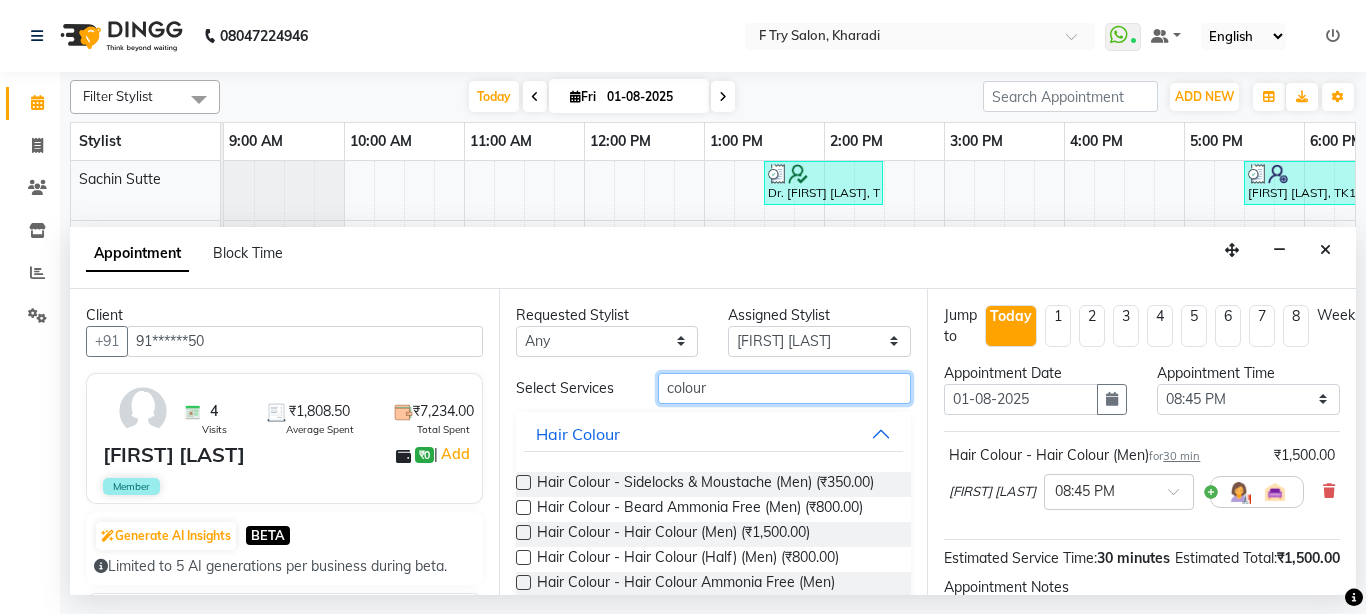 click on "colour" at bounding box center [785, 388] 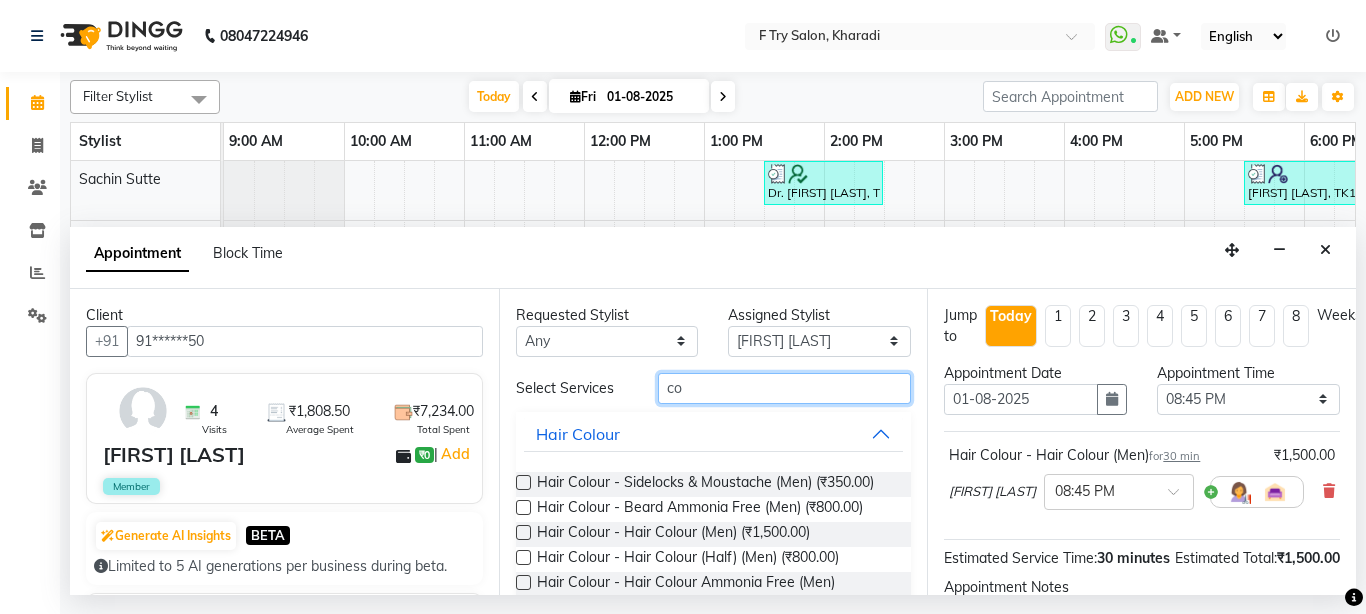 type on "c" 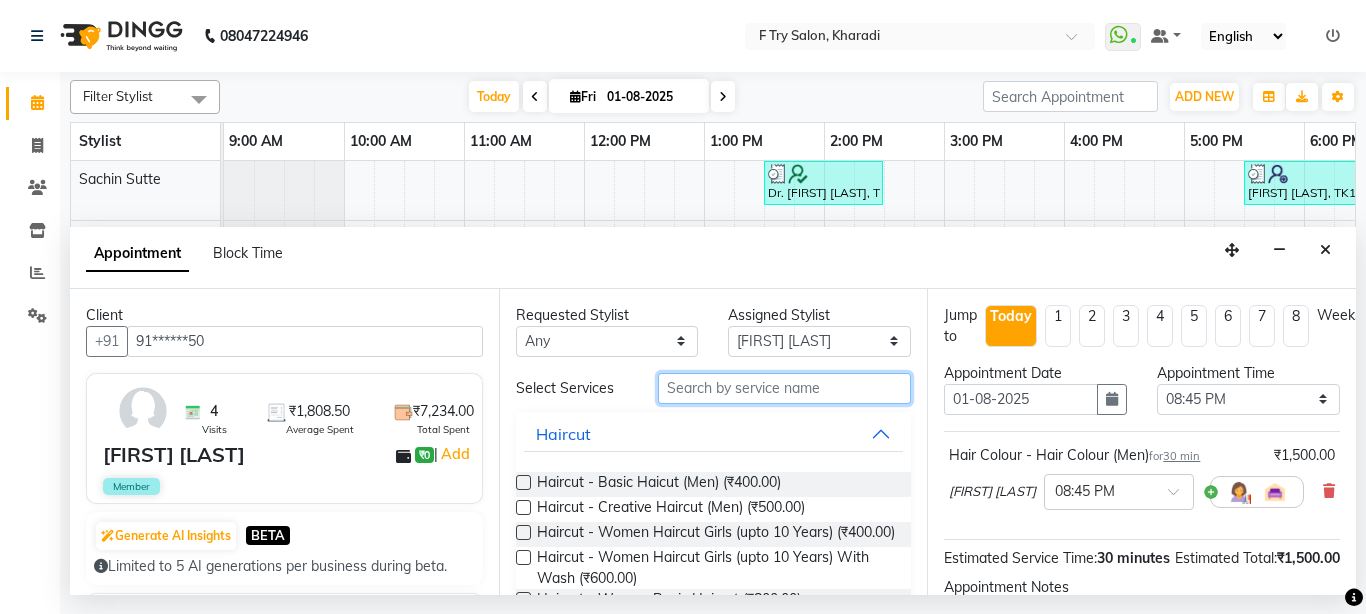 type 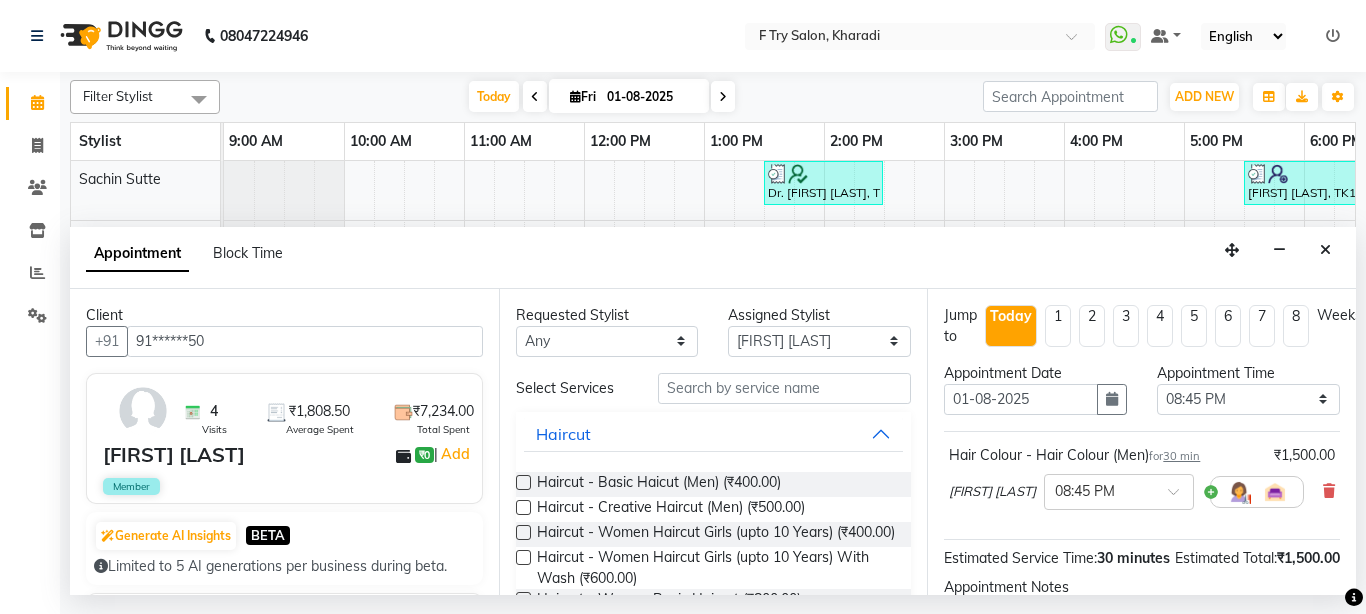 drag, startPoint x: 996, startPoint y: 424, endPoint x: 1003, endPoint y: 507, distance: 83.294655 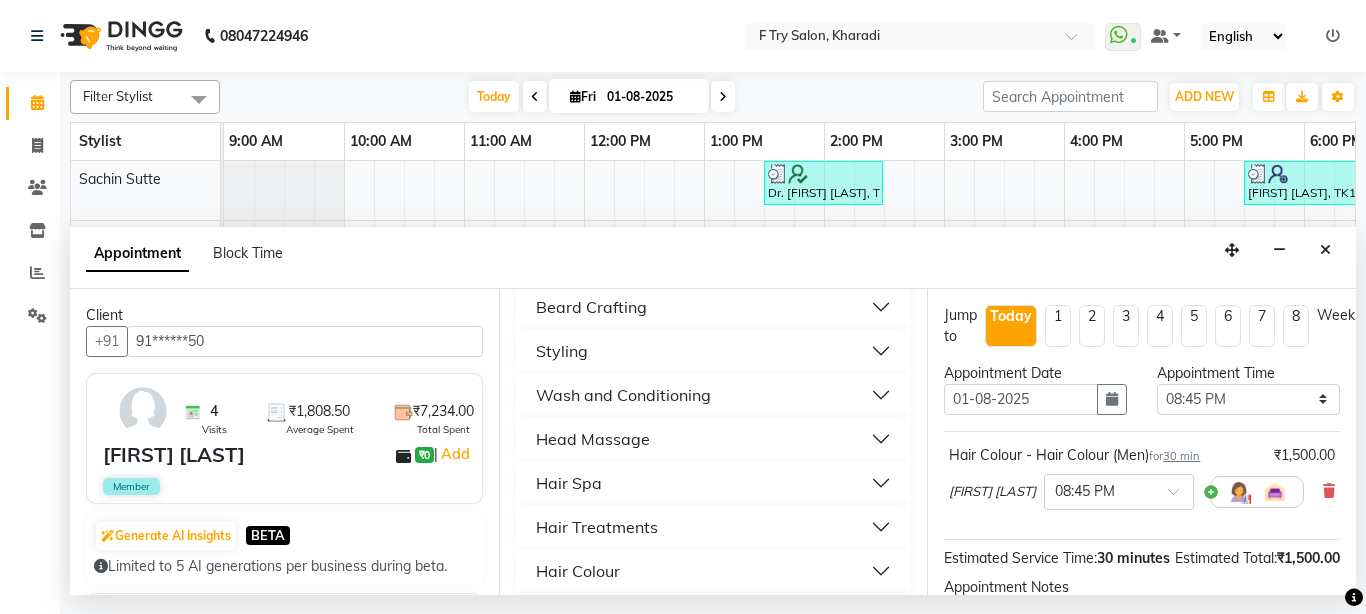 scroll, scrollTop: 427, scrollLeft: 0, axis: vertical 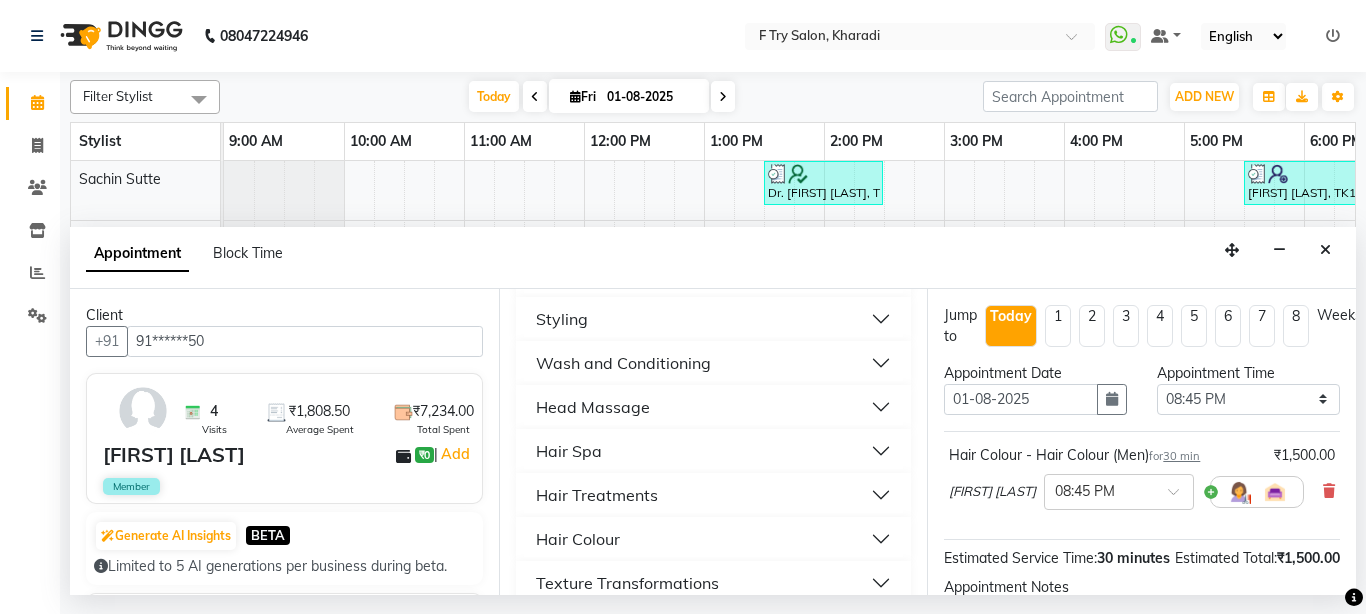 click on "Styling" at bounding box center (562, 319) 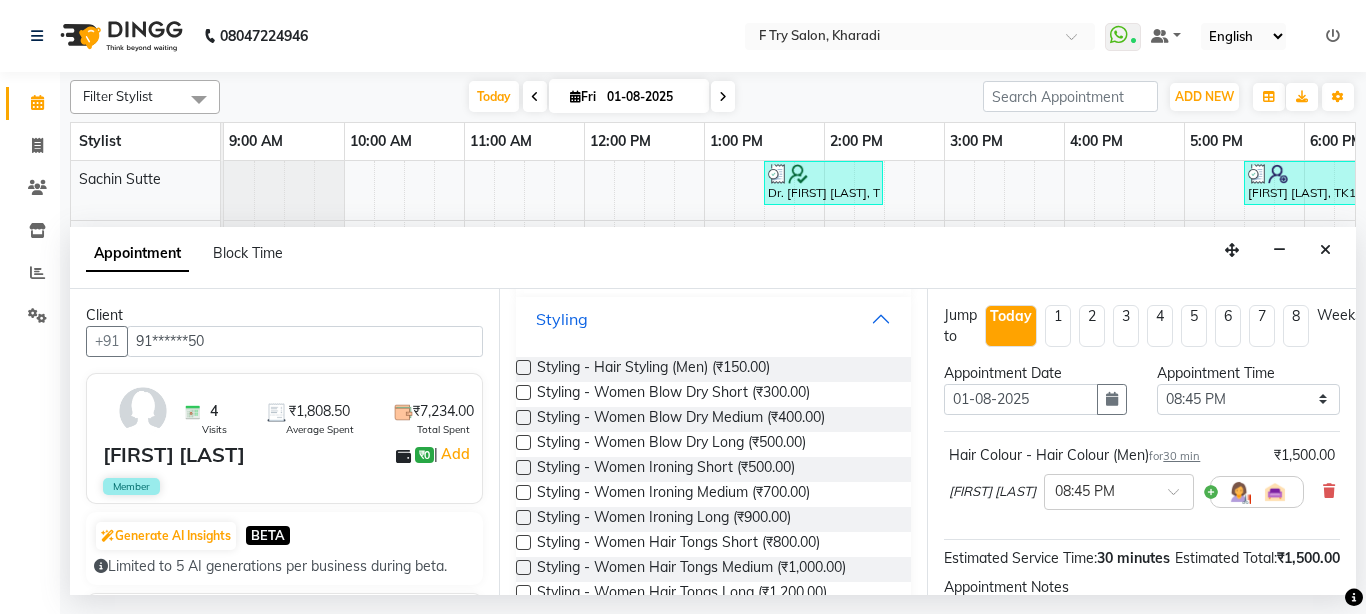 click on "Styling" at bounding box center [562, 319] 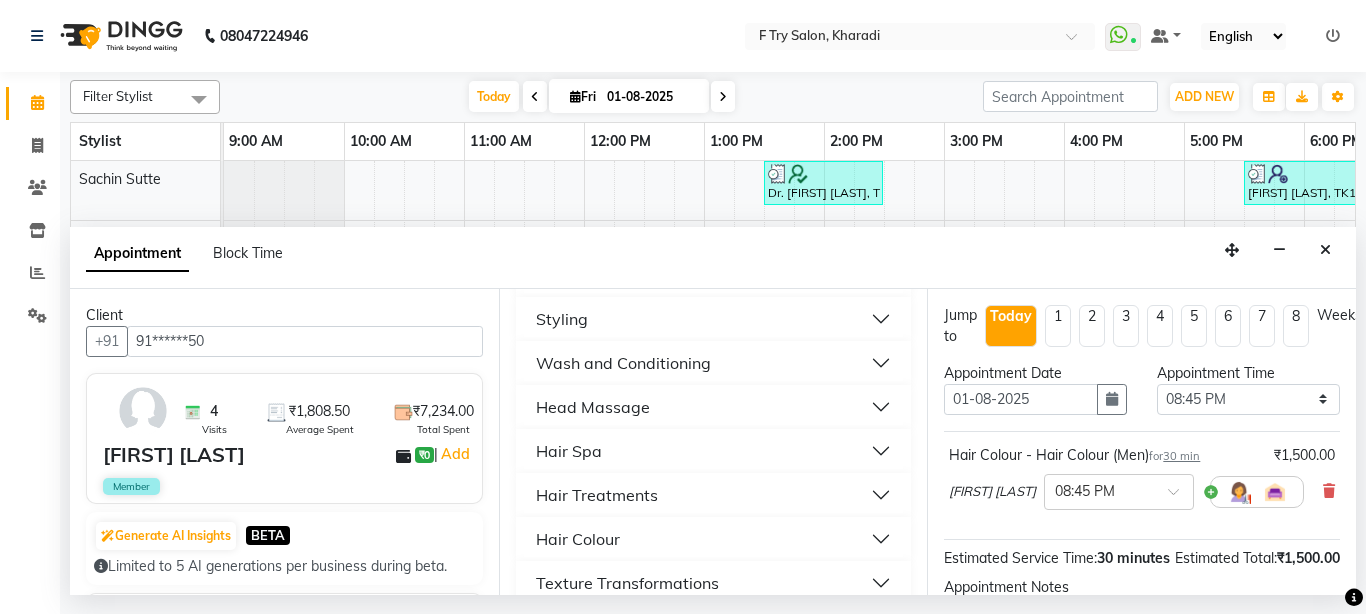 type 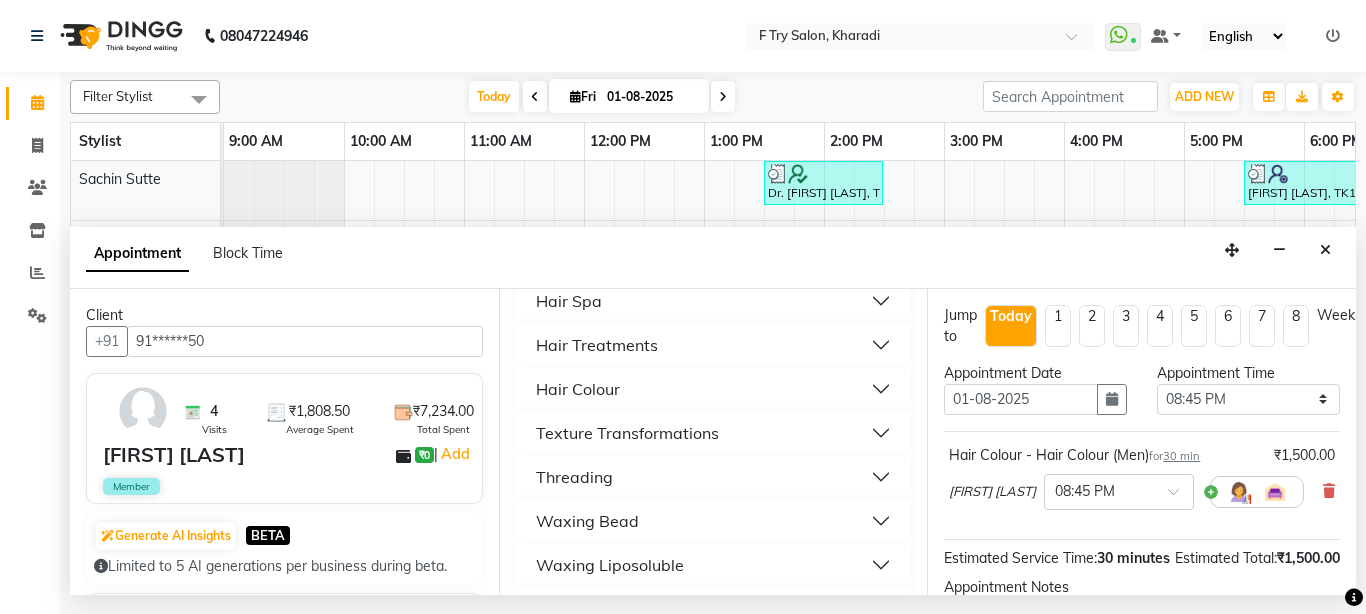 scroll, scrollTop: 587, scrollLeft: 0, axis: vertical 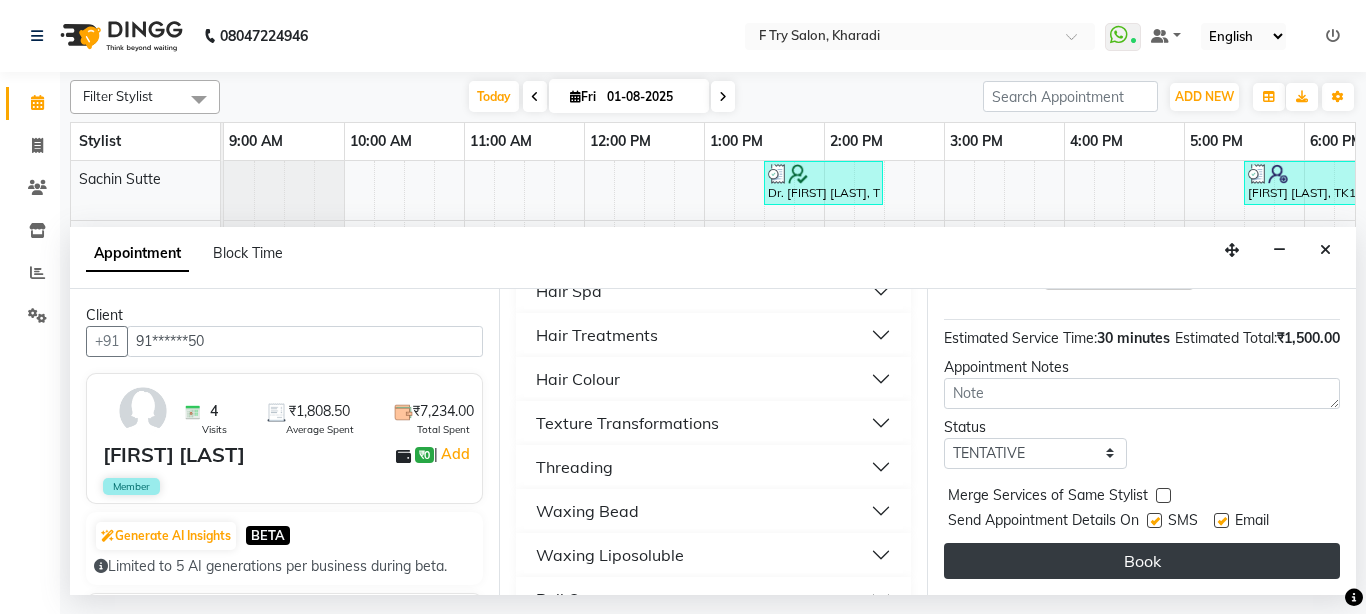 click on "Book" at bounding box center [1142, 561] 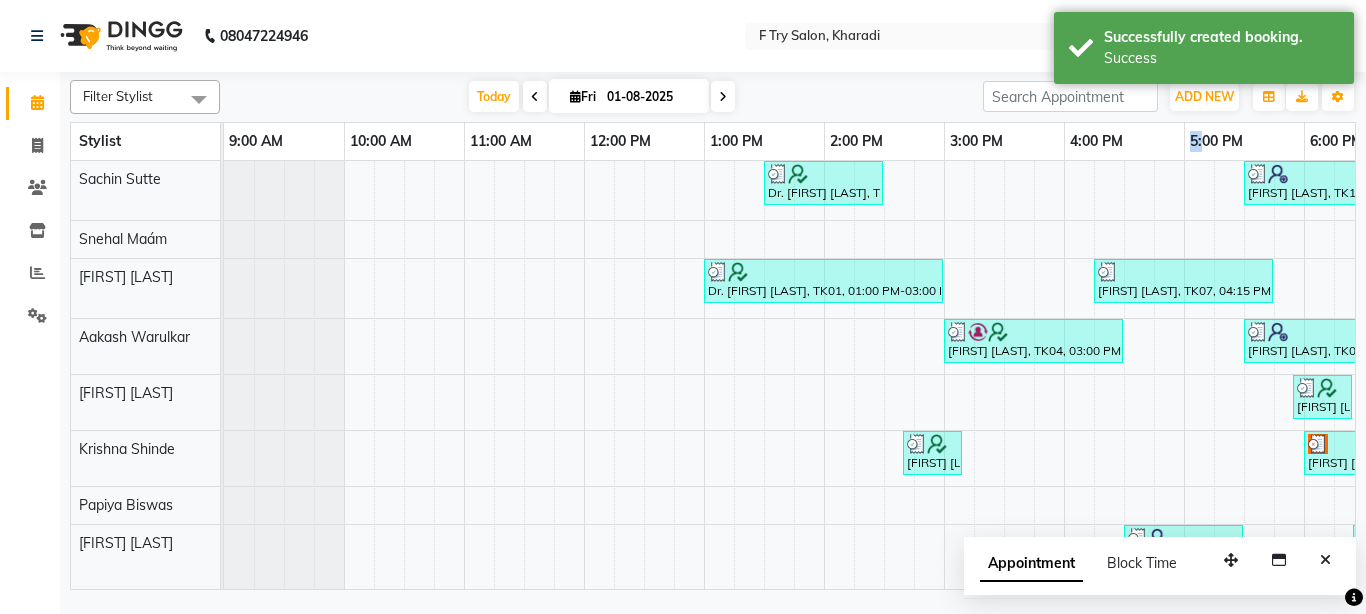drag, startPoint x: 1200, startPoint y: 141, endPoint x: 1155, endPoint y: 132, distance: 45.891174 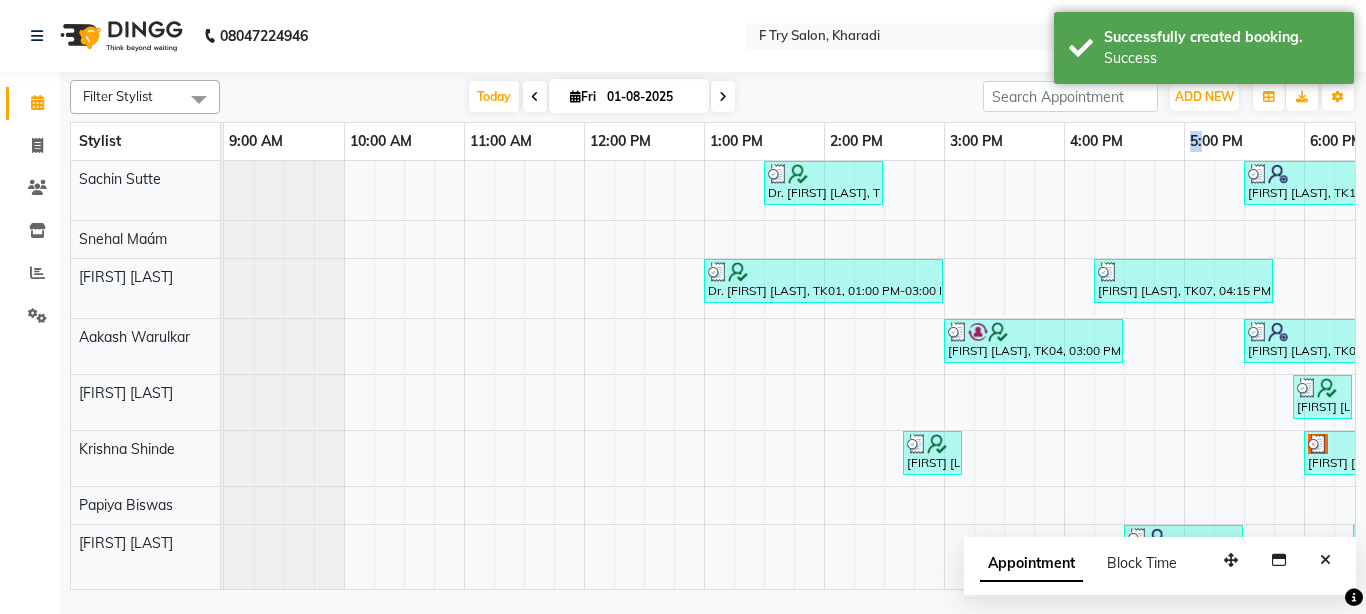 click on "4:00 PM" at bounding box center (1124, 141) 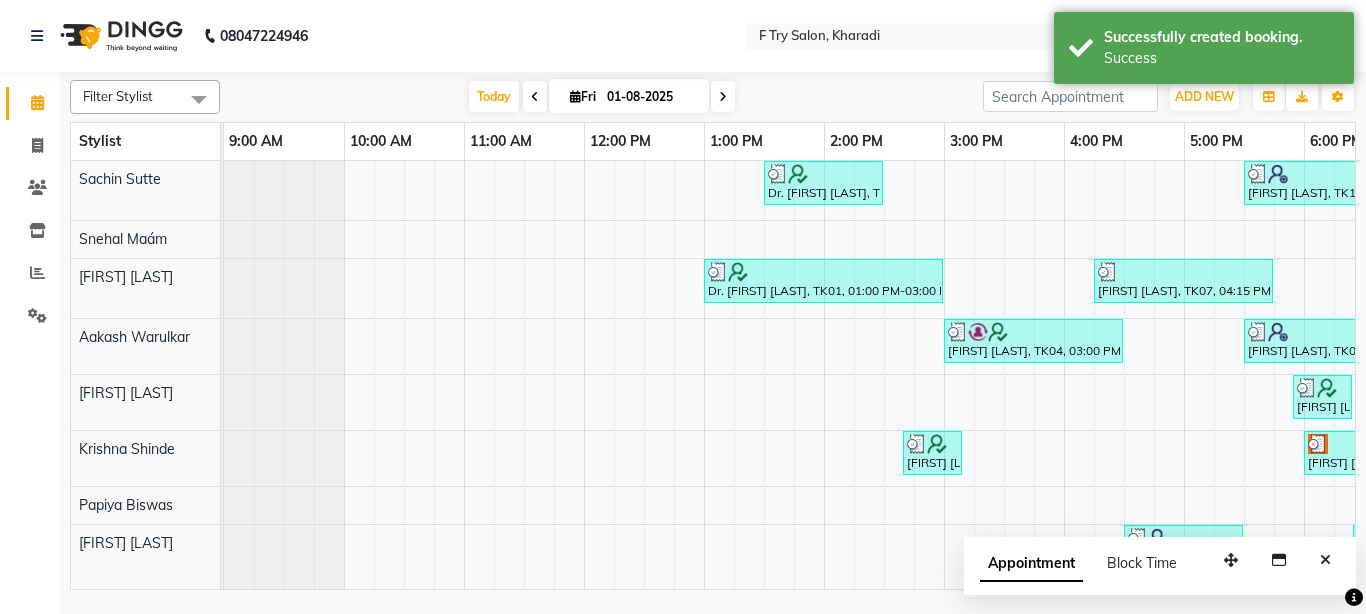 click on "4:00 PM" at bounding box center [1124, 141] 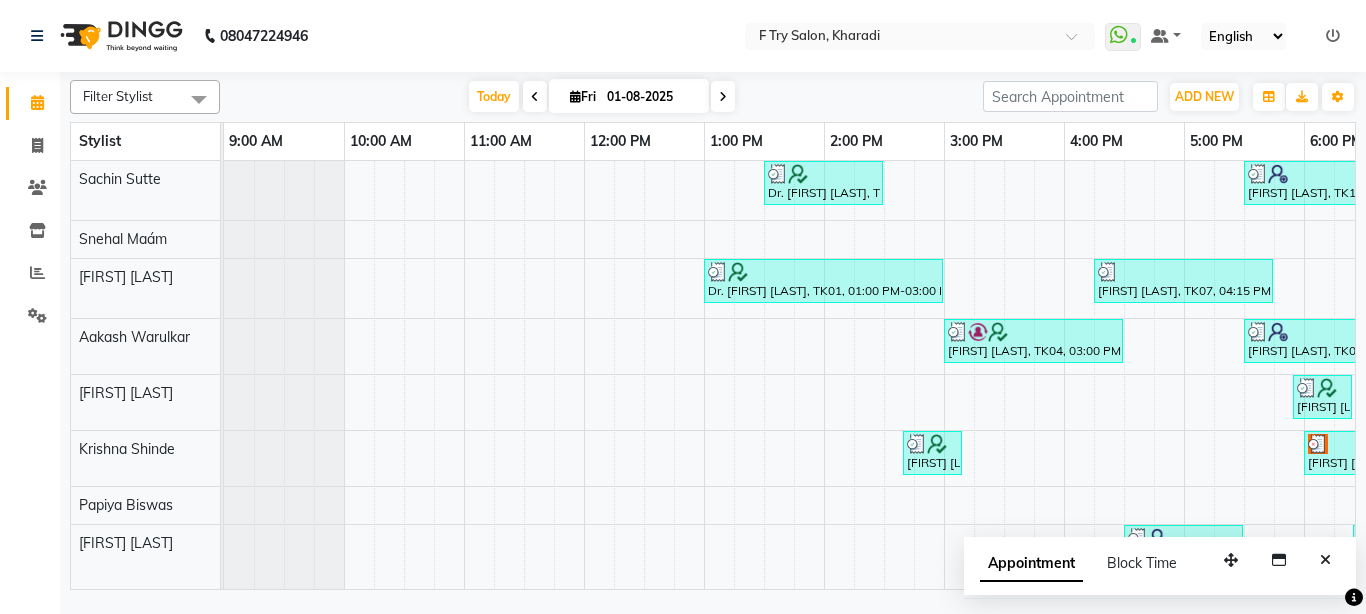 scroll, scrollTop: 0, scrollLeft: 10, axis: horizontal 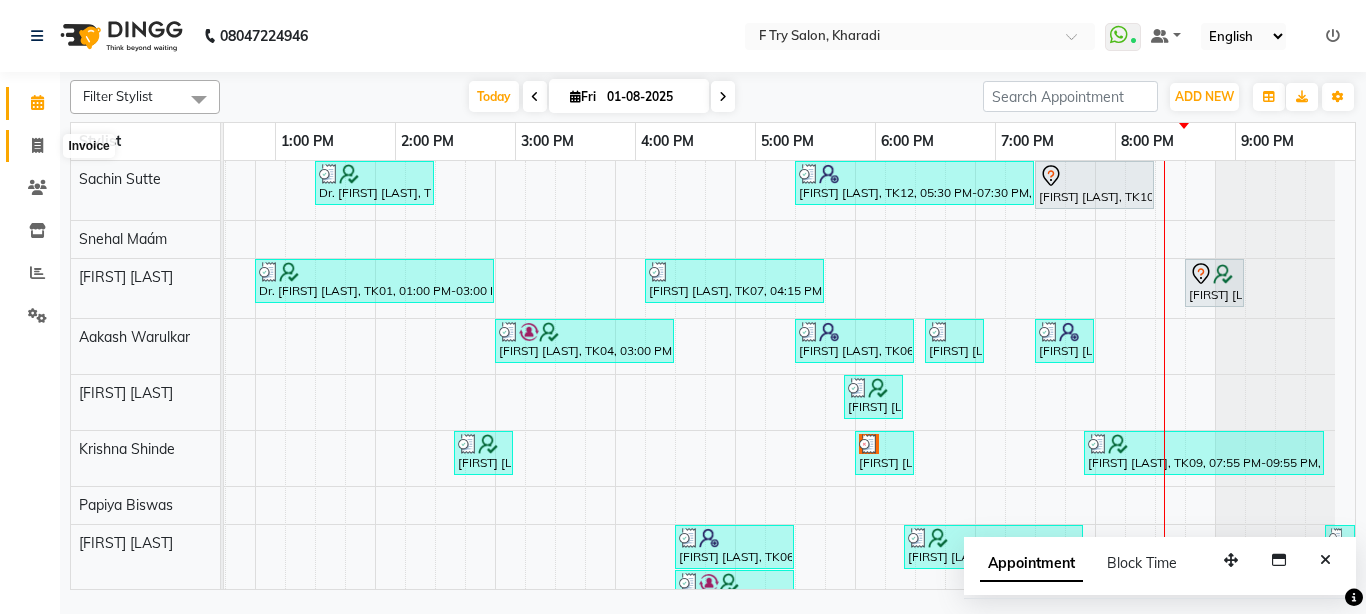 click 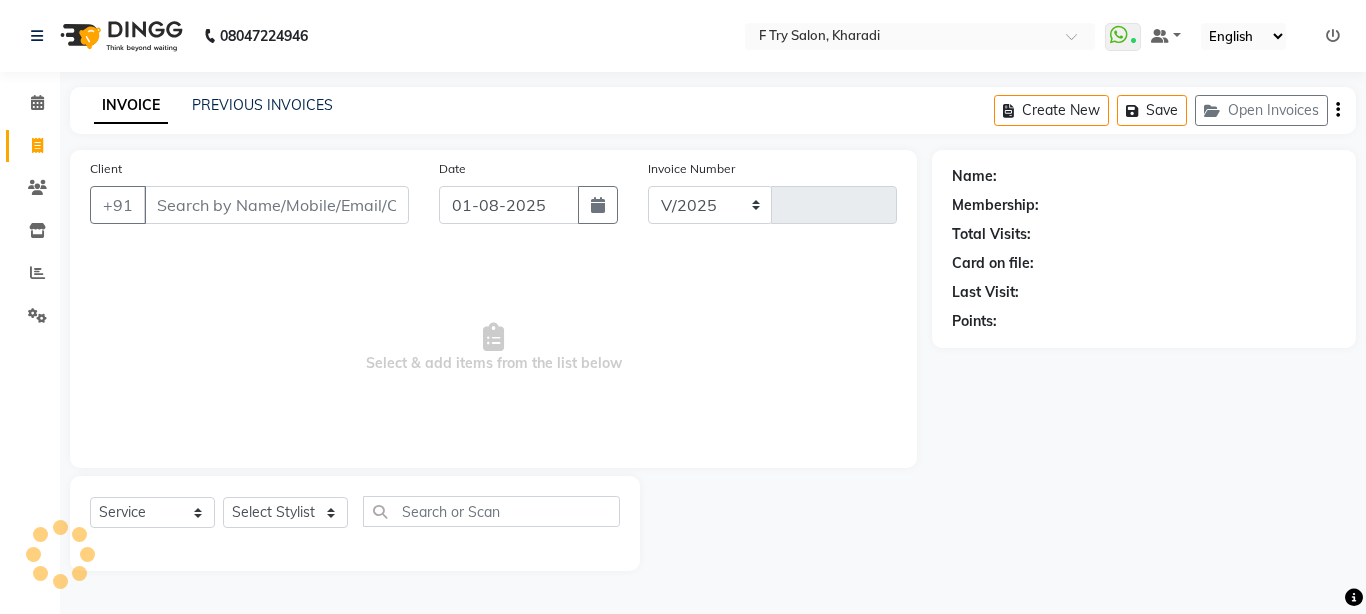 select on "793" 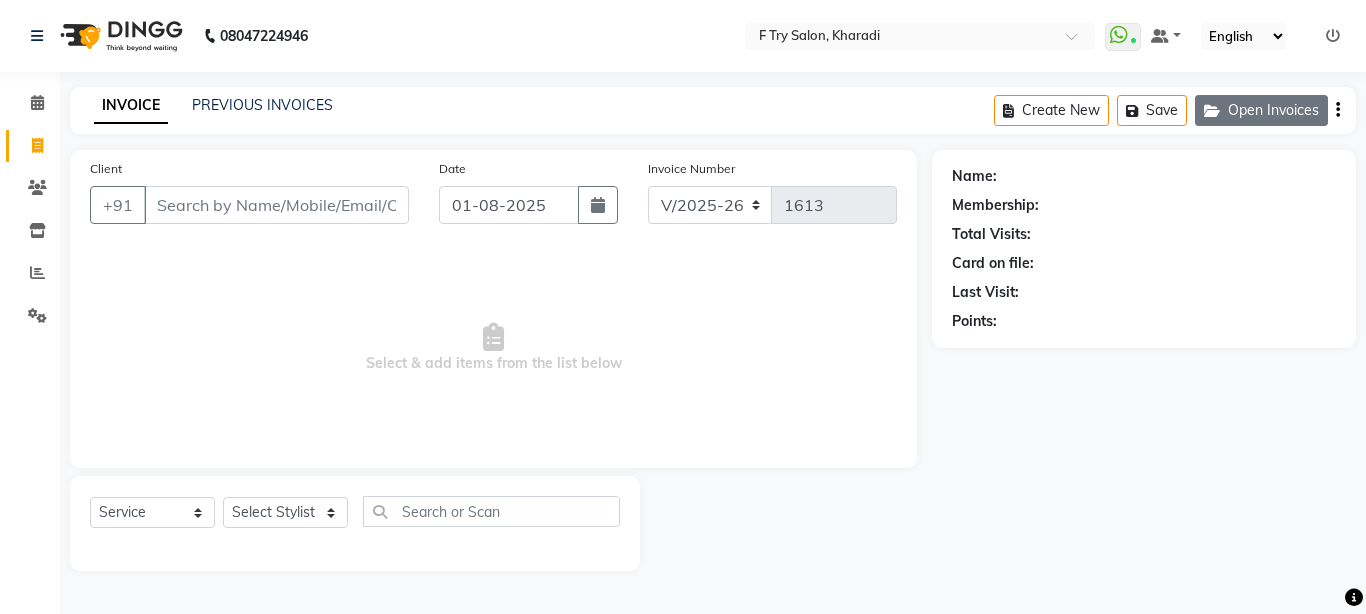 click on "Open Invoices" 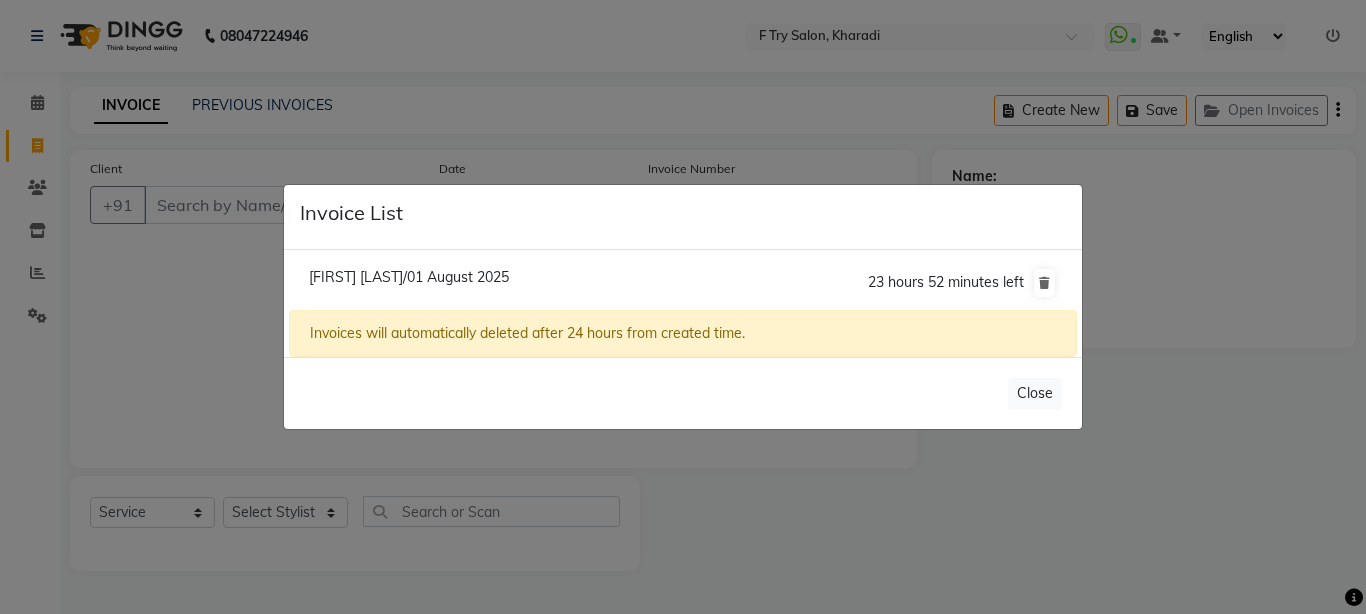 click on "[FIRST] [LAST]/01 August 2025" 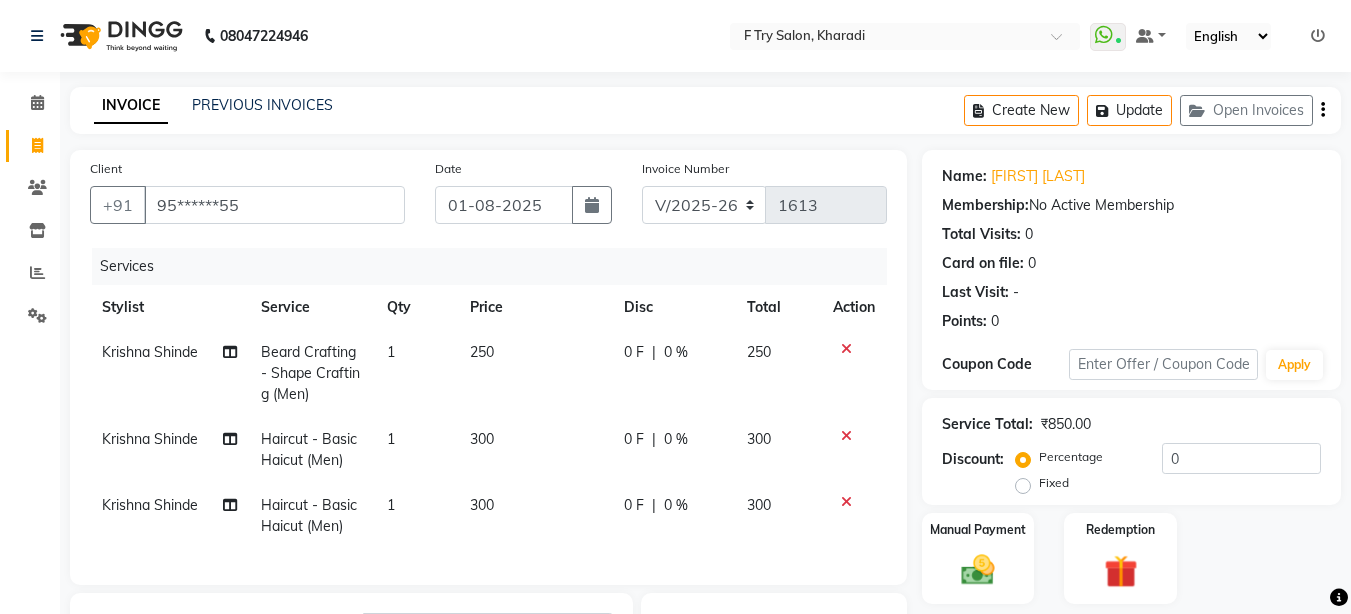 type 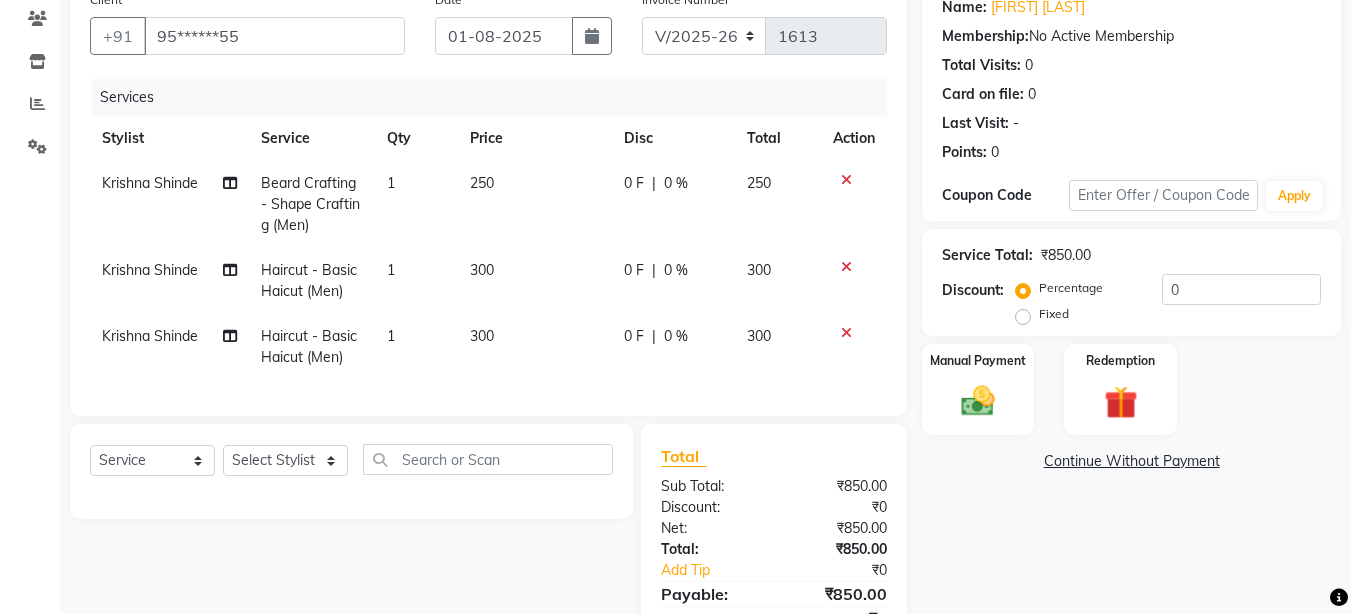 scroll, scrollTop: 240, scrollLeft: 0, axis: vertical 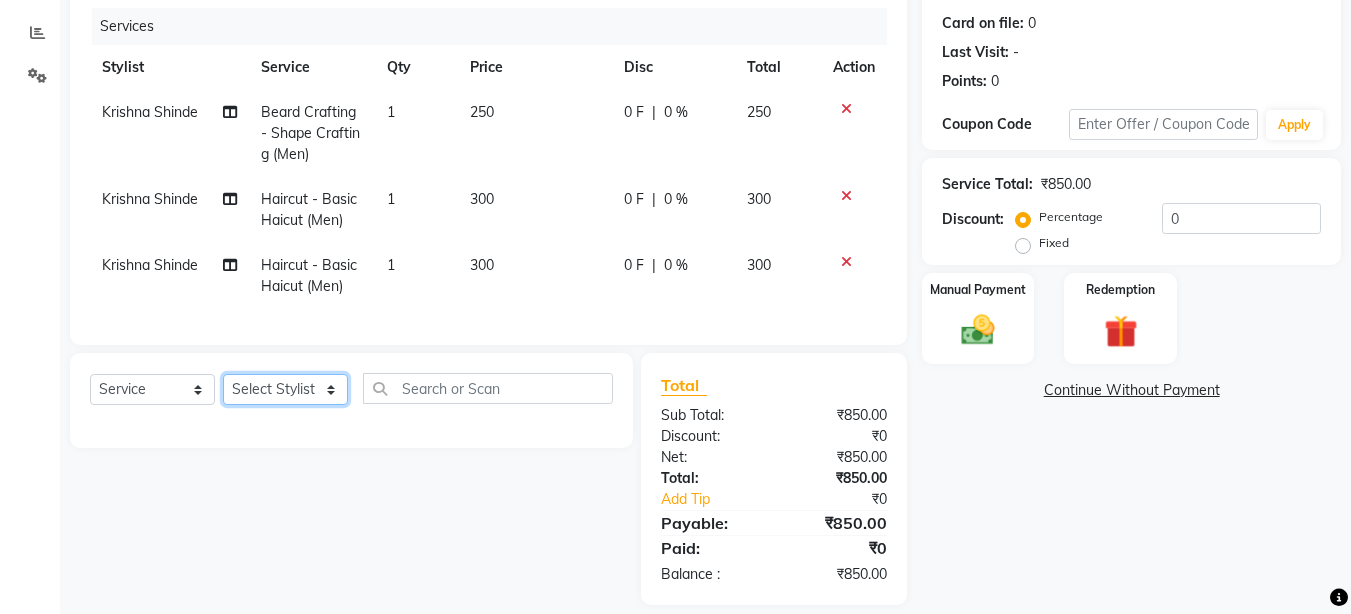 select on "70065" 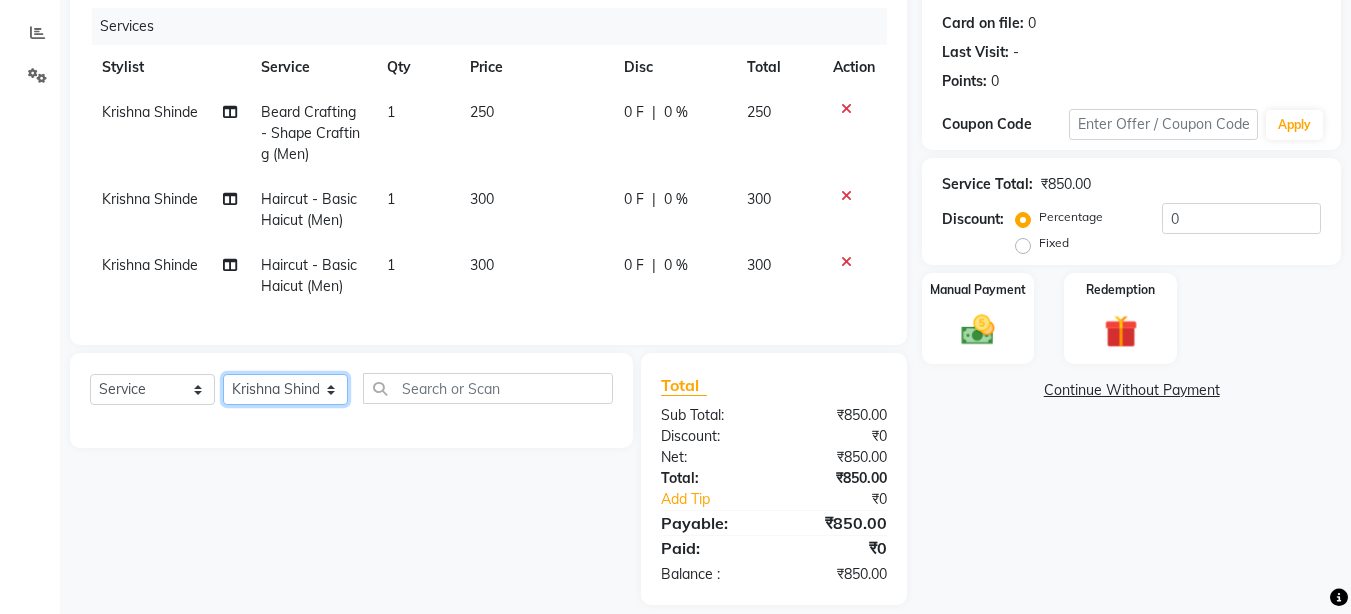 click on "Select Stylist Aakash Warulkar  Aditya Fulbhati Anshul Bisen Ftry Agent Ftry Manager Gunesh Warulkar Krishna Shinde Papiya Biswas Sachin Sutte Snehal Maám Support Test Manager Tulsi Thapa" 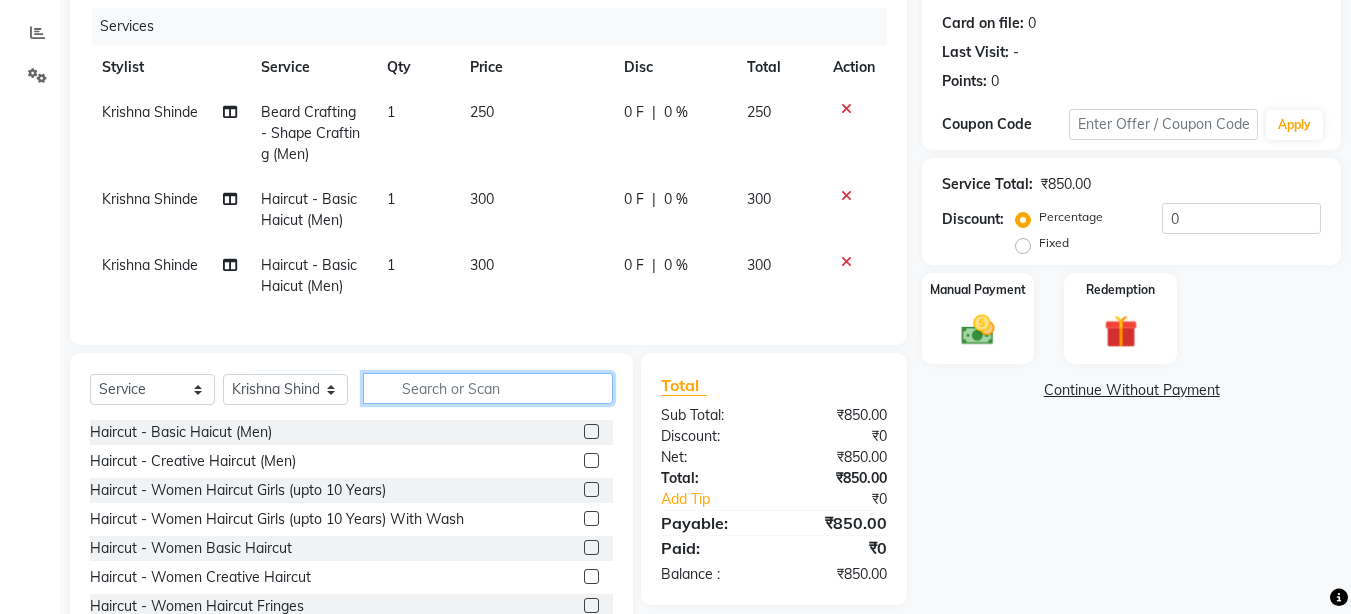 click 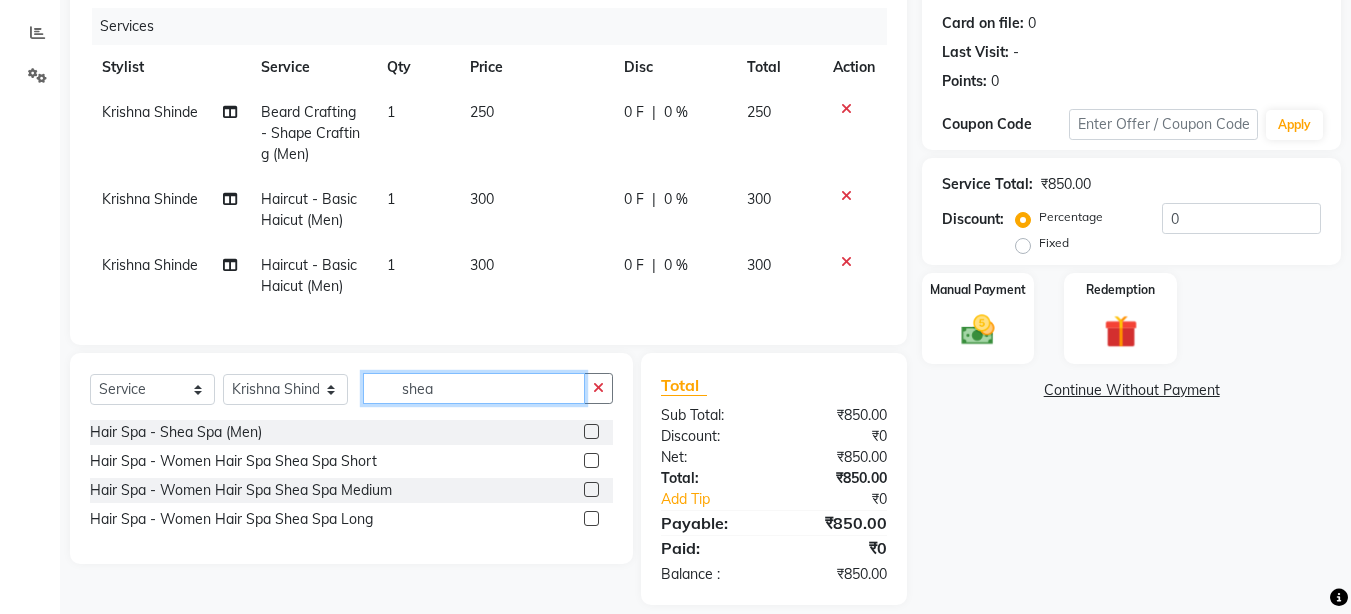type on "shea" 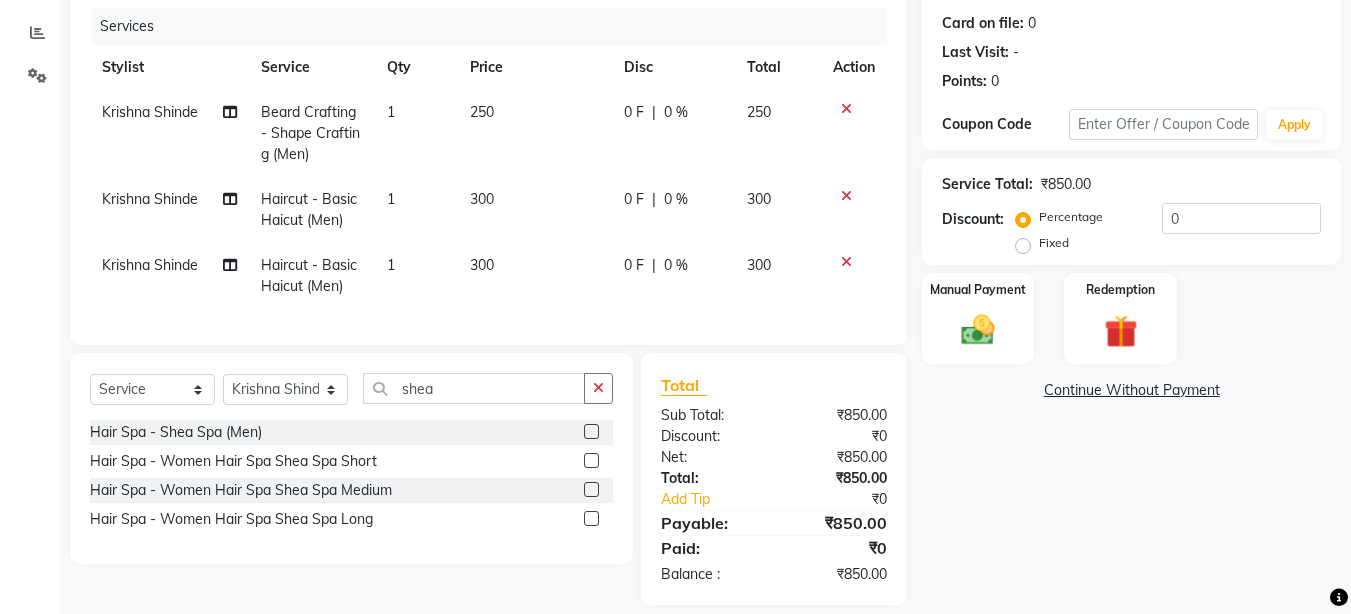 click 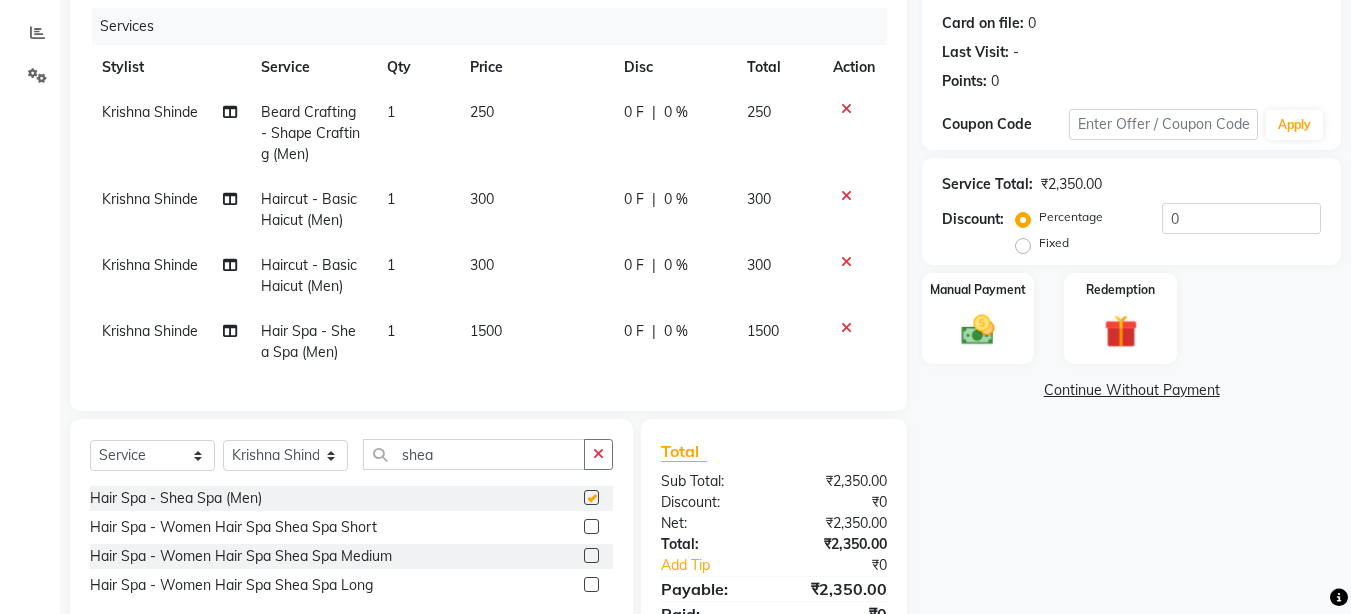 checkbox on "false" 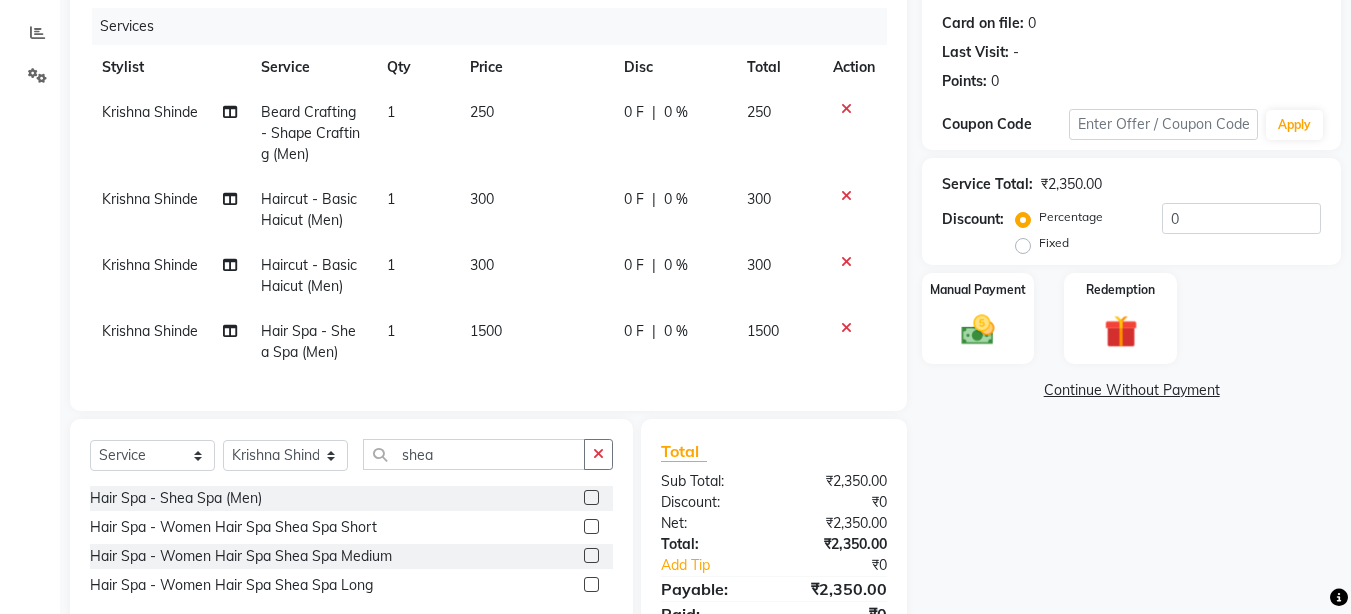 click on "Fixed" 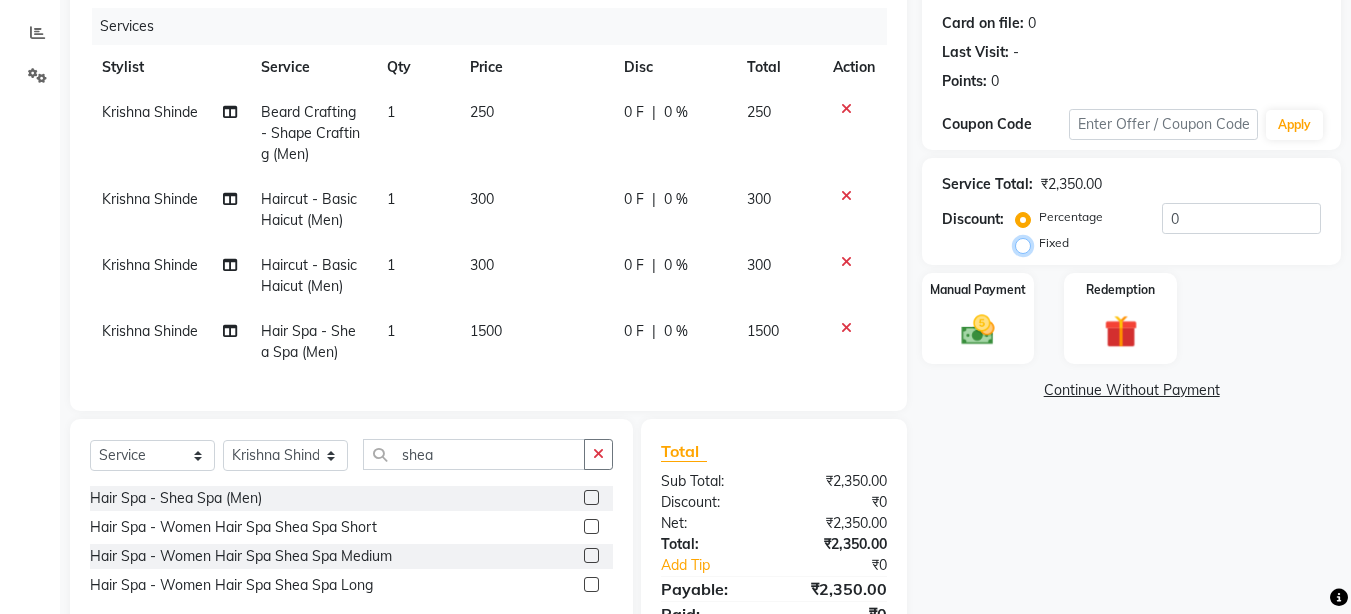 click on "Fixed" at bounding box center (1027, 243) 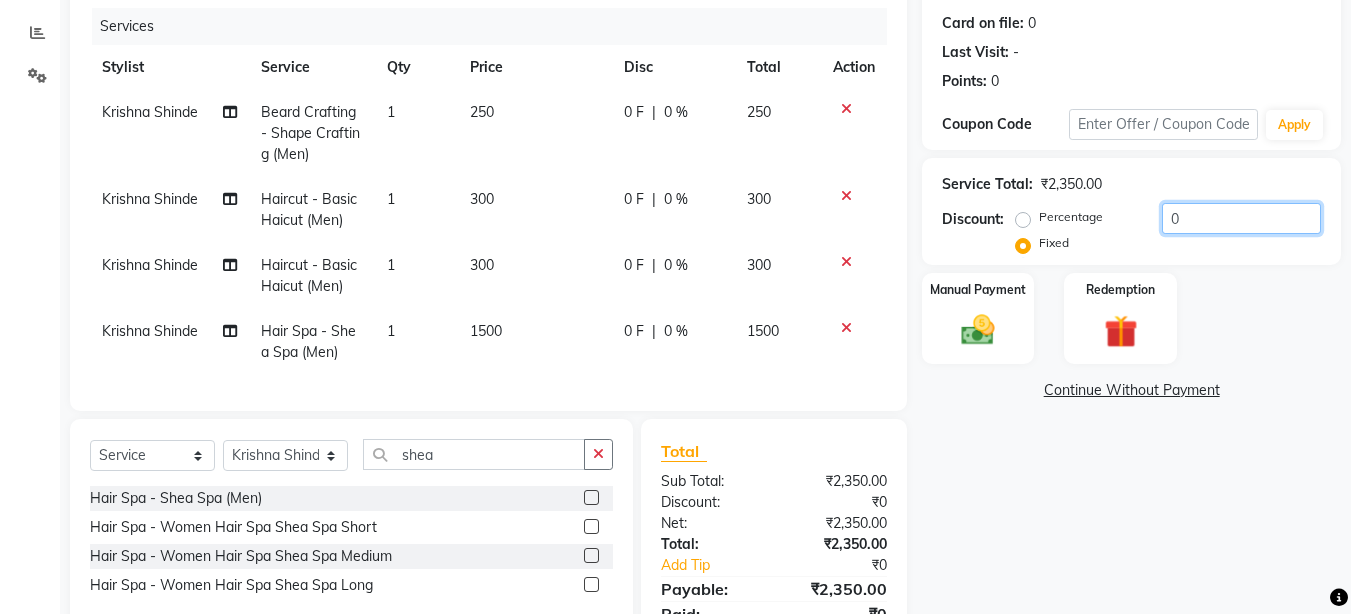 click on "0" 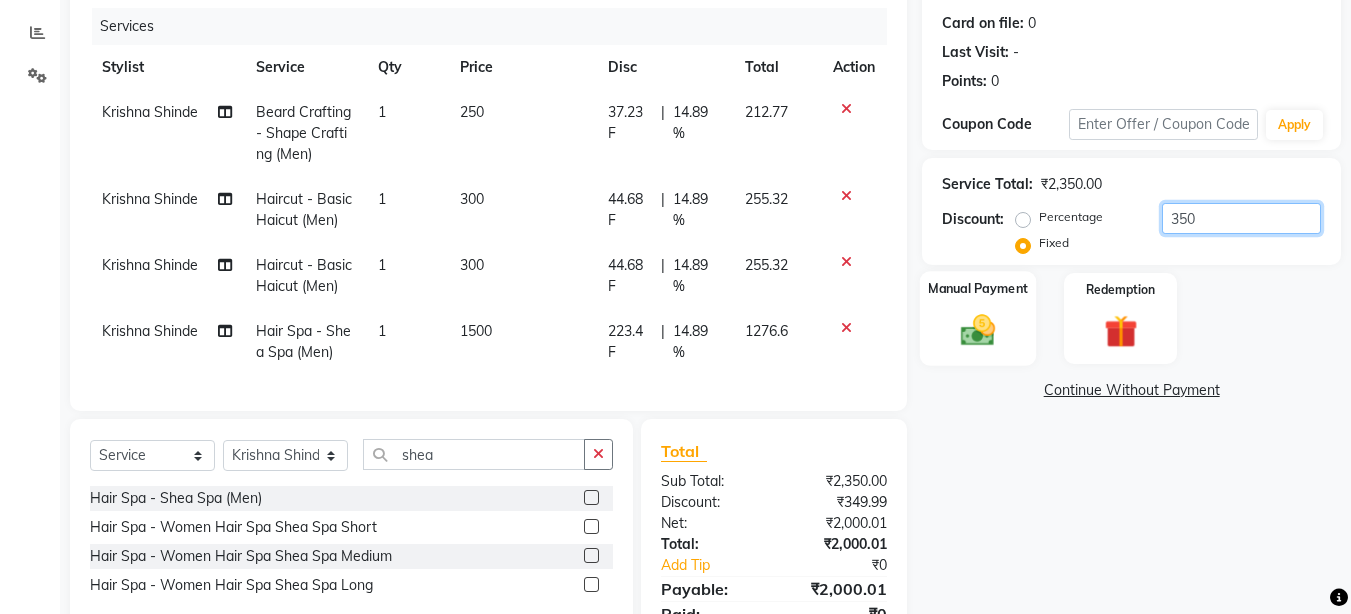 type on "350" 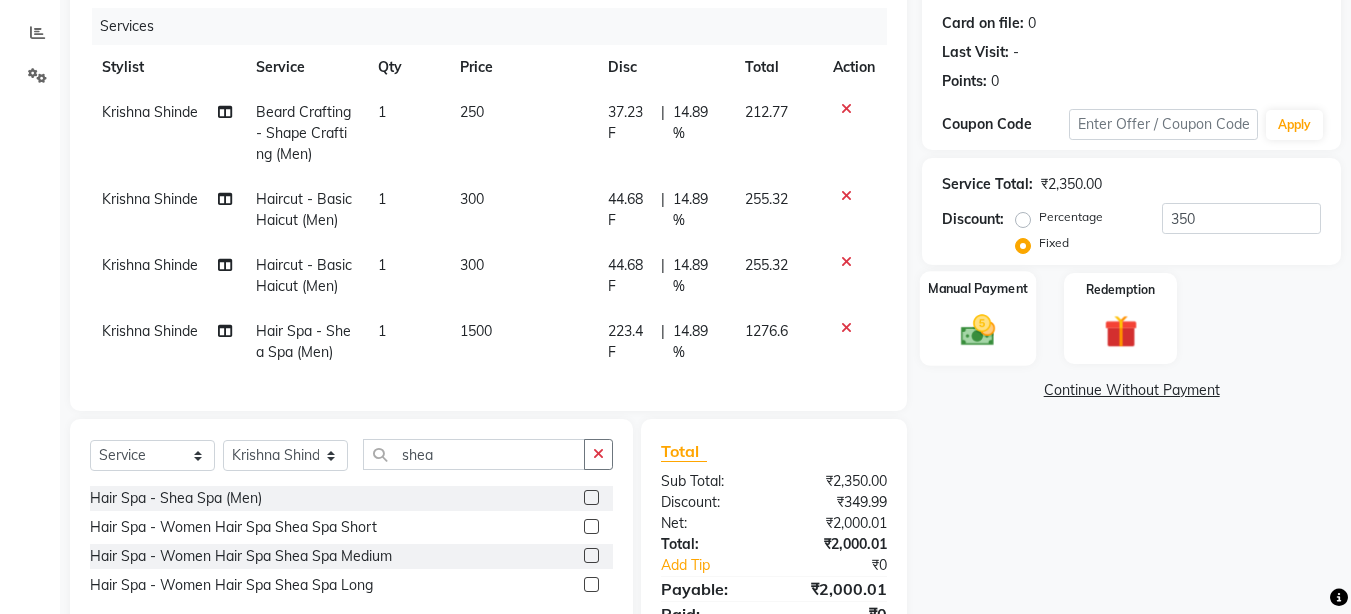 click 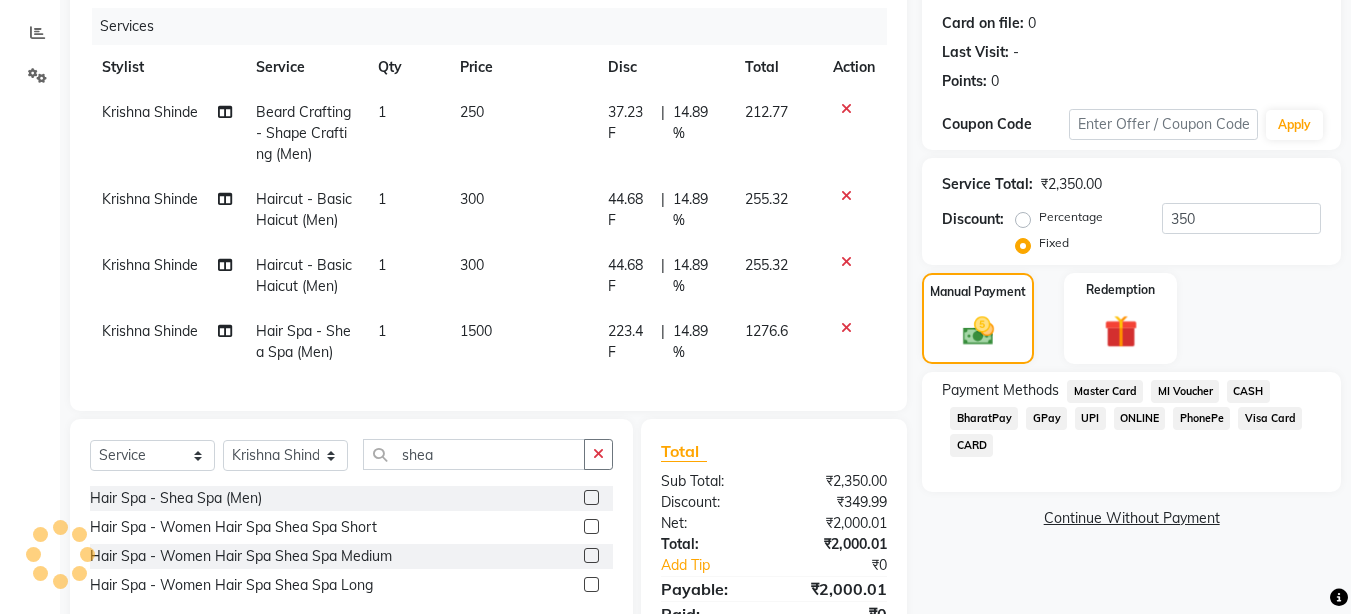 click on "CASH" 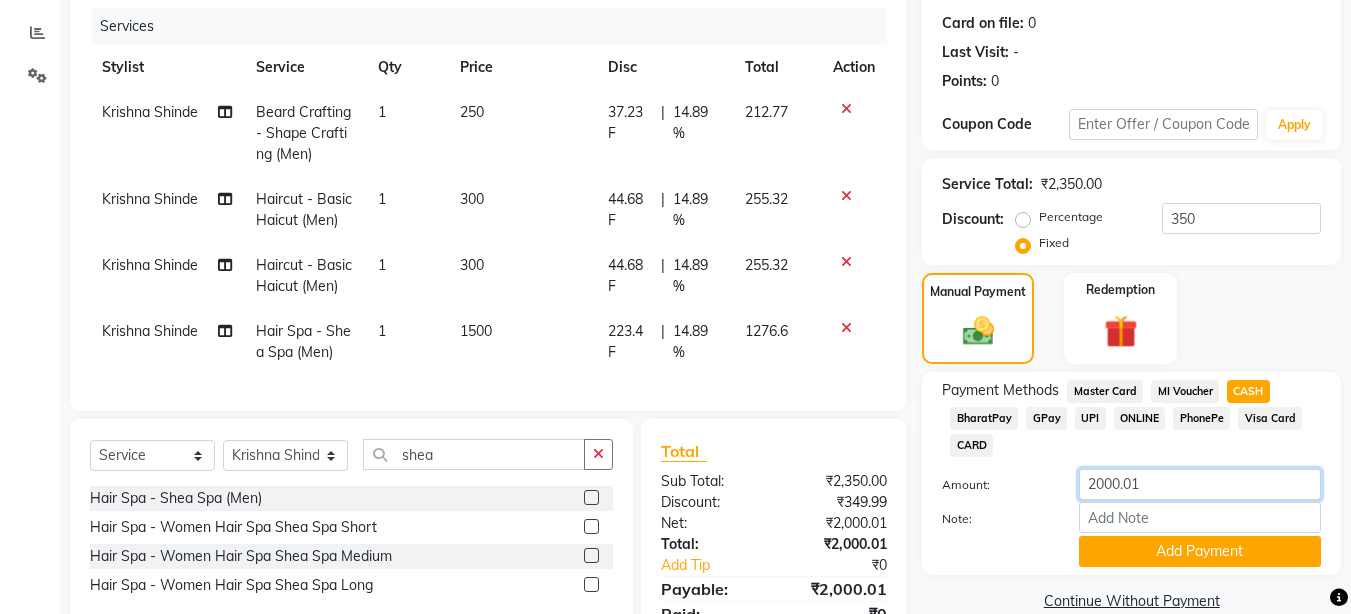 click on "2000.01" 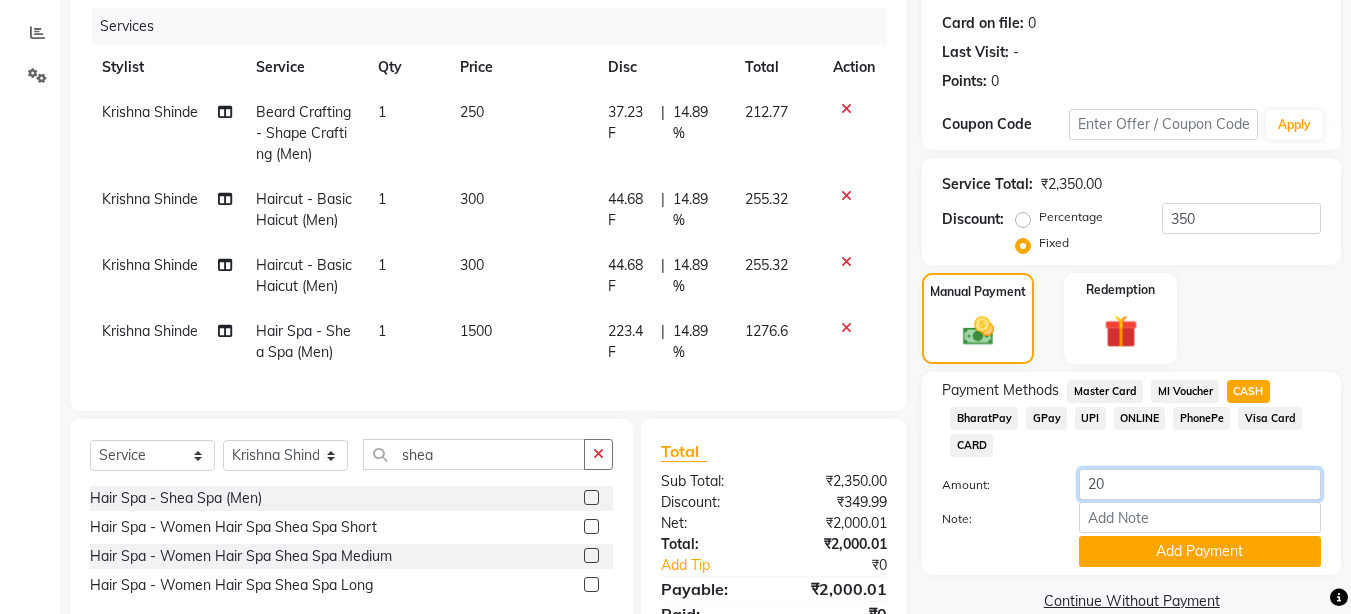 type on "2" 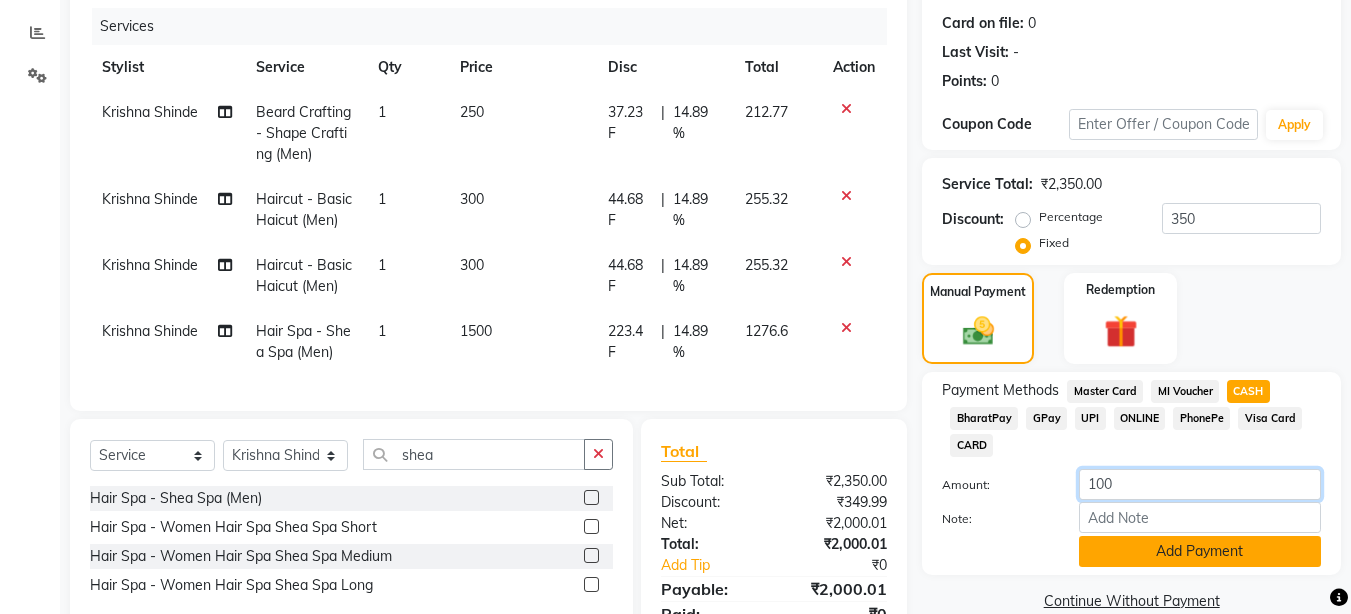 type on "100" 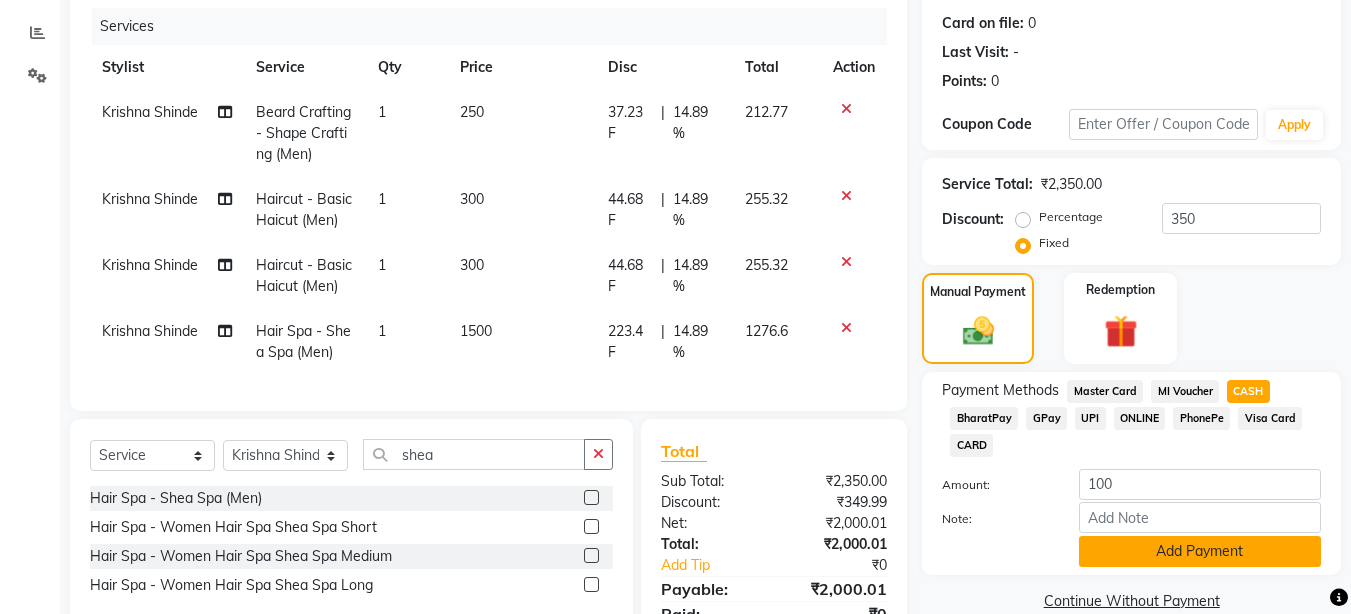 click on "Add Payment" 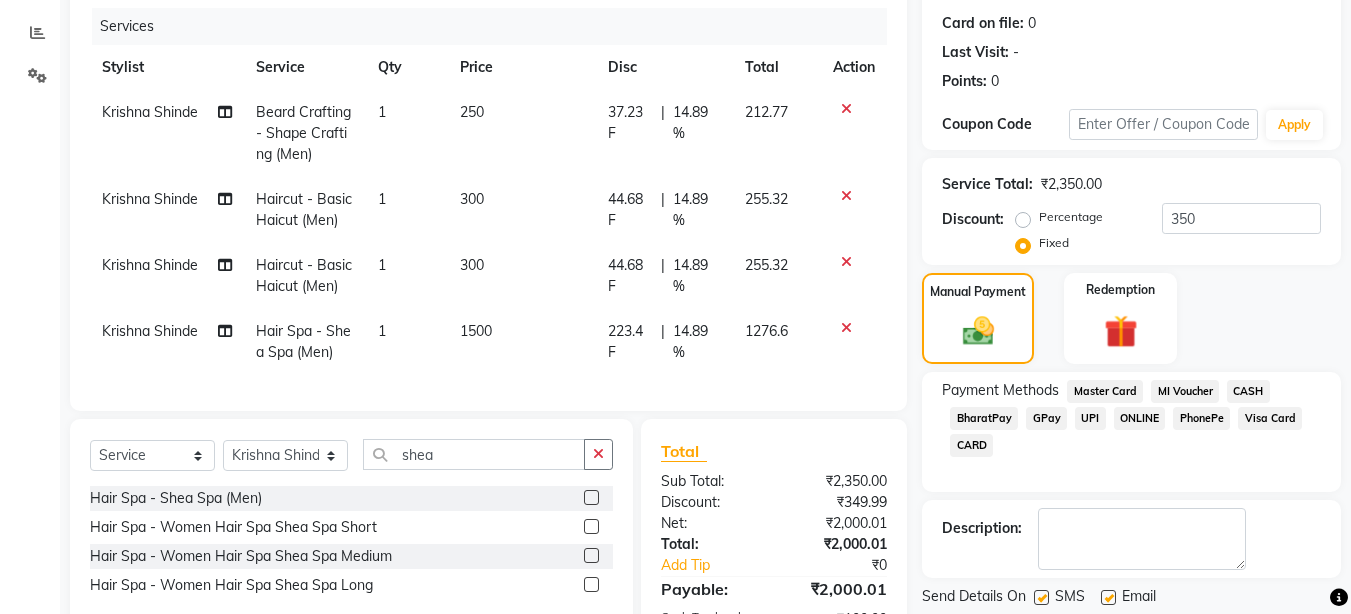 click on "UPI" 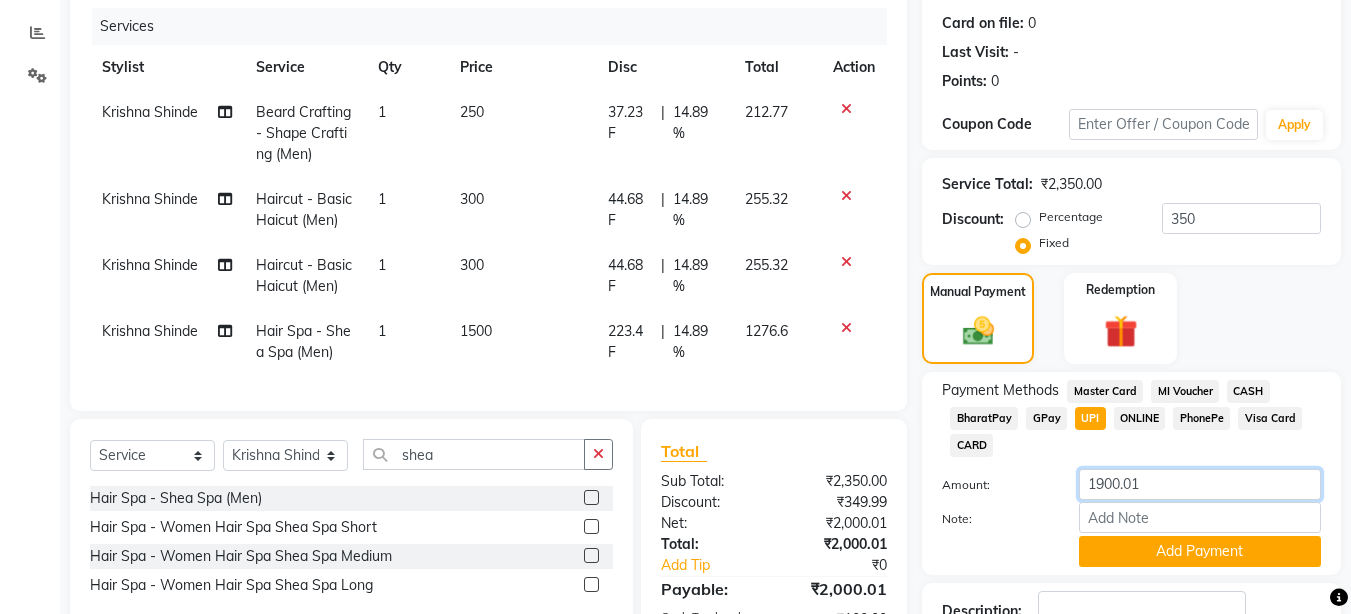 click on "1900.01" 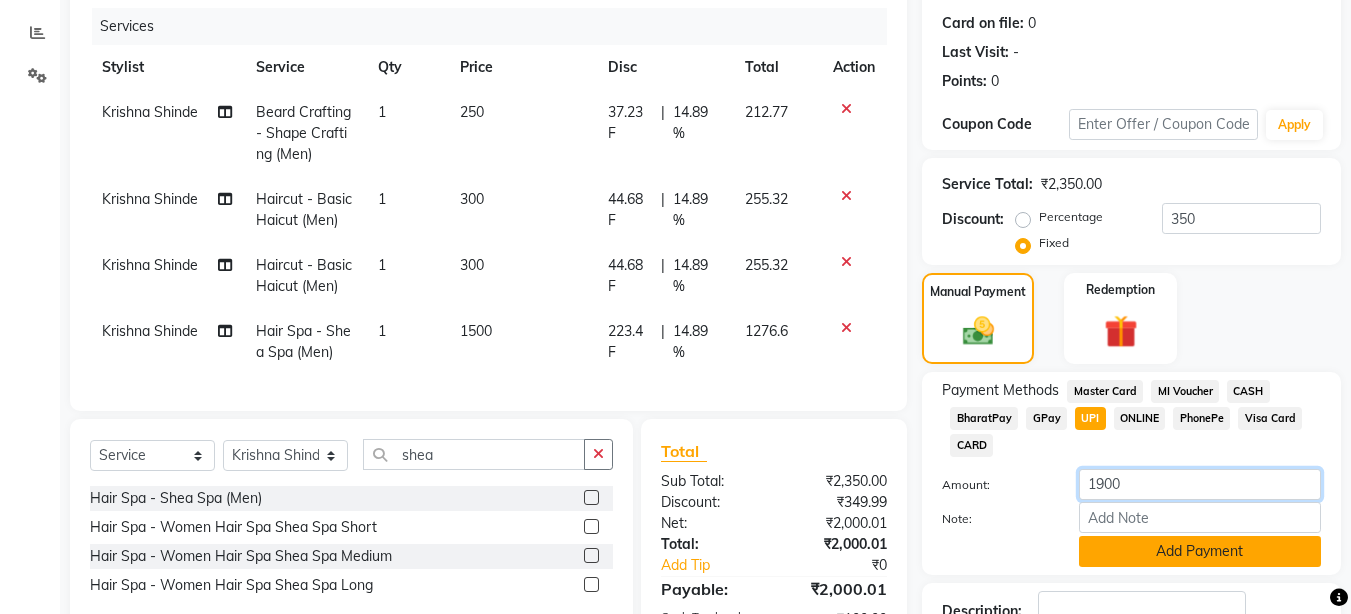 type on "1900" 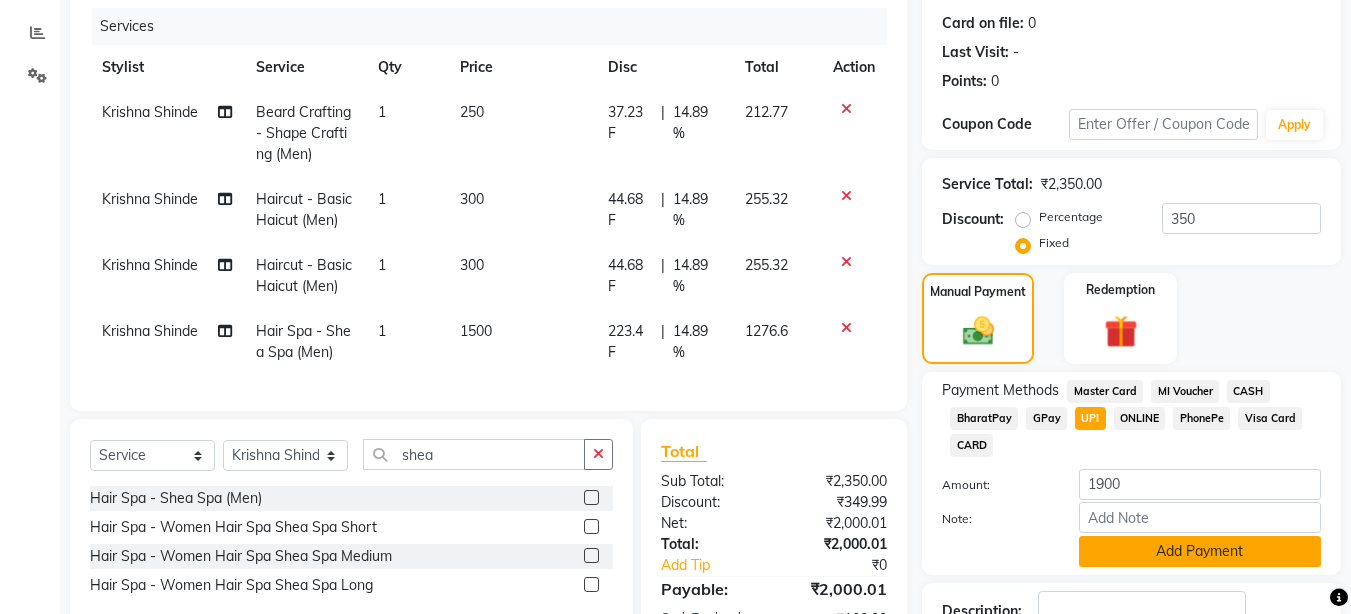 click on "Add Payment" 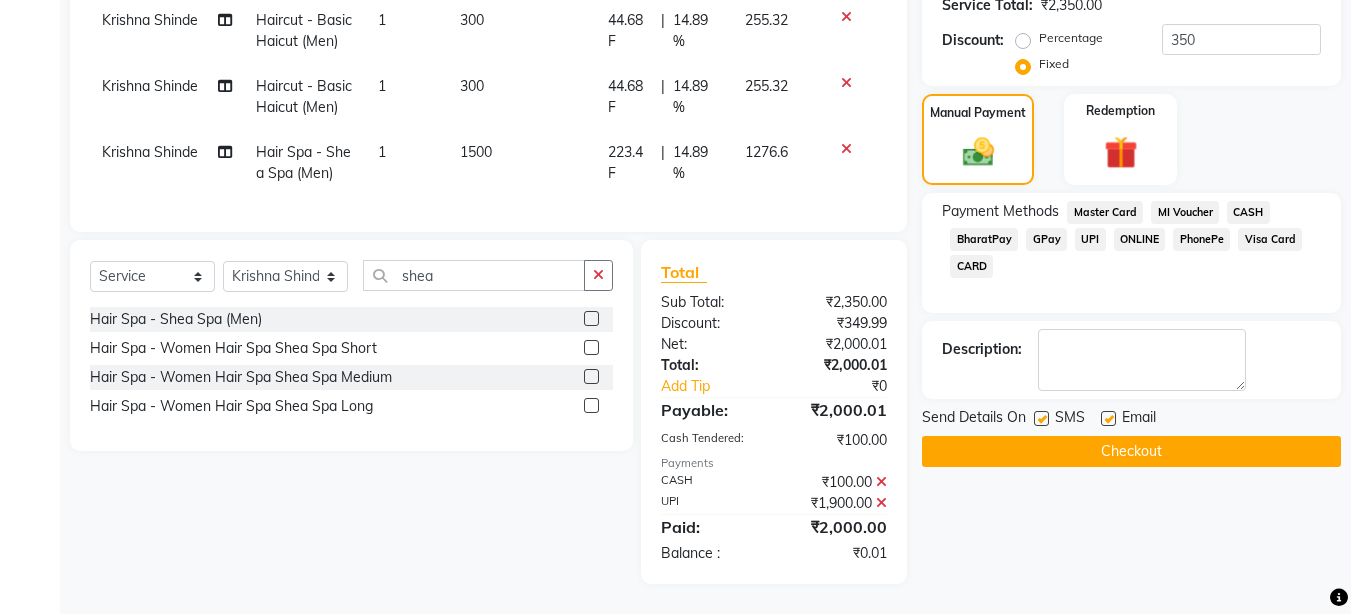 scroll, scrollTop: 434, scrollLeft: 0, axis: vertical 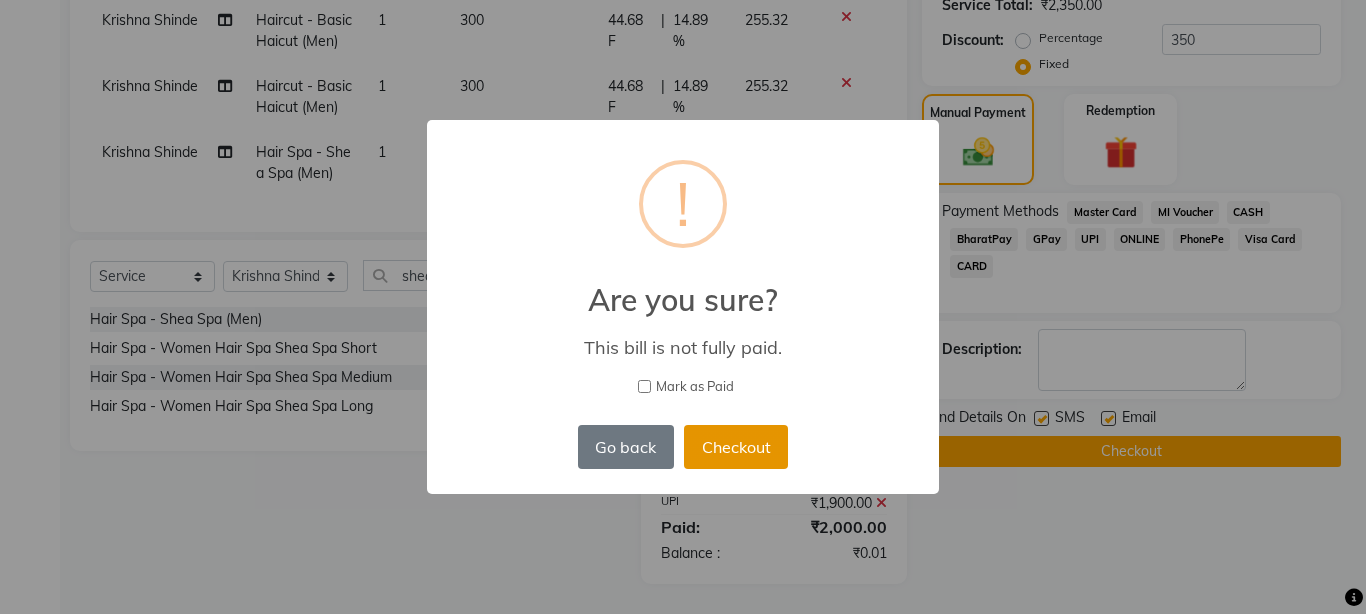 click on "Checkout" at bounding box center (736, 447) 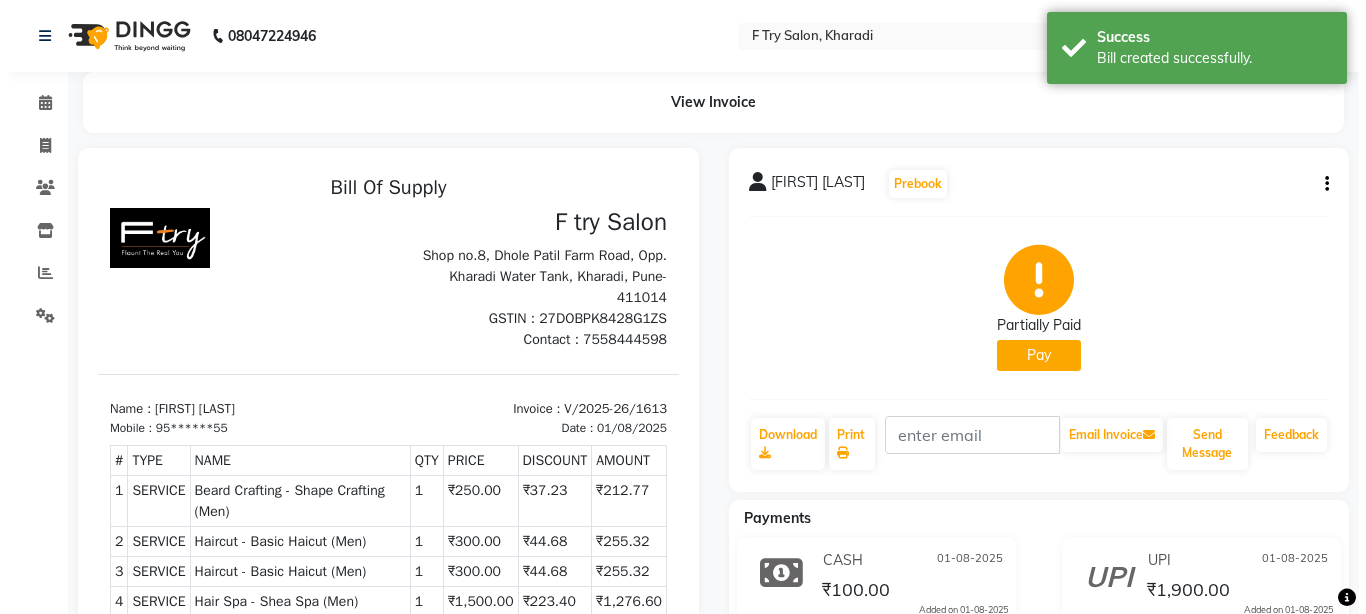 scroll, scrollTop: 0, scrollLeft: 0, axis: both 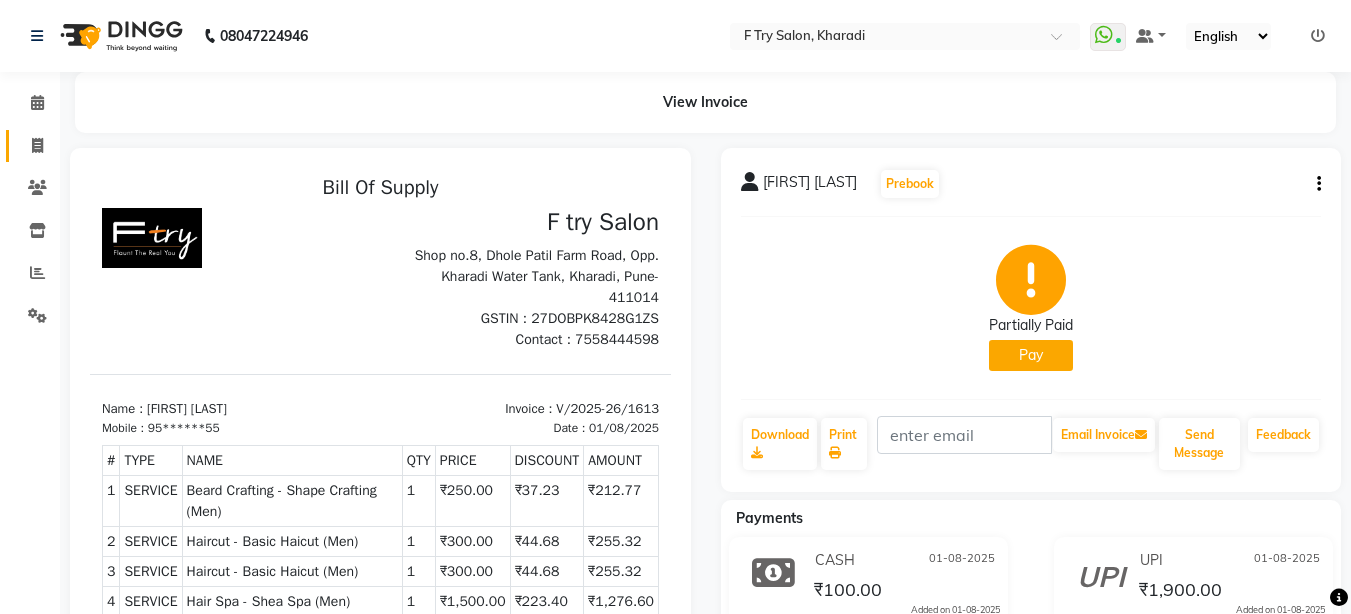 click 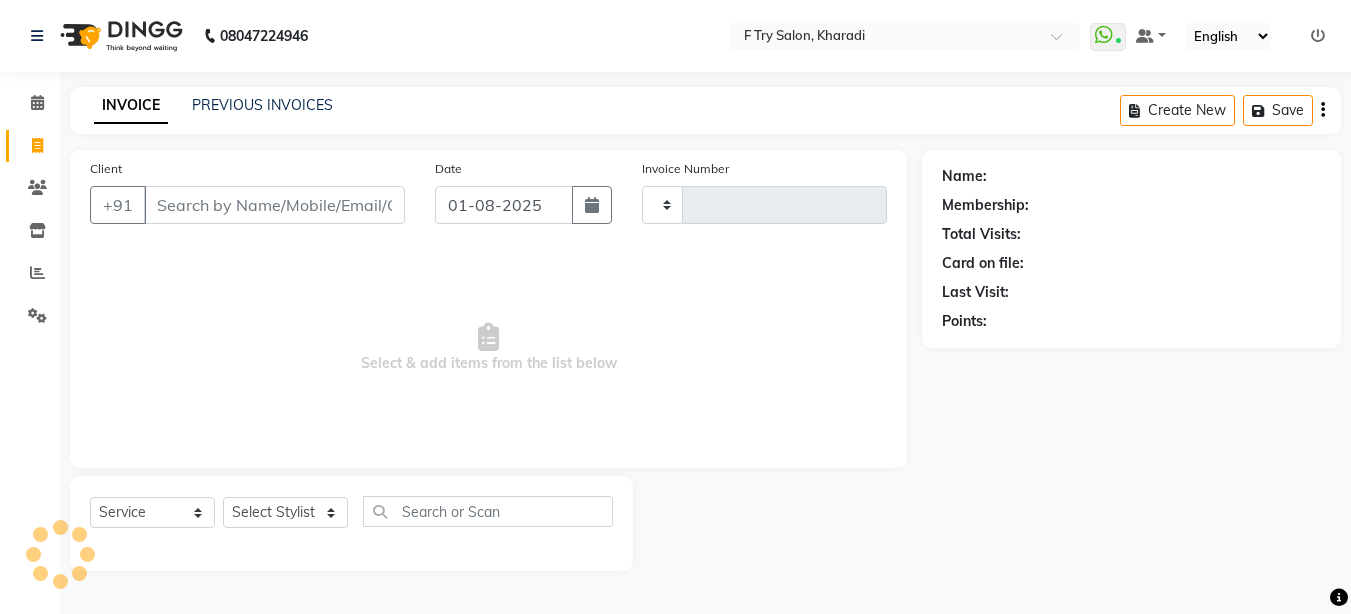 type on "1614" 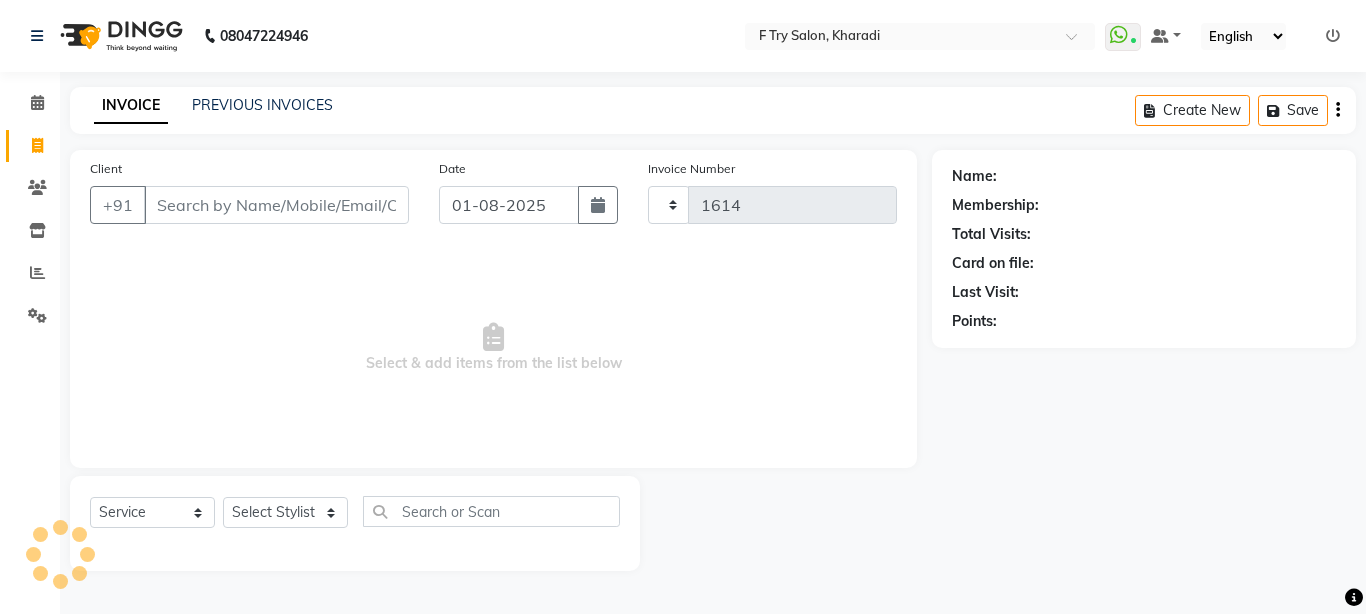 select on "793" 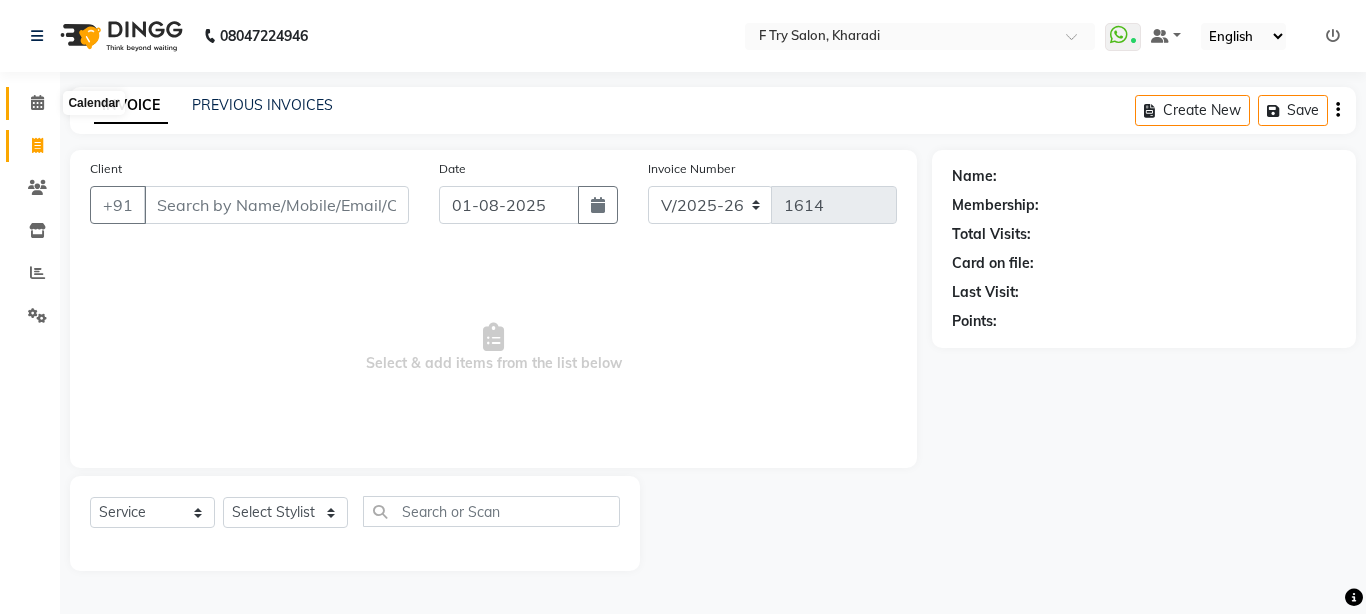 click 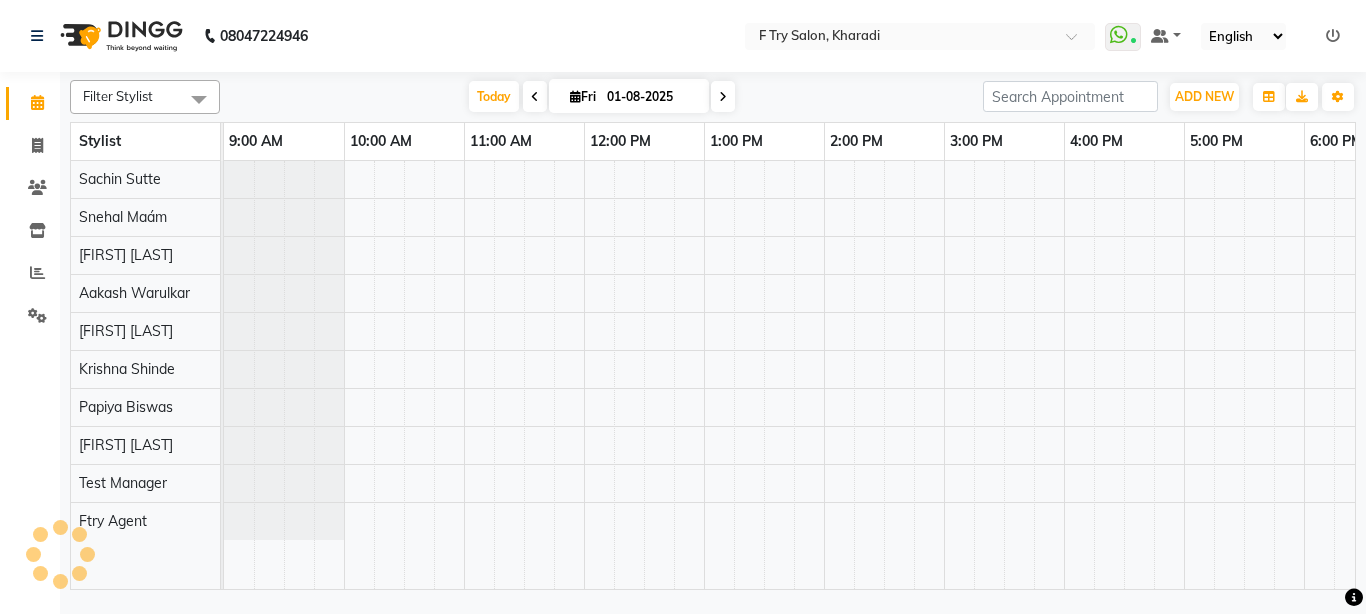 scroll, scrollTop: 0, scrollLeft: 429, axis: horizontal 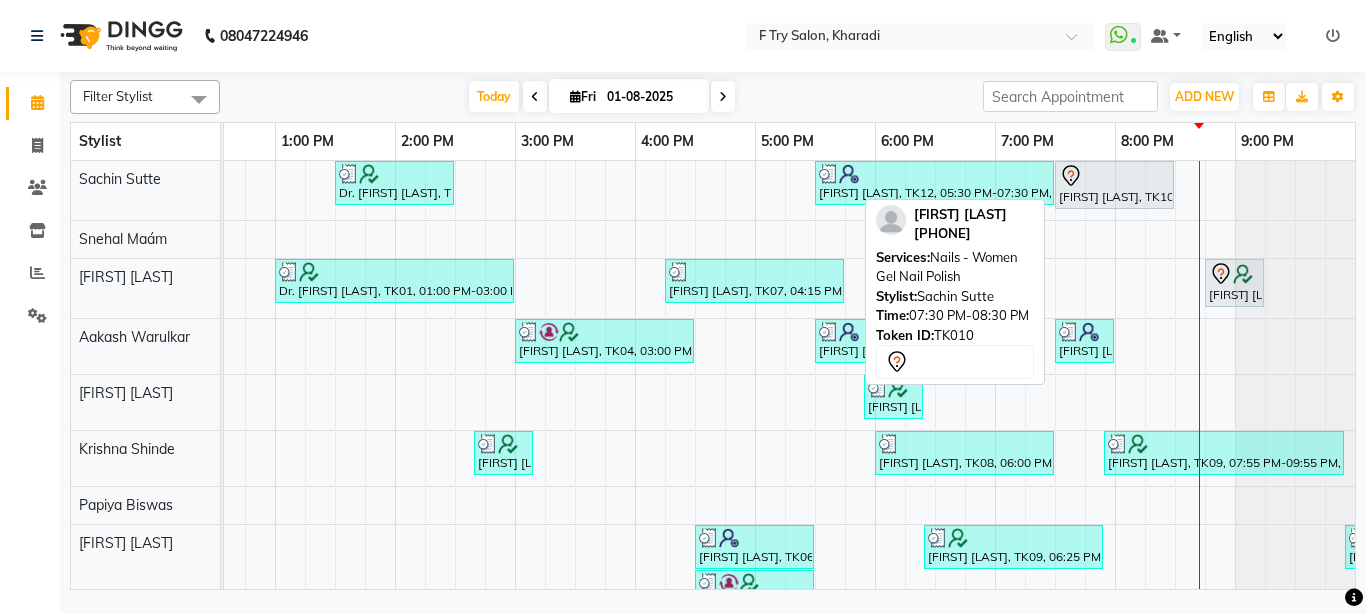 click at bounding box center [1114, 176] 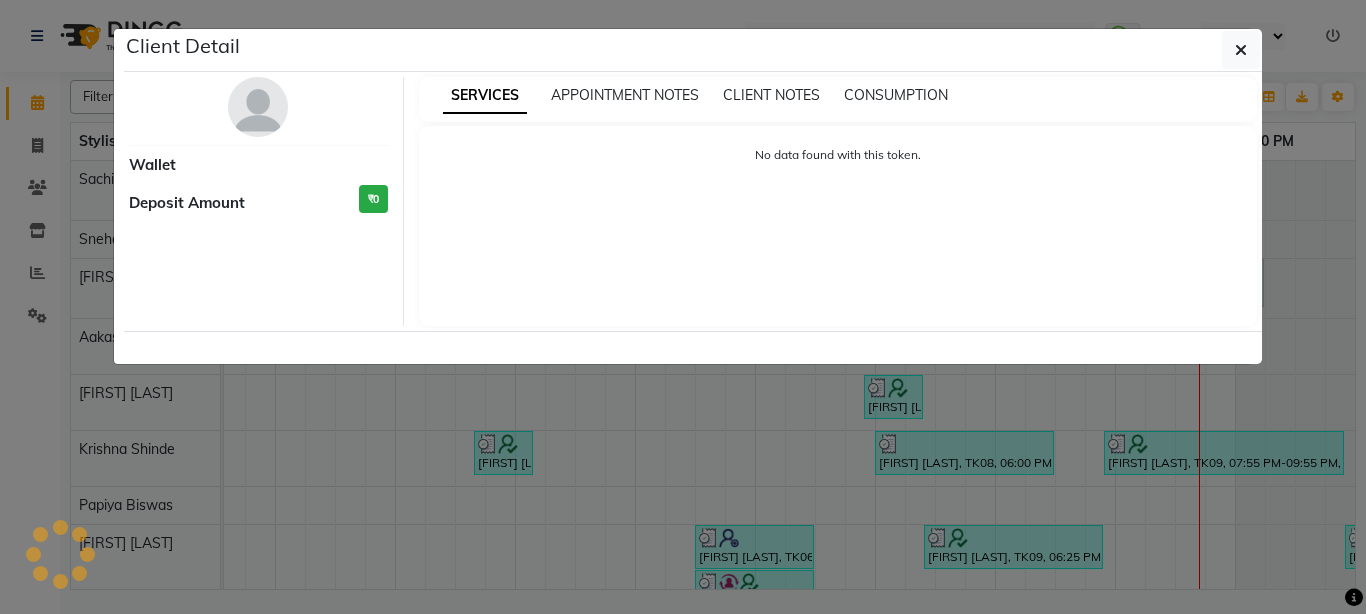 select on "7" 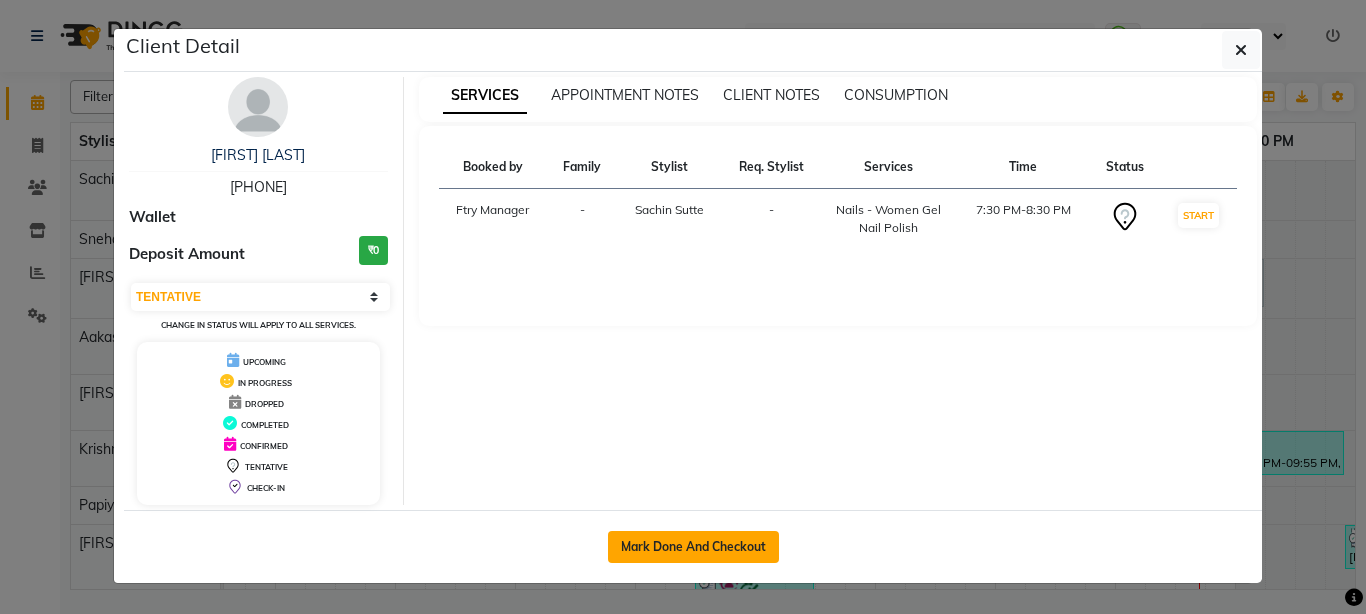 click on "Mark Done And Checkout" 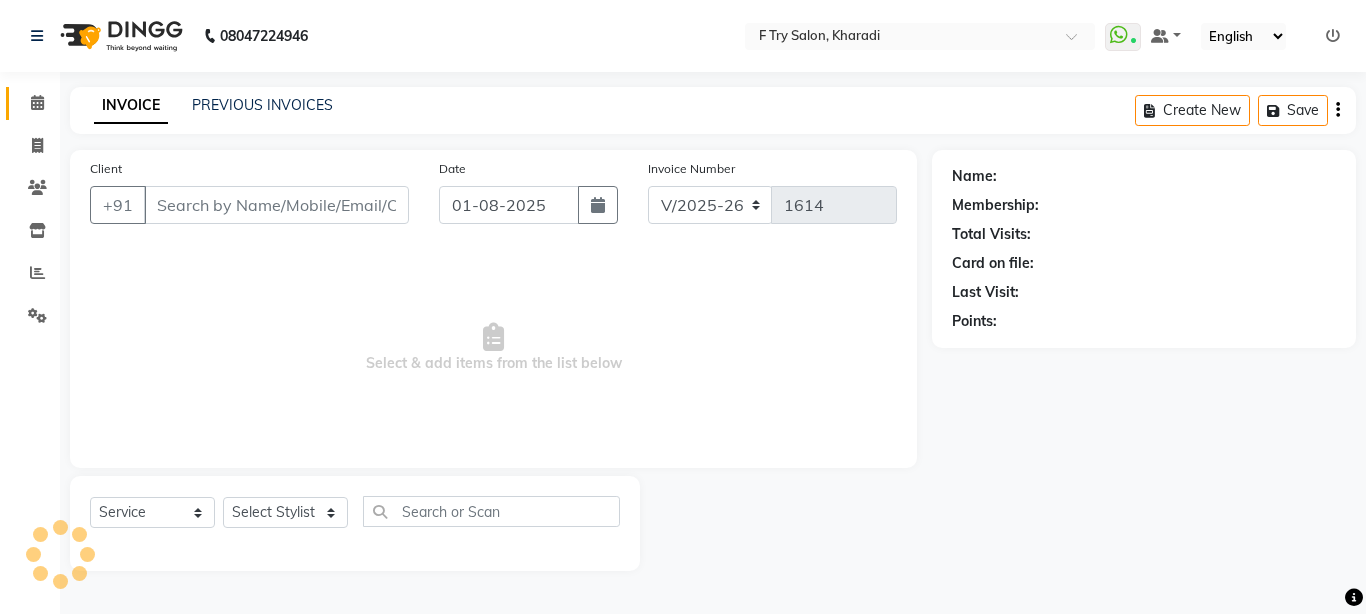 type on "80******61" 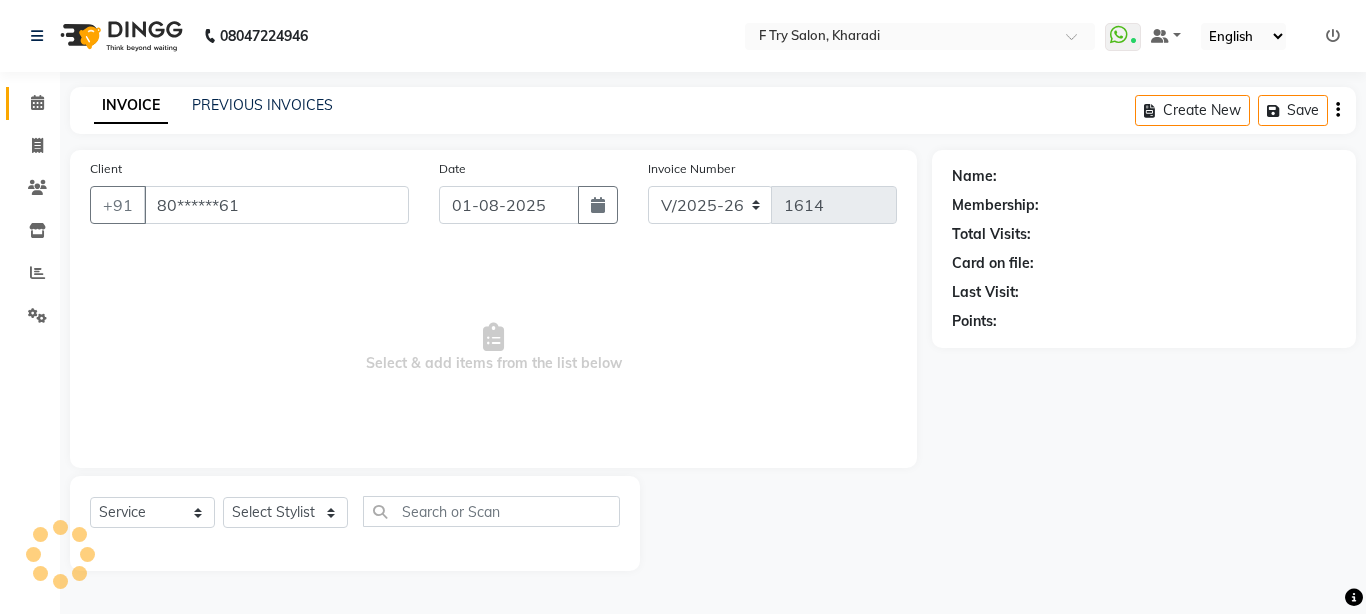 select on "13914" 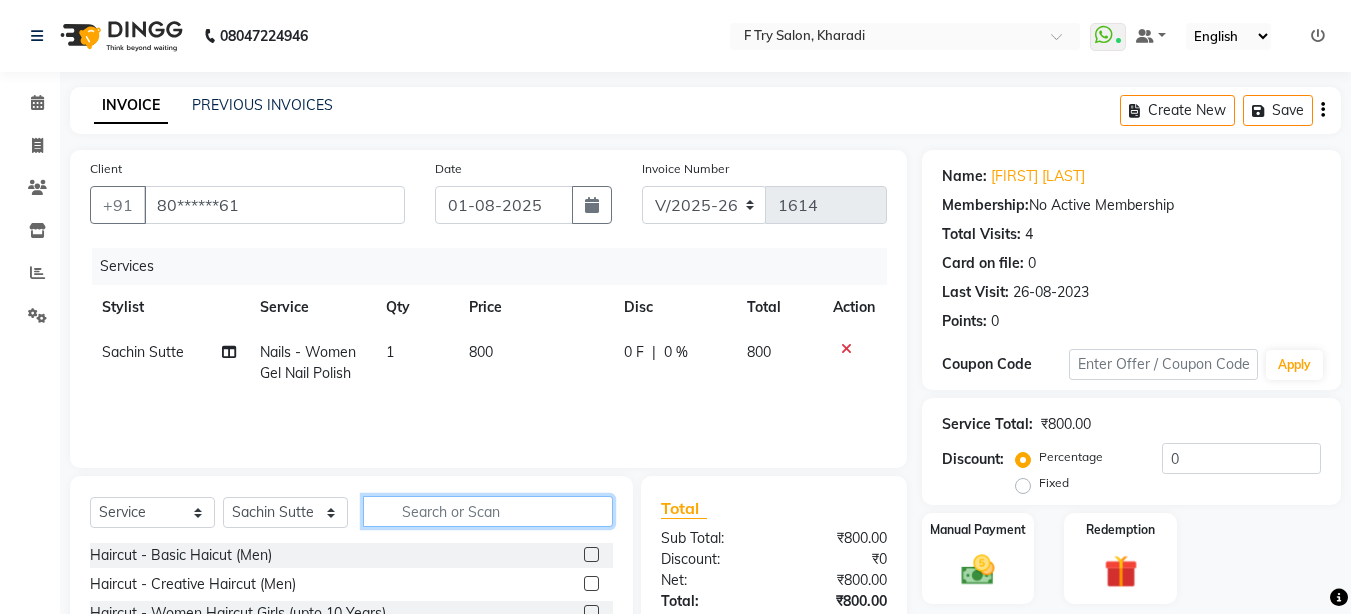 click 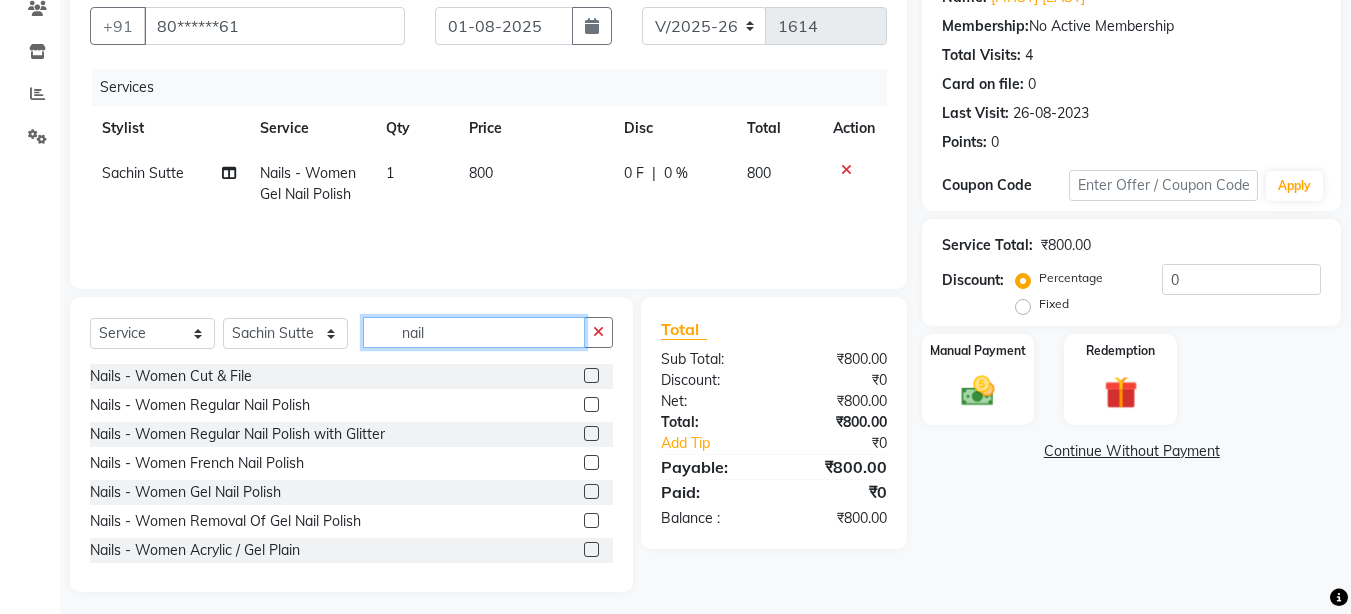scroll, scrollTop: 187, scrollLeft: 0, axis: vertical 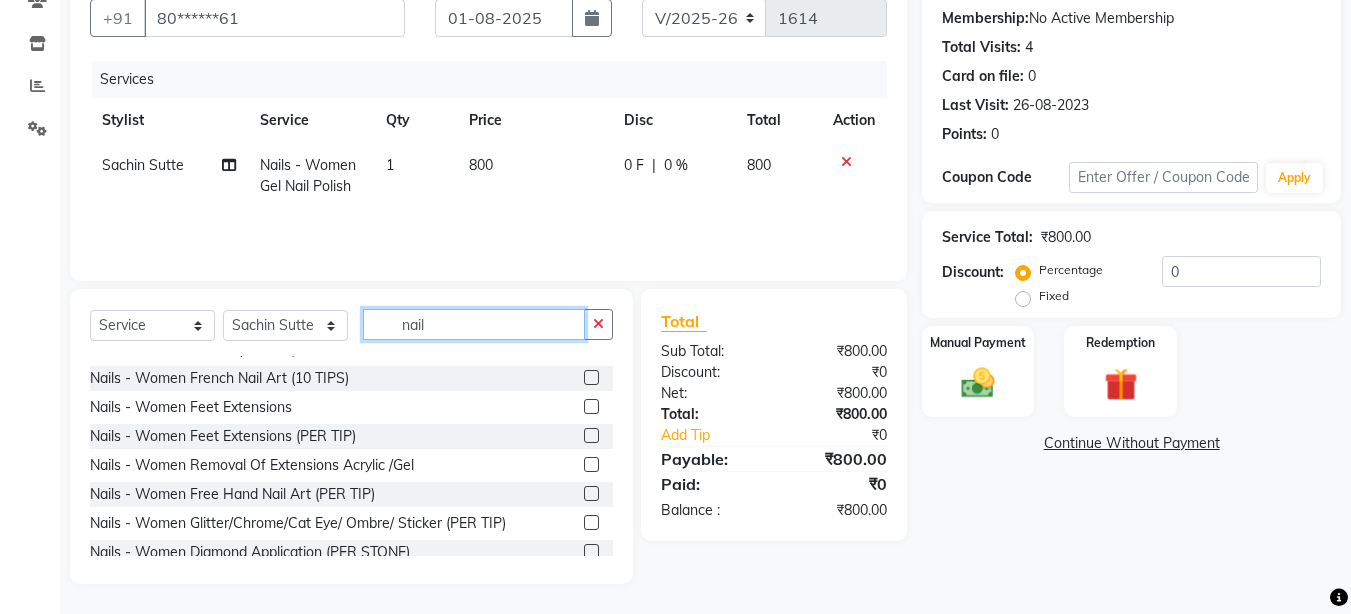 type on "nail" 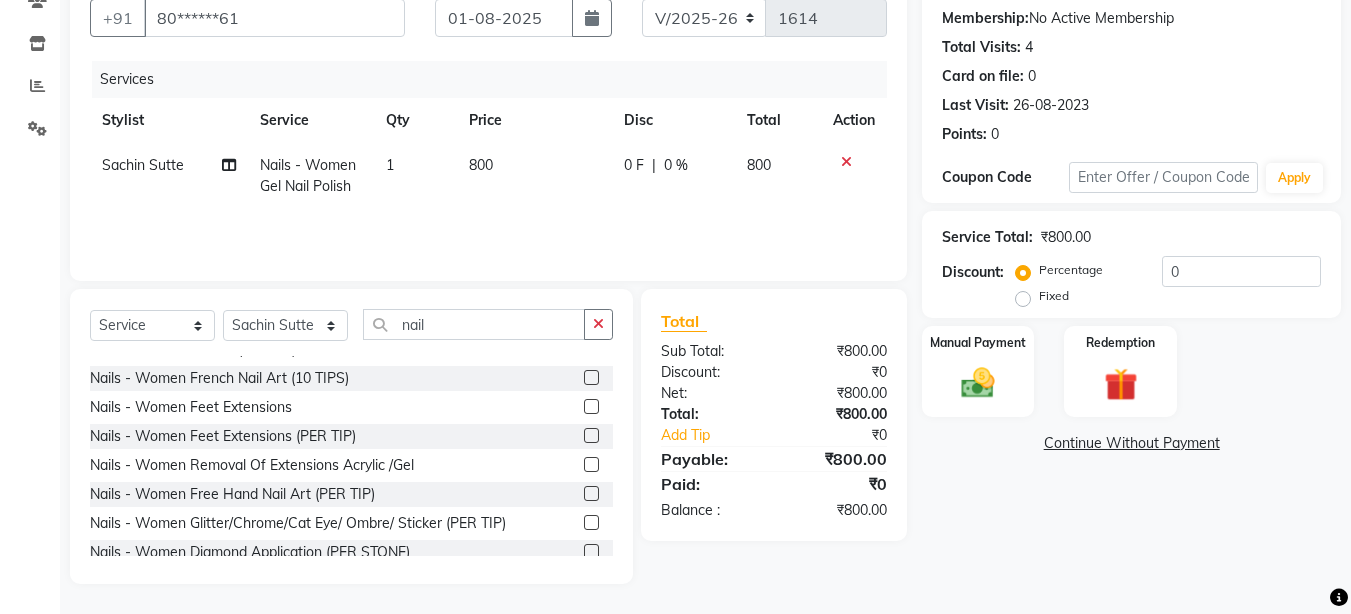 click 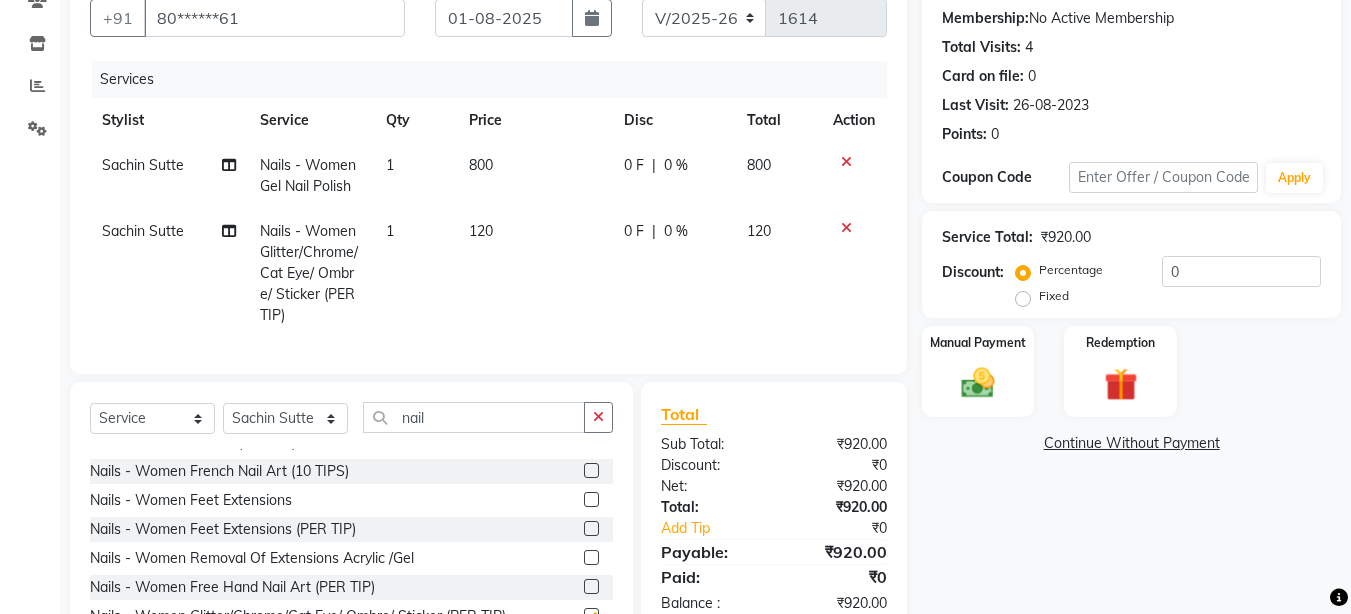 checkbox on "false" 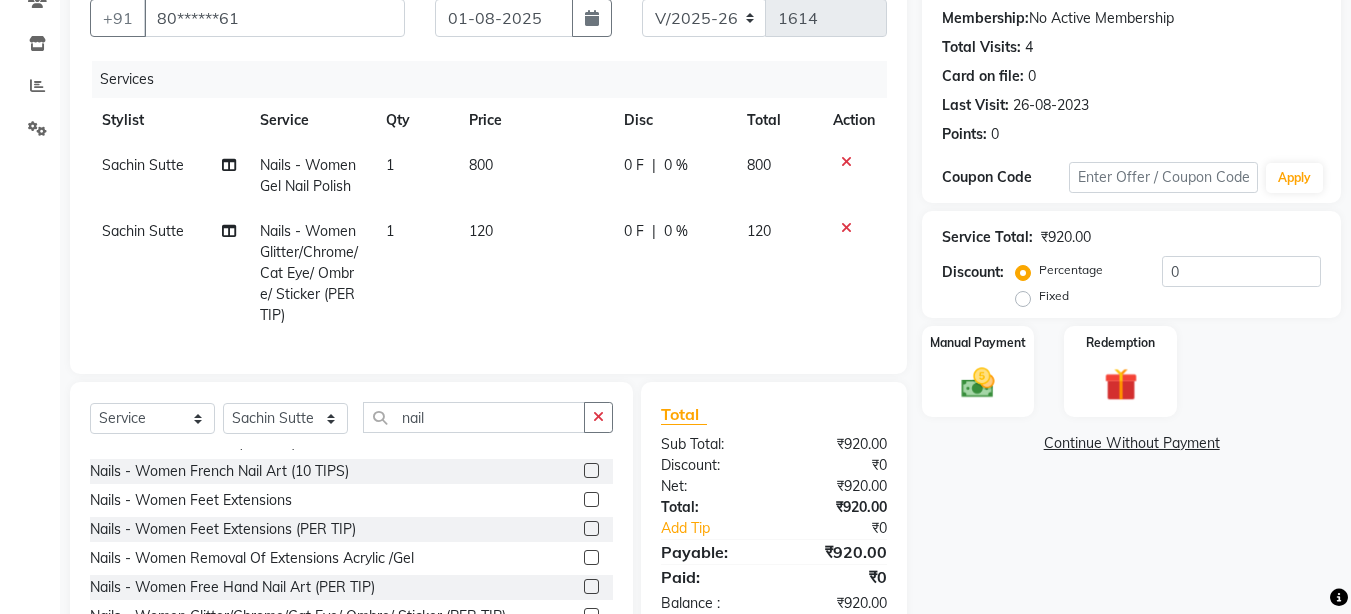 click on "120" 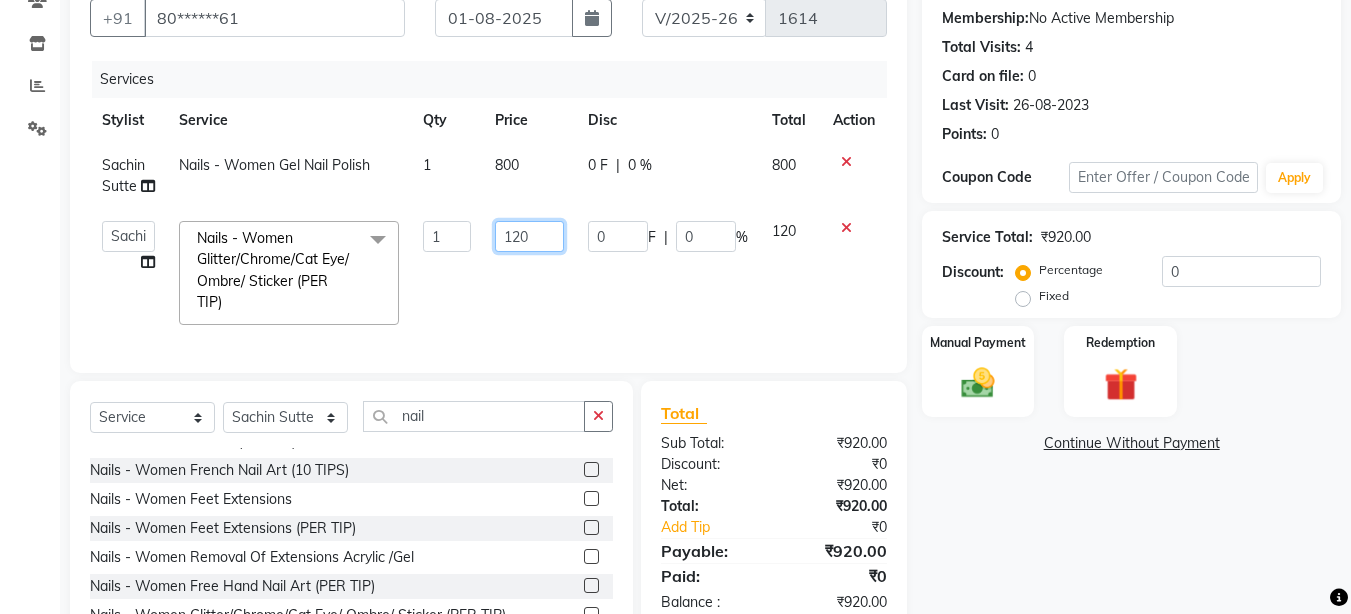 click on "120" 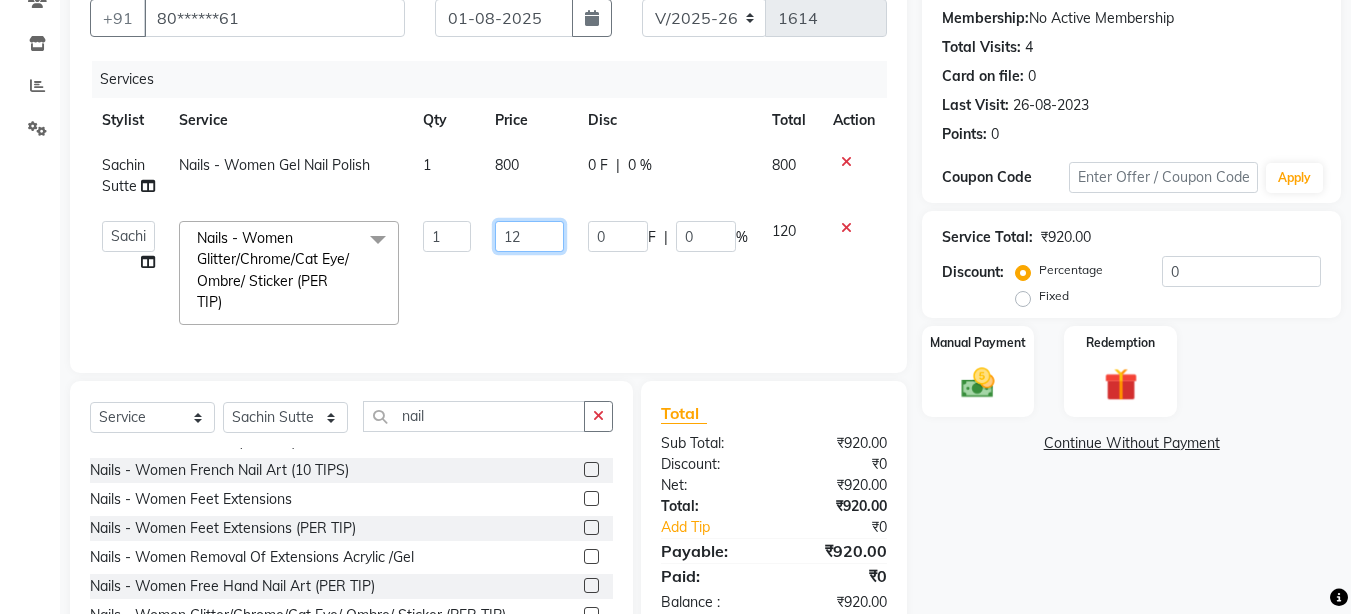 type on "1" 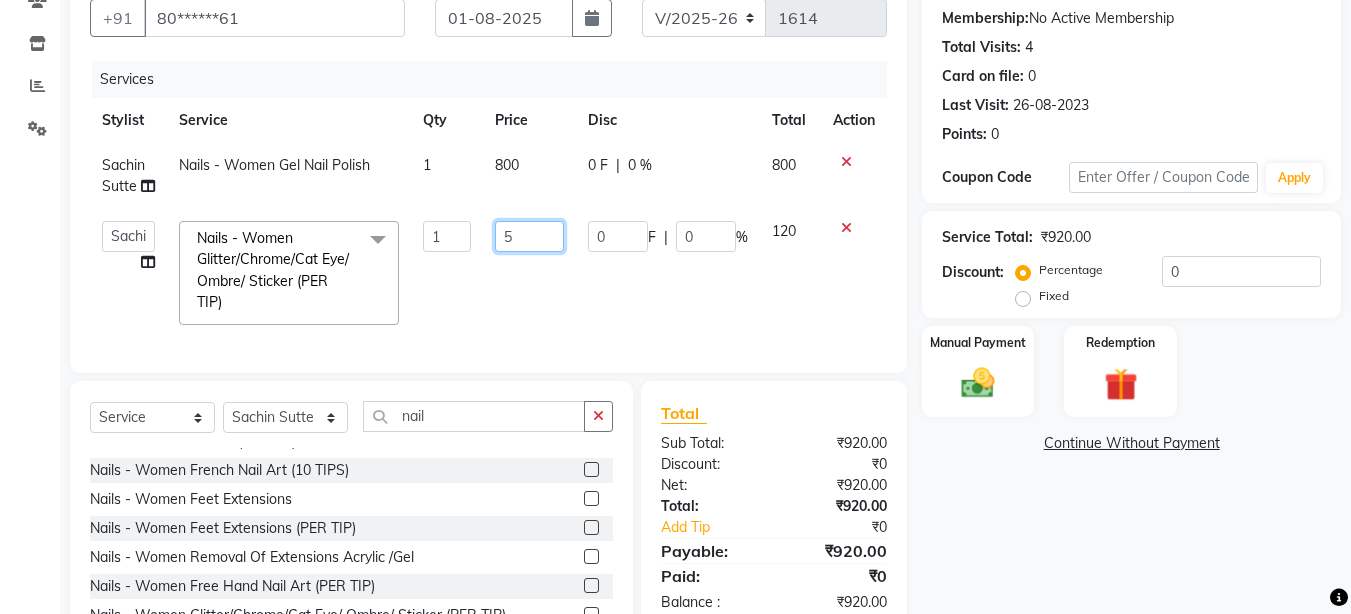type on "50" 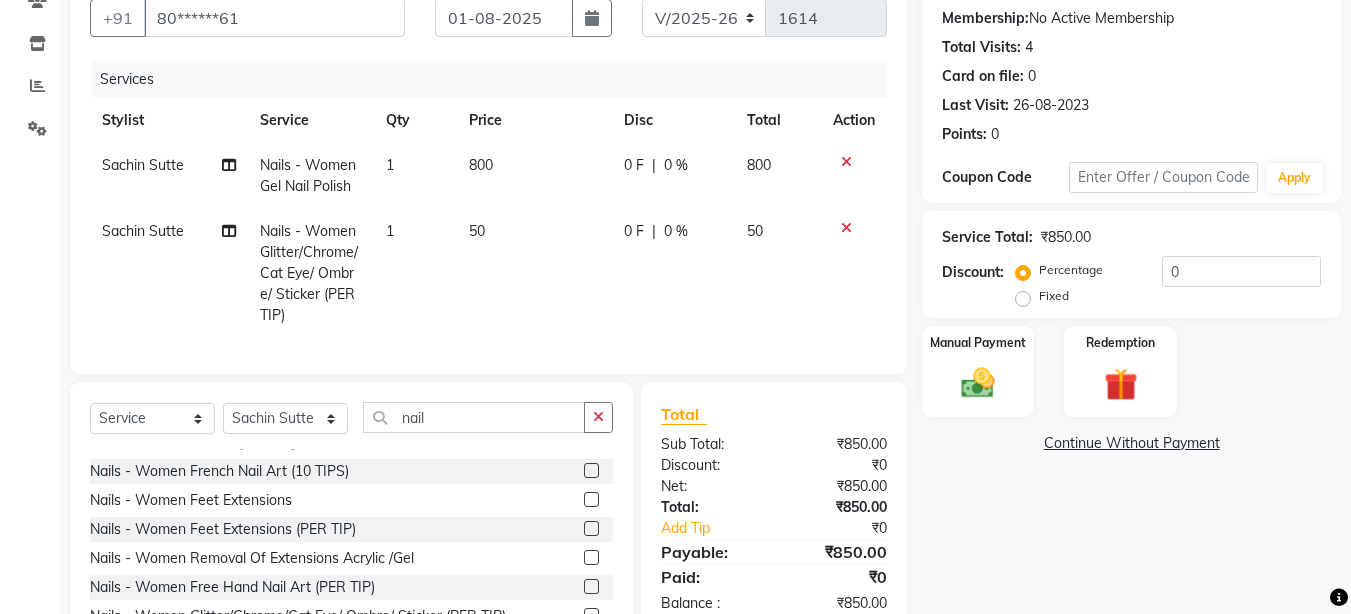 click on "1" 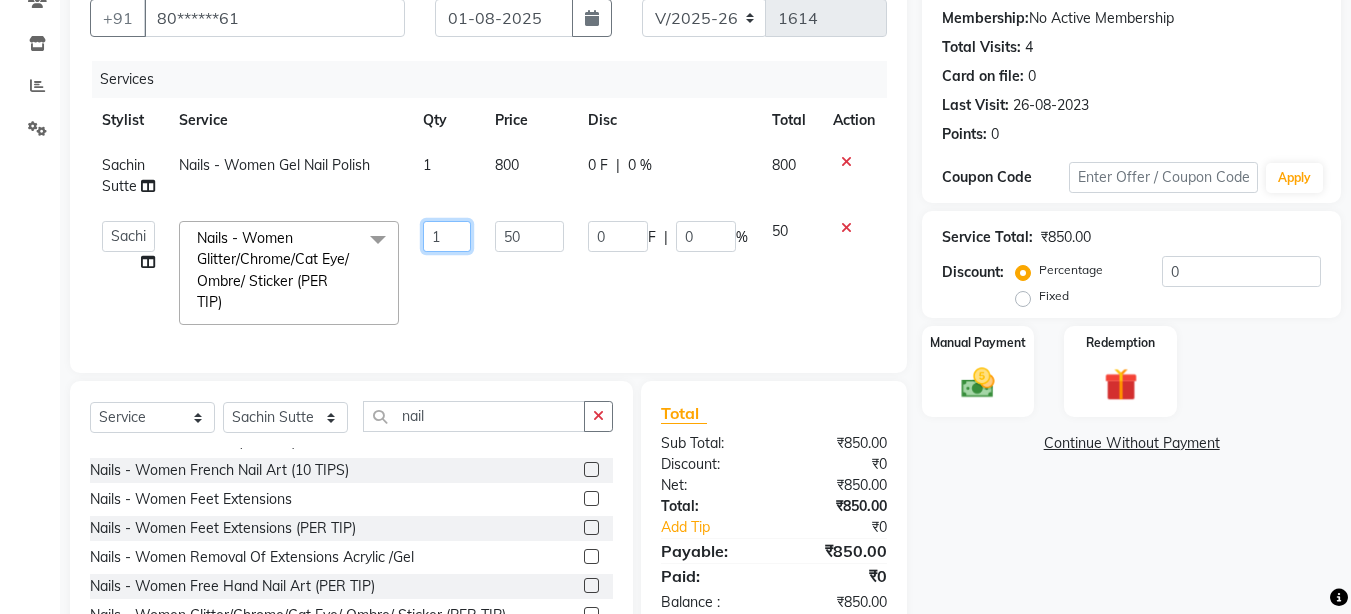 click on "1" 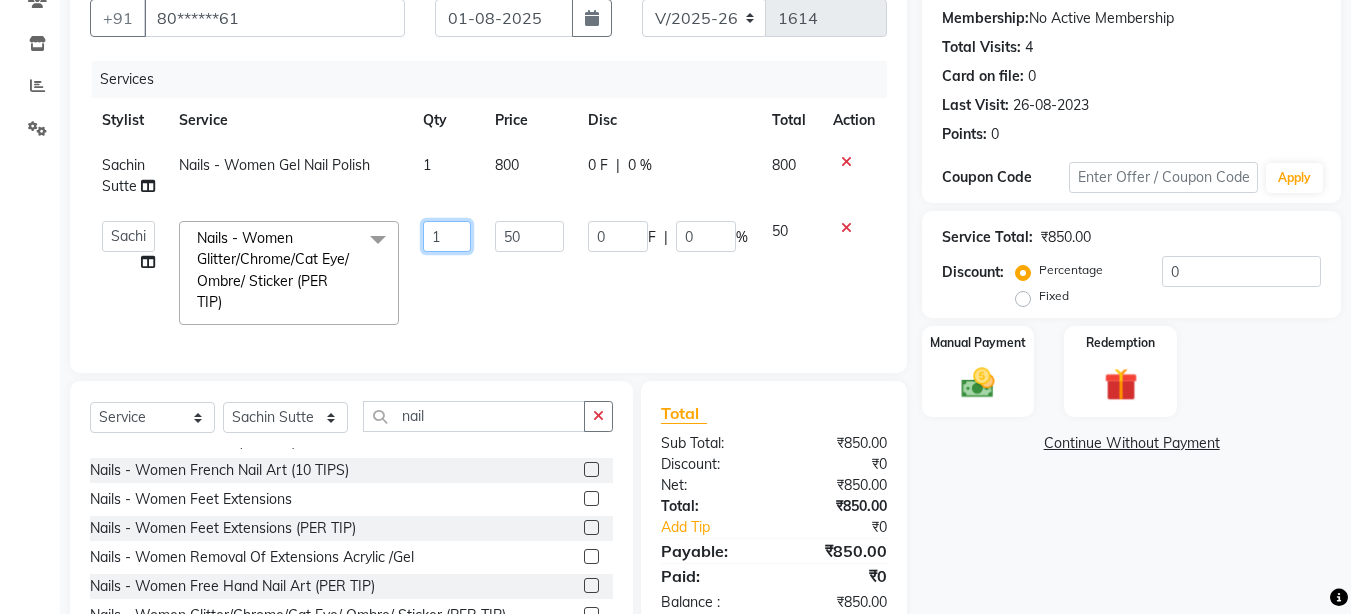 type on "10" 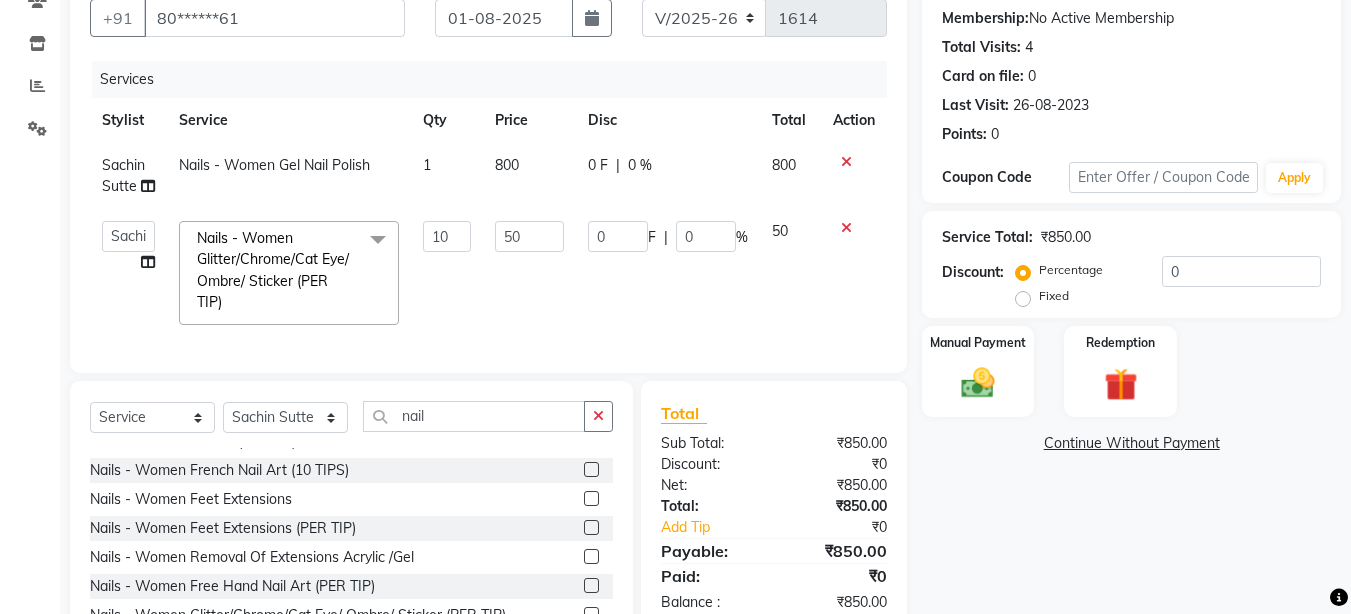 click on "[FIRST] [LAST] Nails - Women Gel Nail Polish 1 800 0 F | 0 % 800" 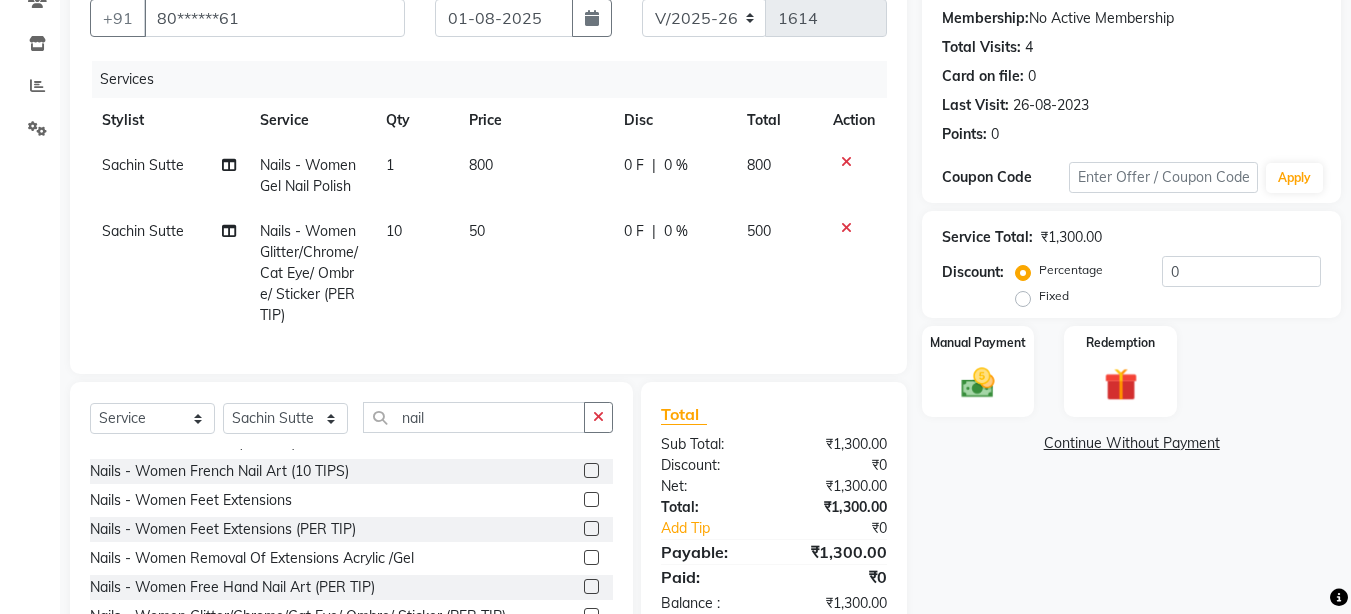 click on "0 F" 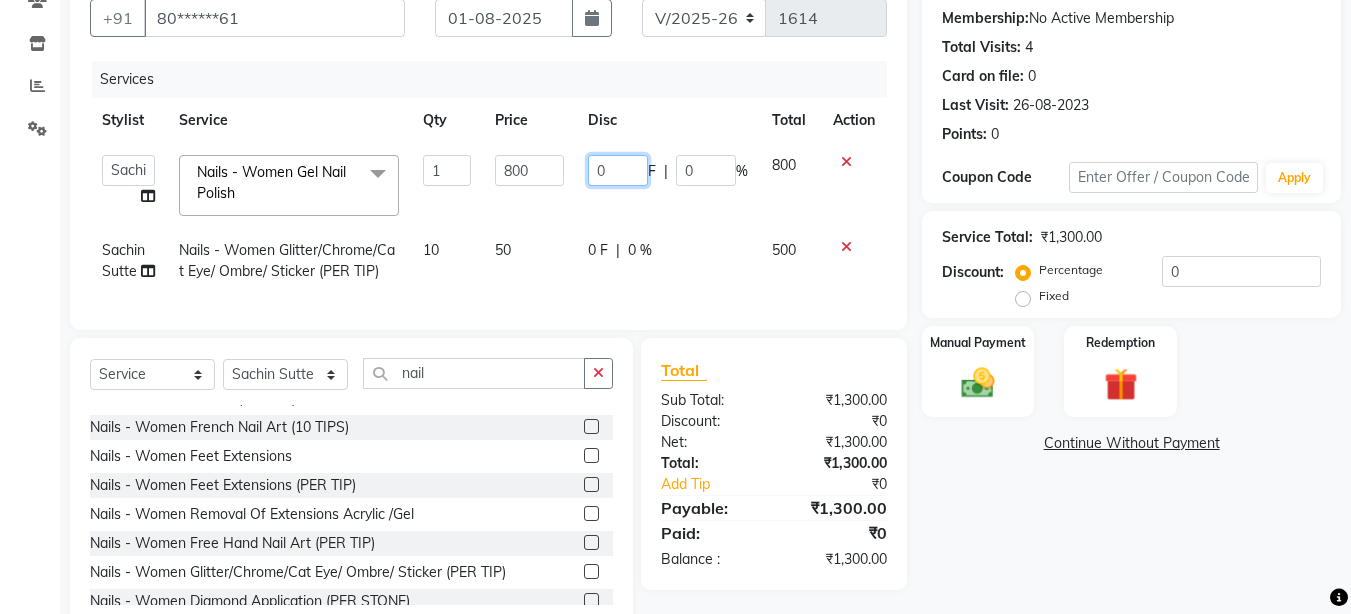 click on "0" 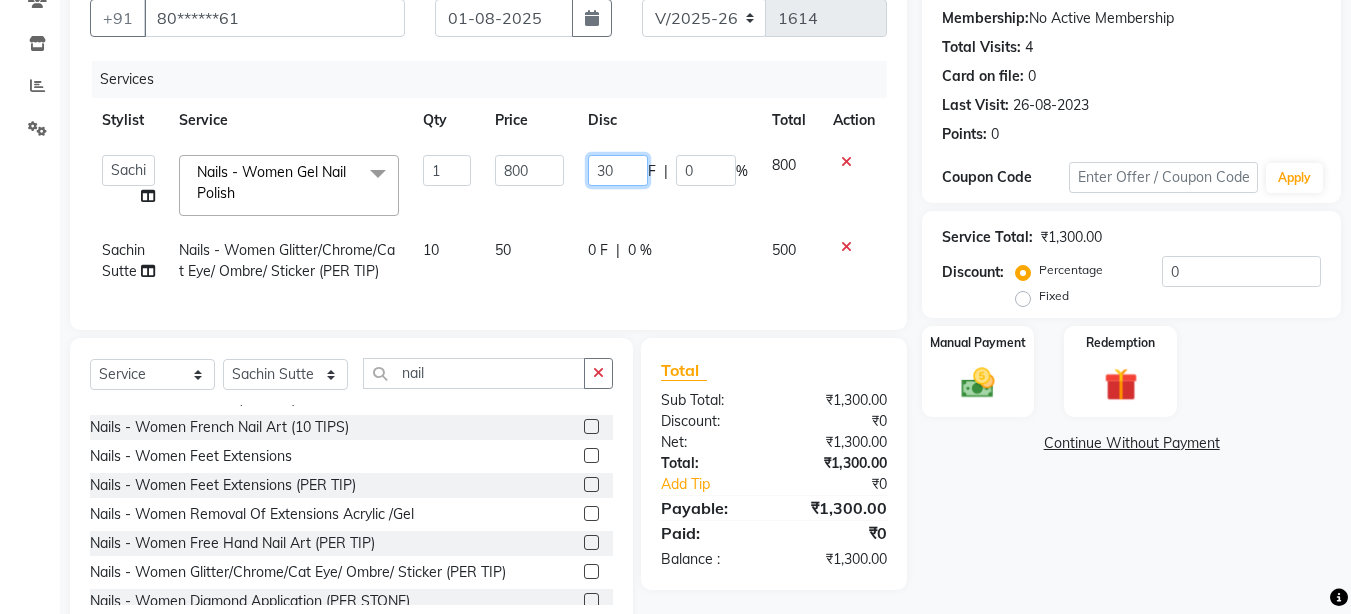 type on "300" 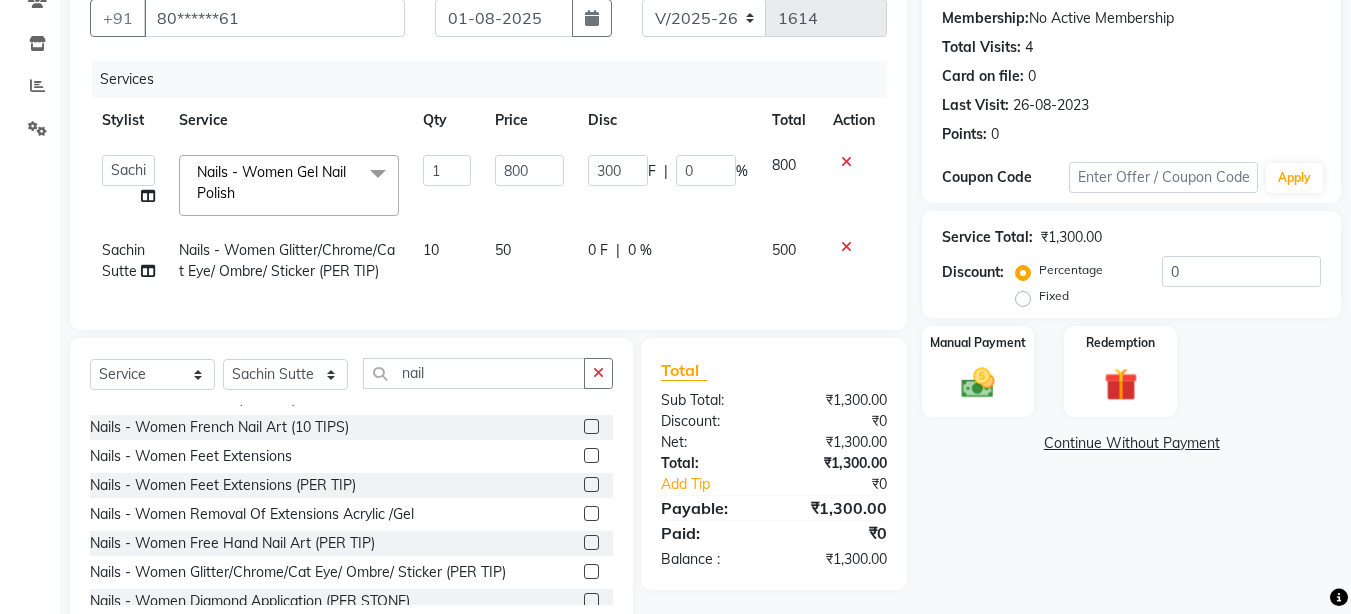 click on "300 F | 0 %" 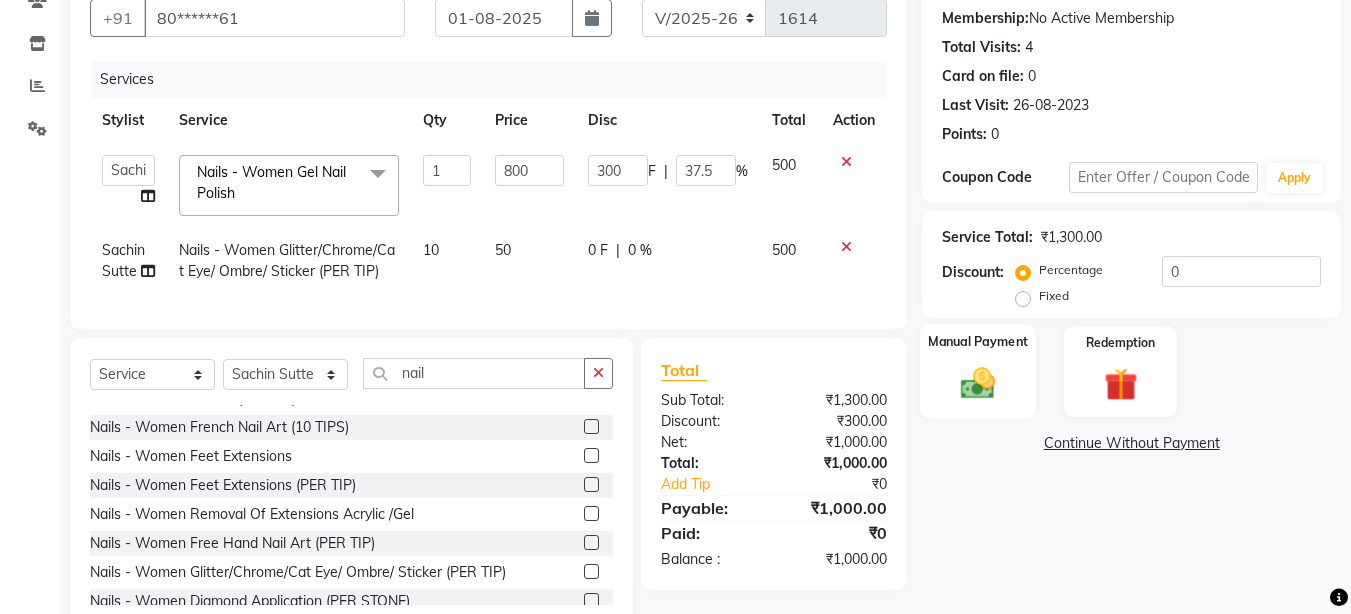 click 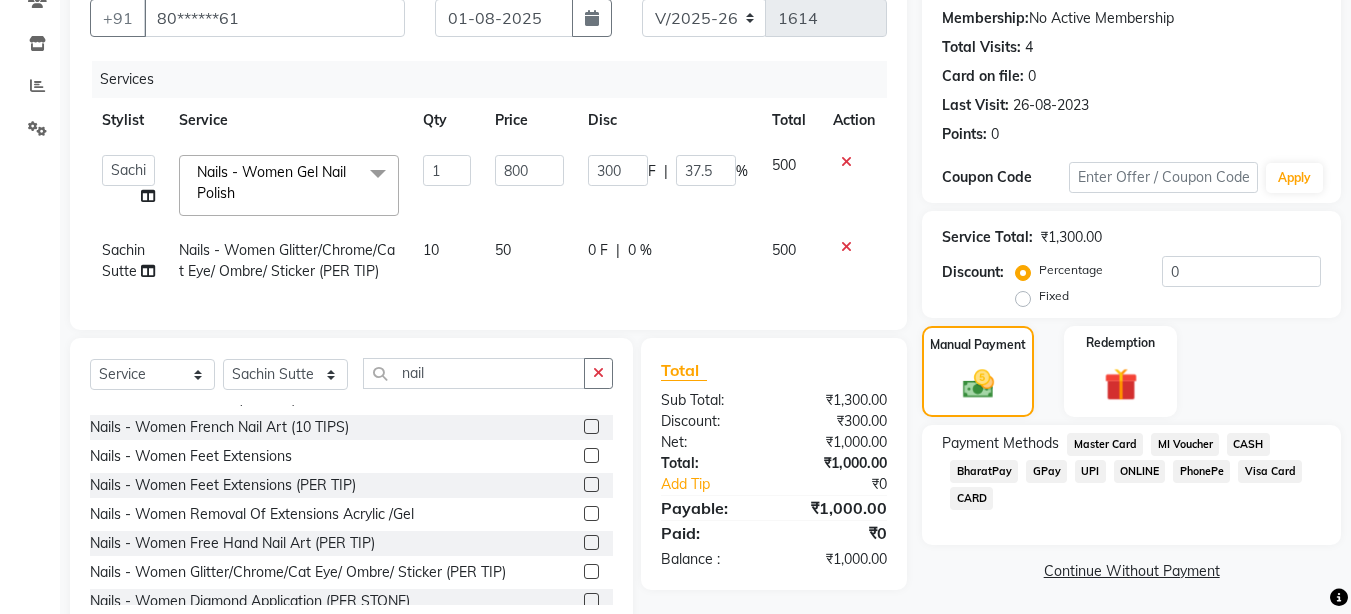 click on "UPI" 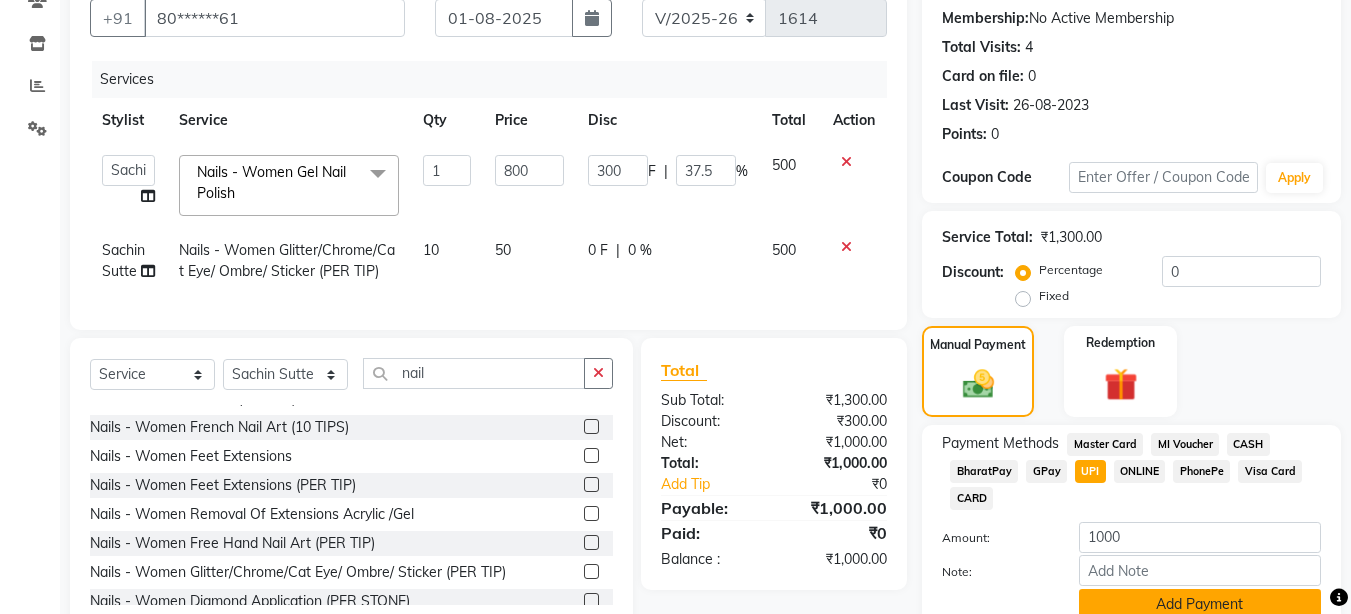 click on "Add Payment" 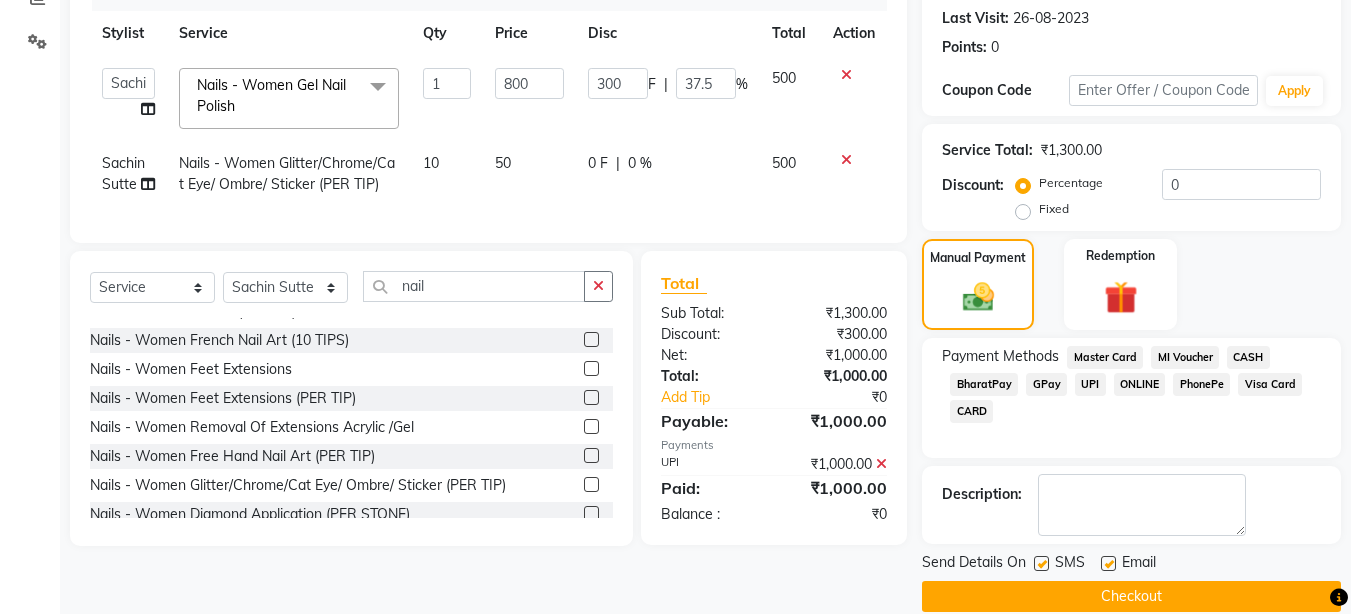 scroll, scrollTop: 302, scrollLeft: 0, axis: vertical 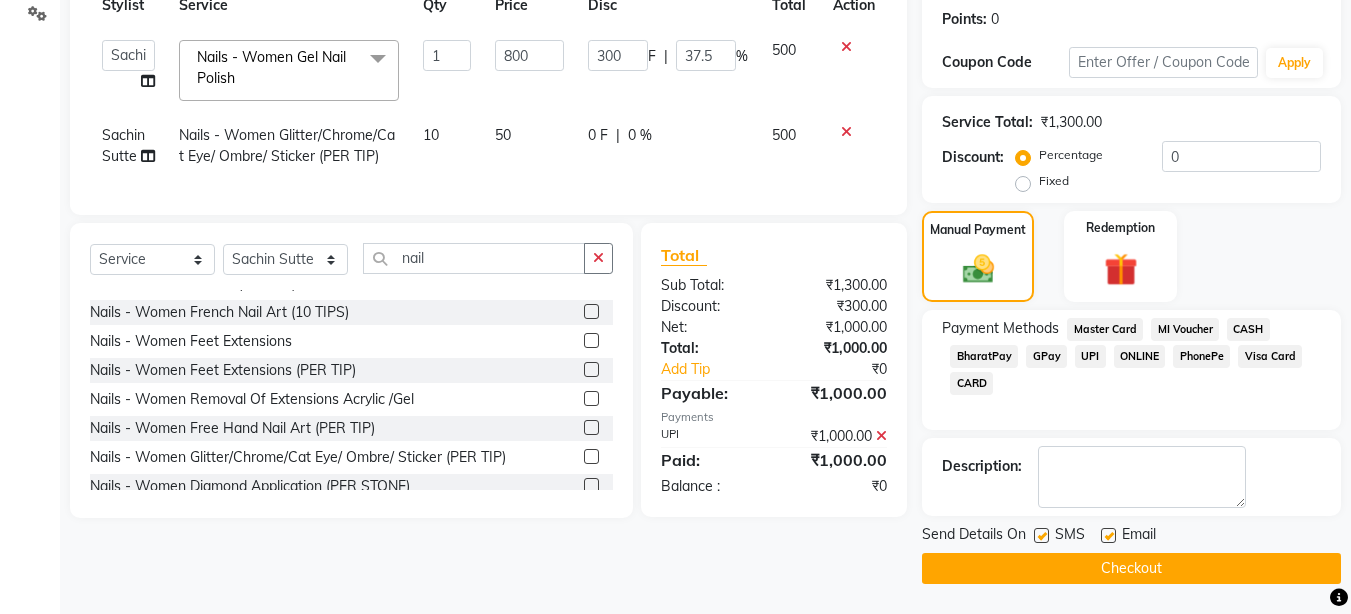 click on "Checkout" 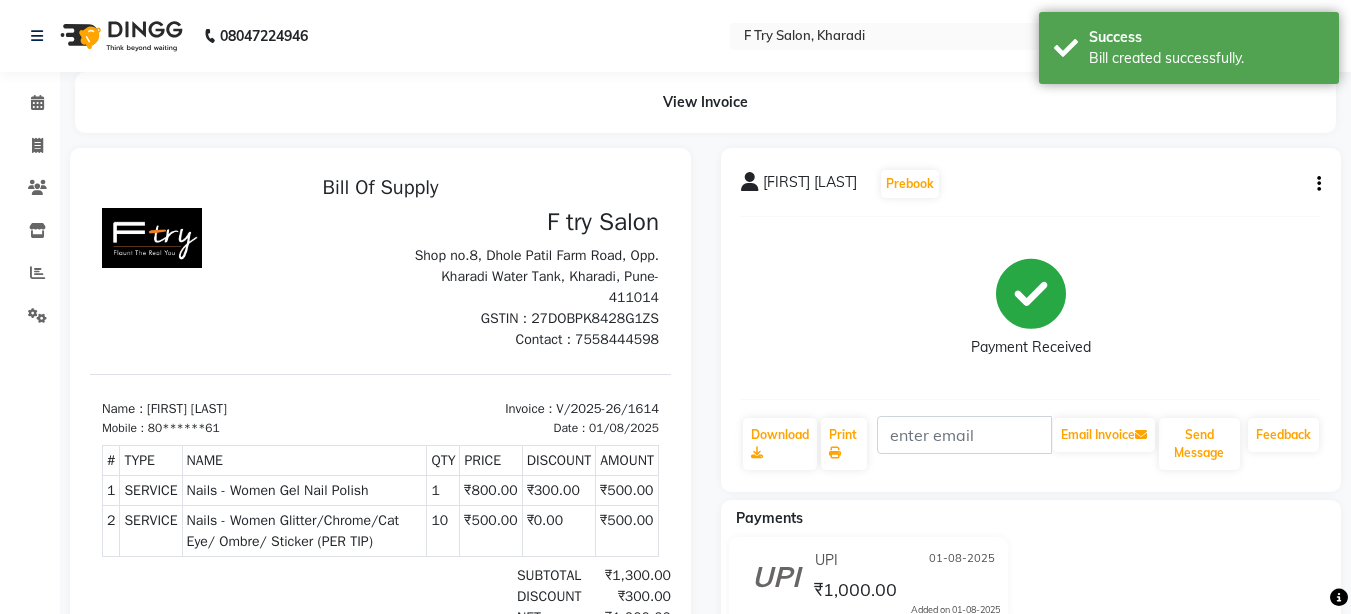 scroll, scrollTop: 0, scrollLeft: 0, axis: both 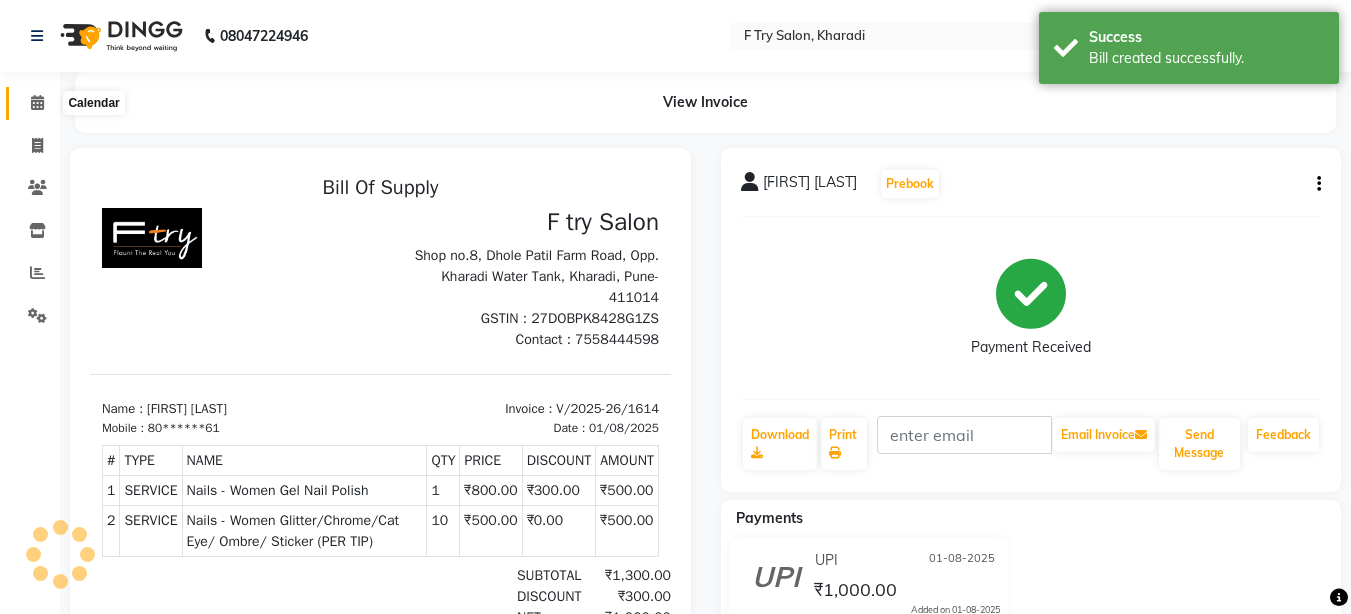 click 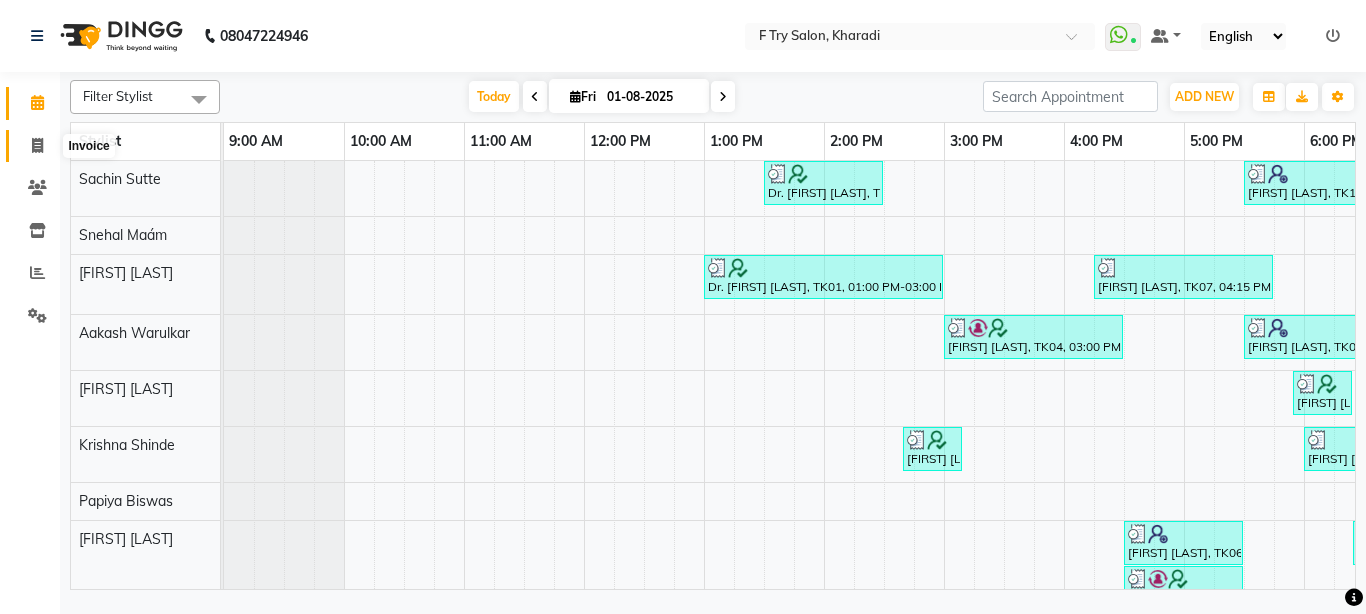 click 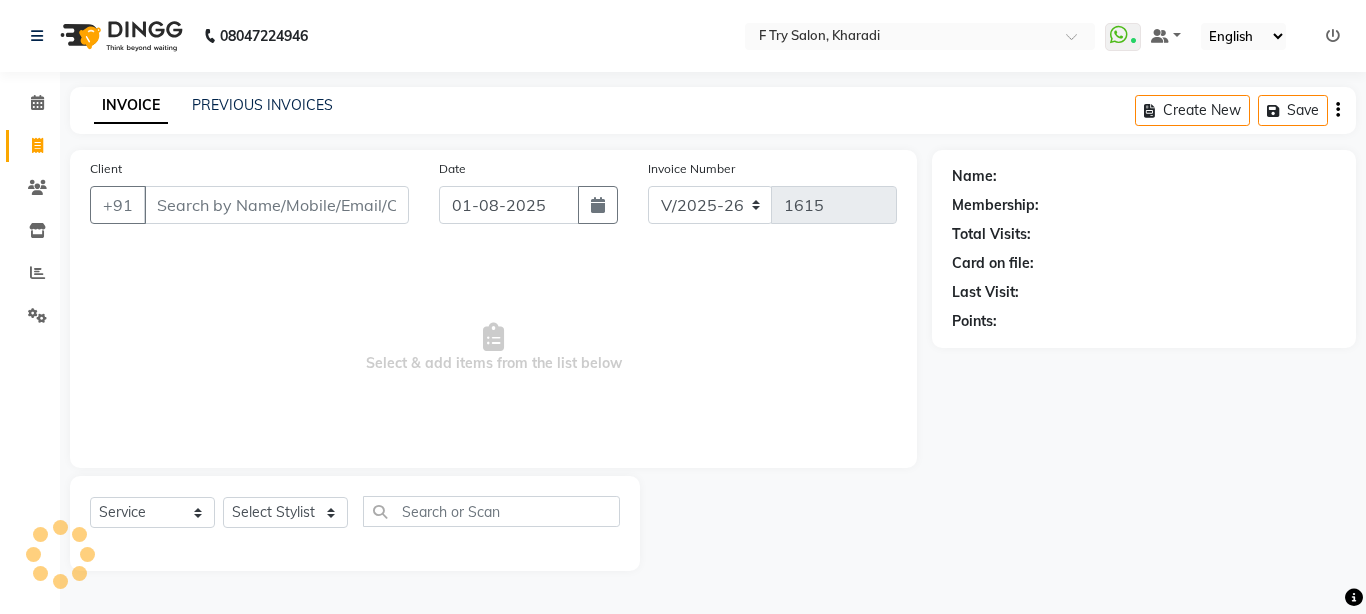 click on "Client" at bounding box center (276, 205) 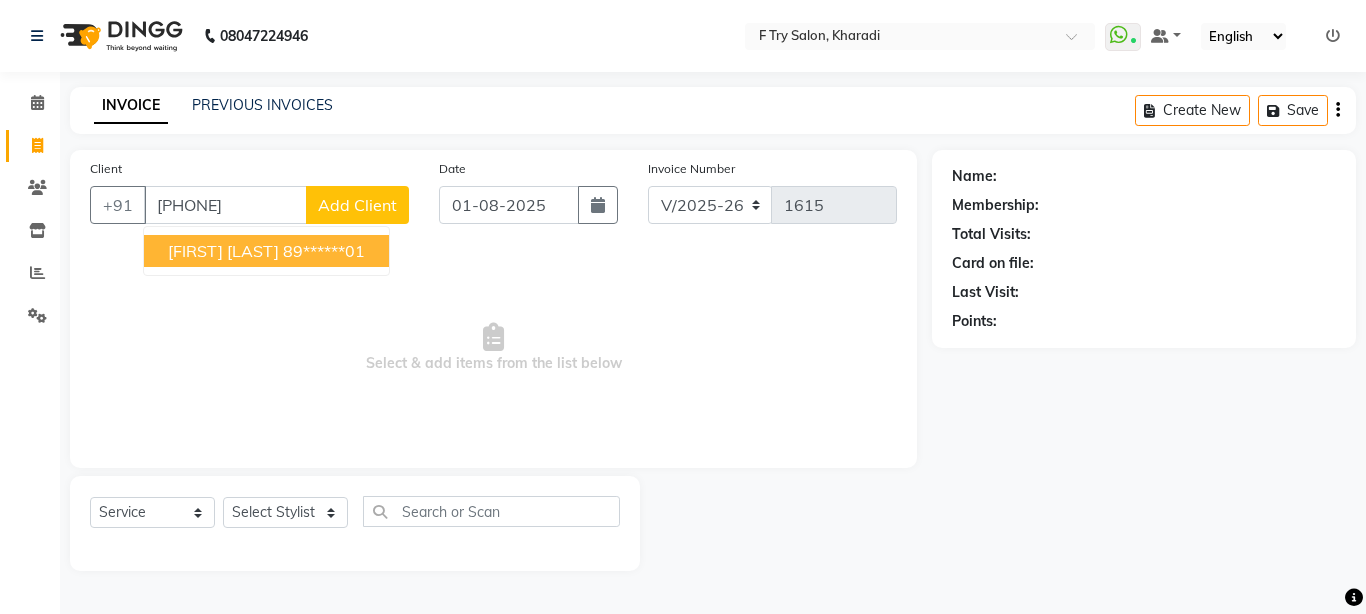 click on "[FIRST] [LAST] [PHONE]" at bounding box center (266, 251) 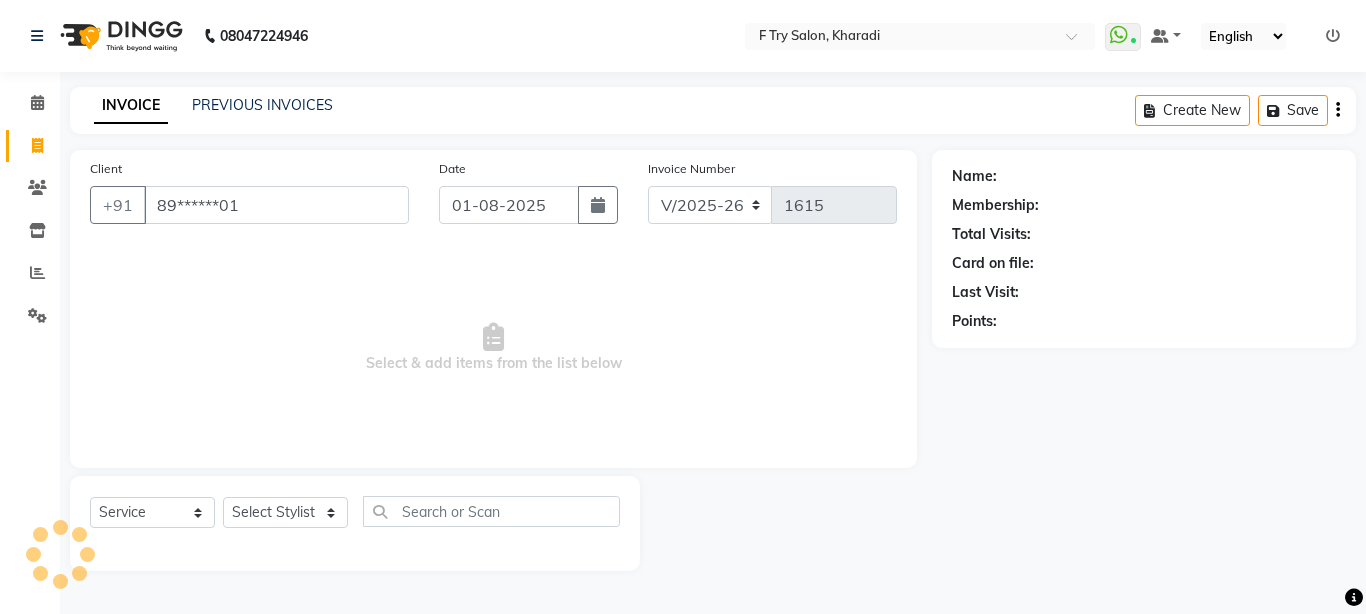 type on "89******01" 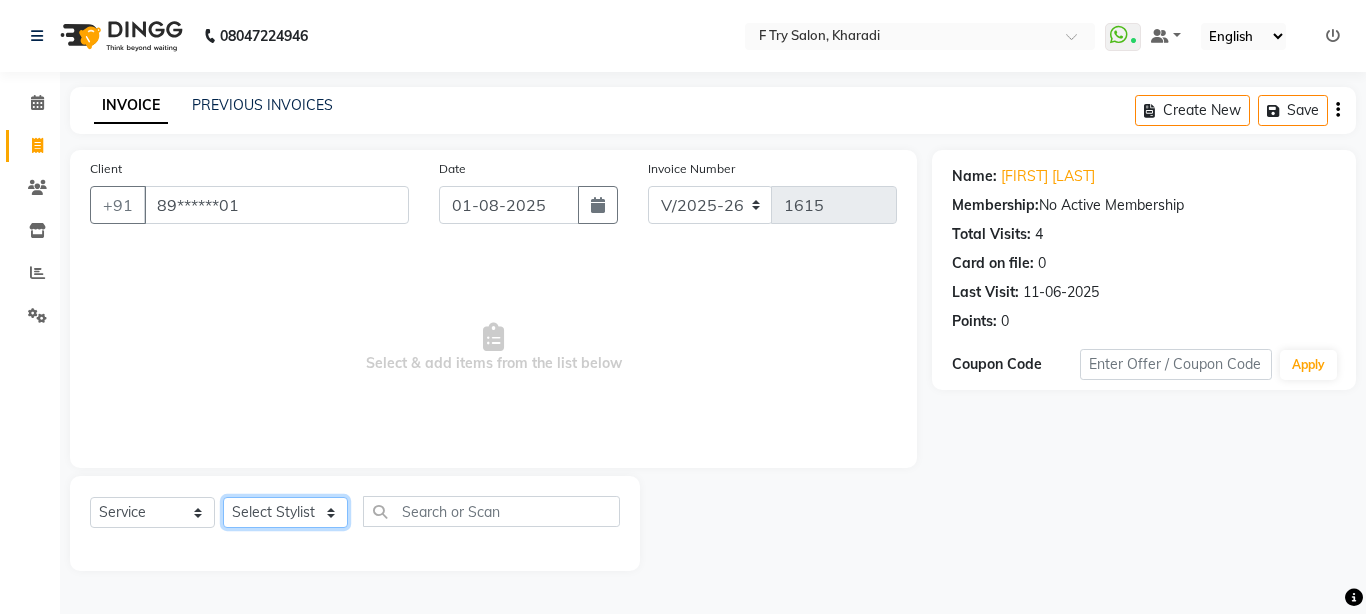 select on "62212" 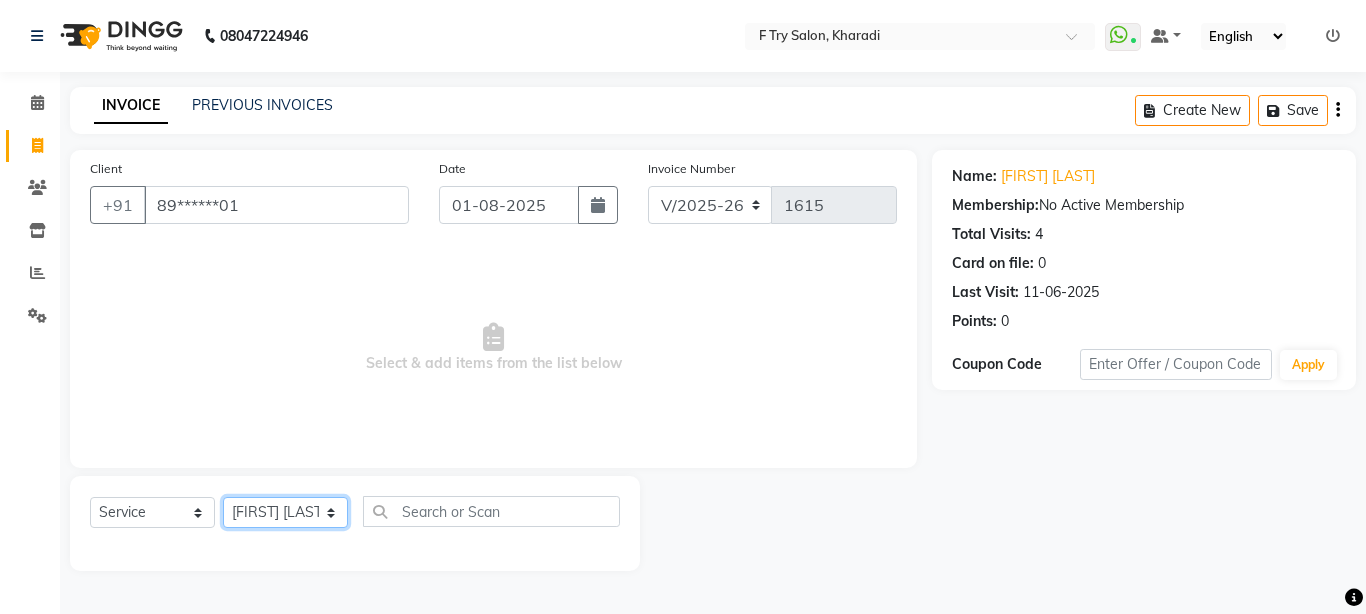 click on "Select Stylist Aakash Warulkar  Aditya Fulbhati Anshul Bisen Ftry Agent Ftry Manager Gunesh Warulkar Krishna Shinde Papiya Biswas Sachin Sutte Snehal Maám Support Test Manager Tulsi Thapa" 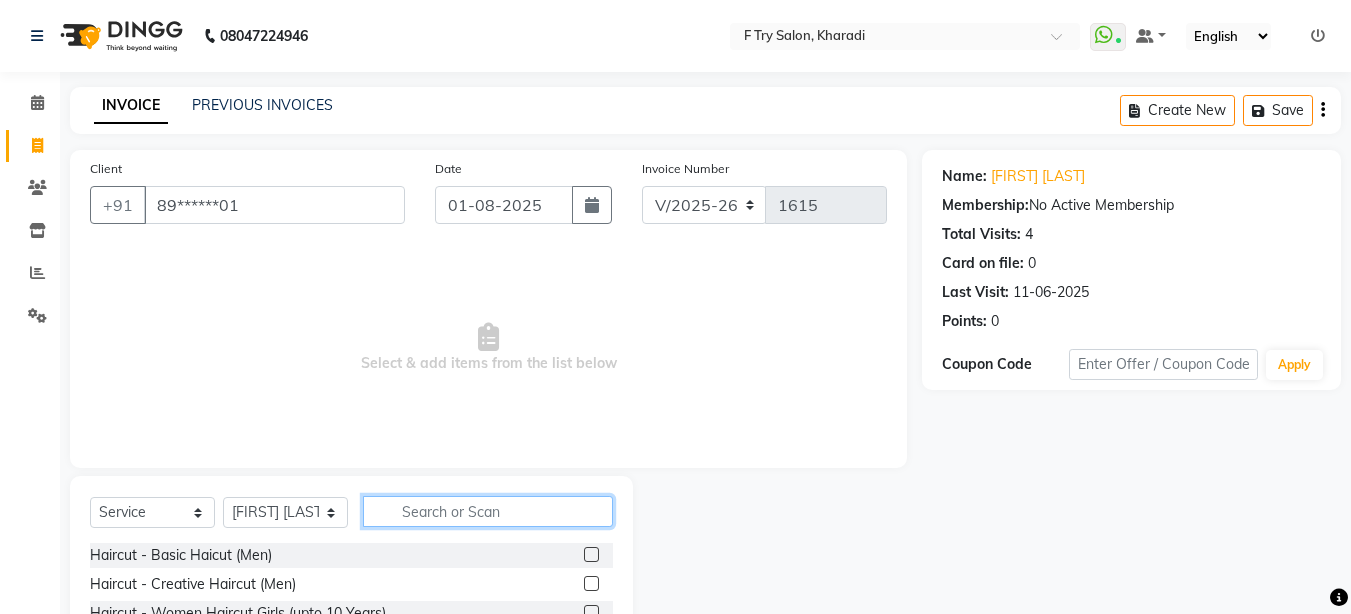 click 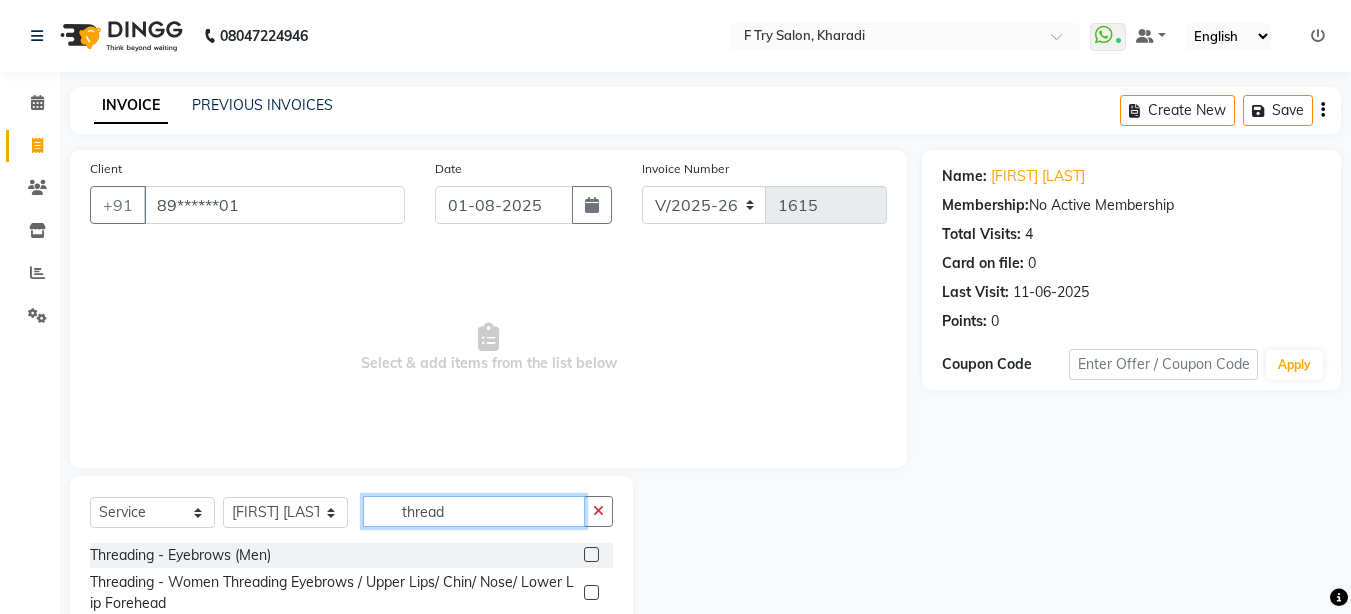 type on "thread" 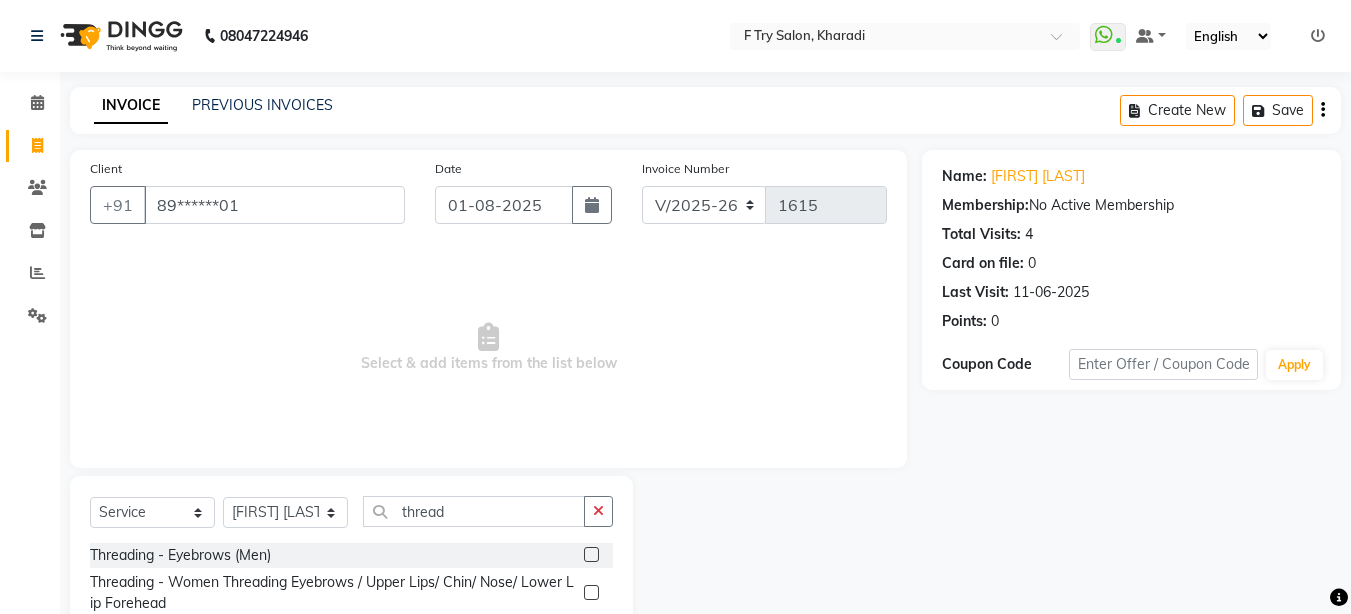 click 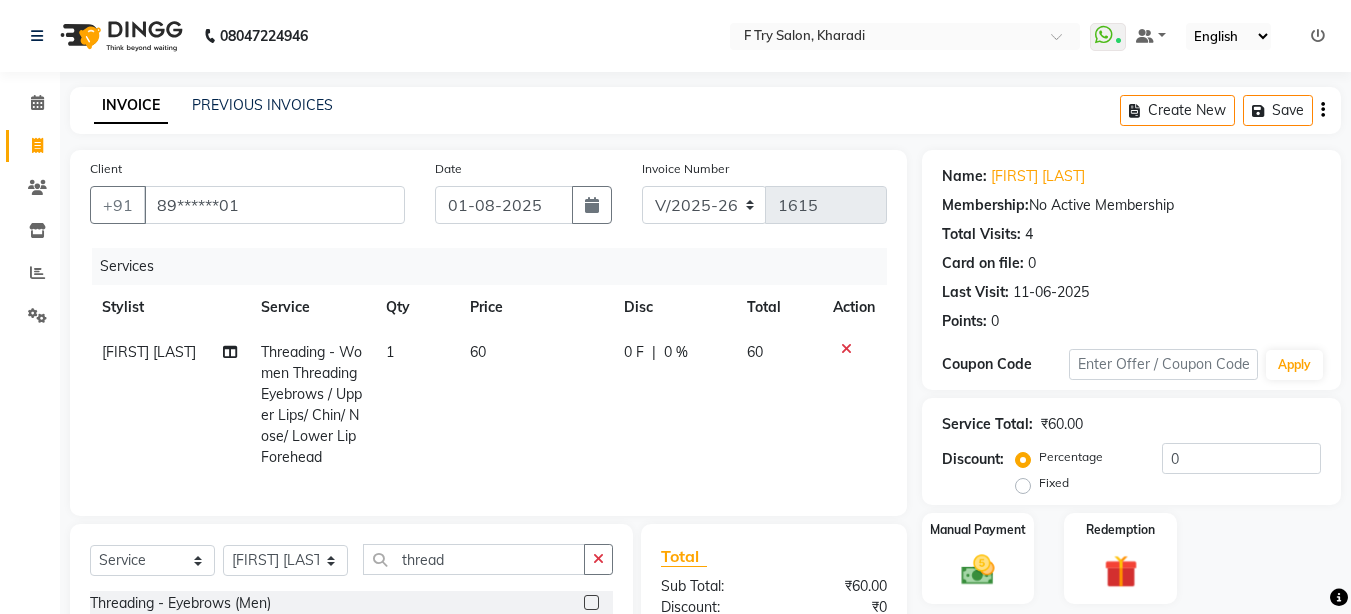 checkbox on "false" 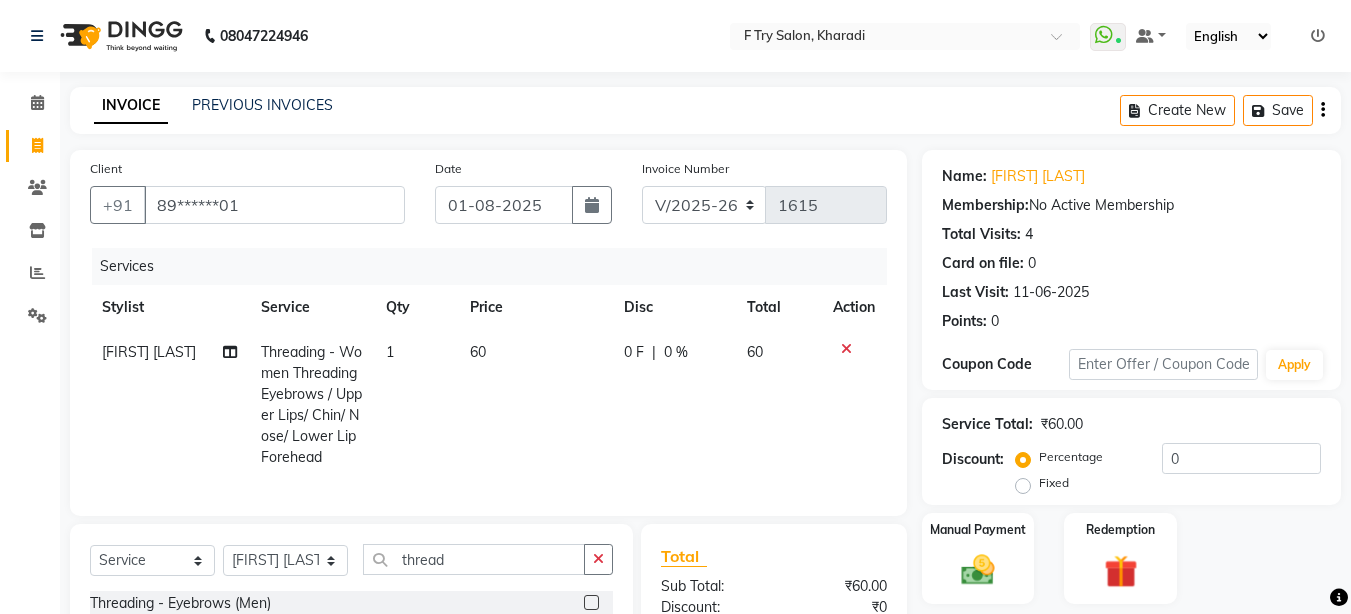 click on "1" 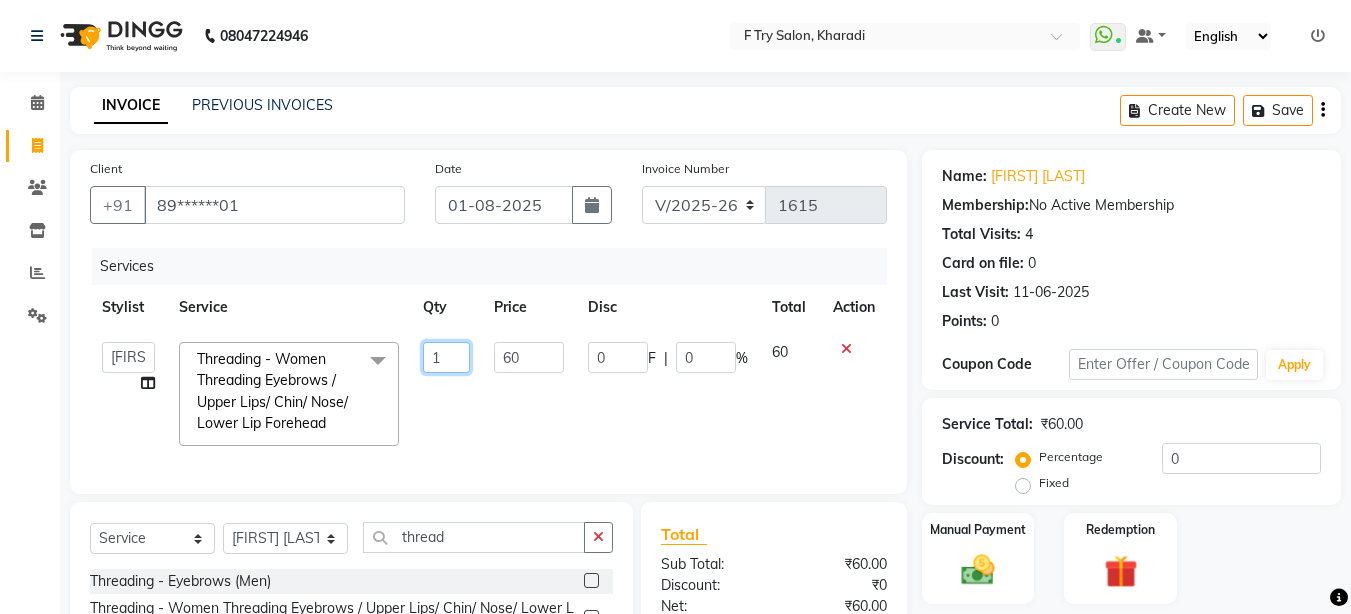 click on "1" 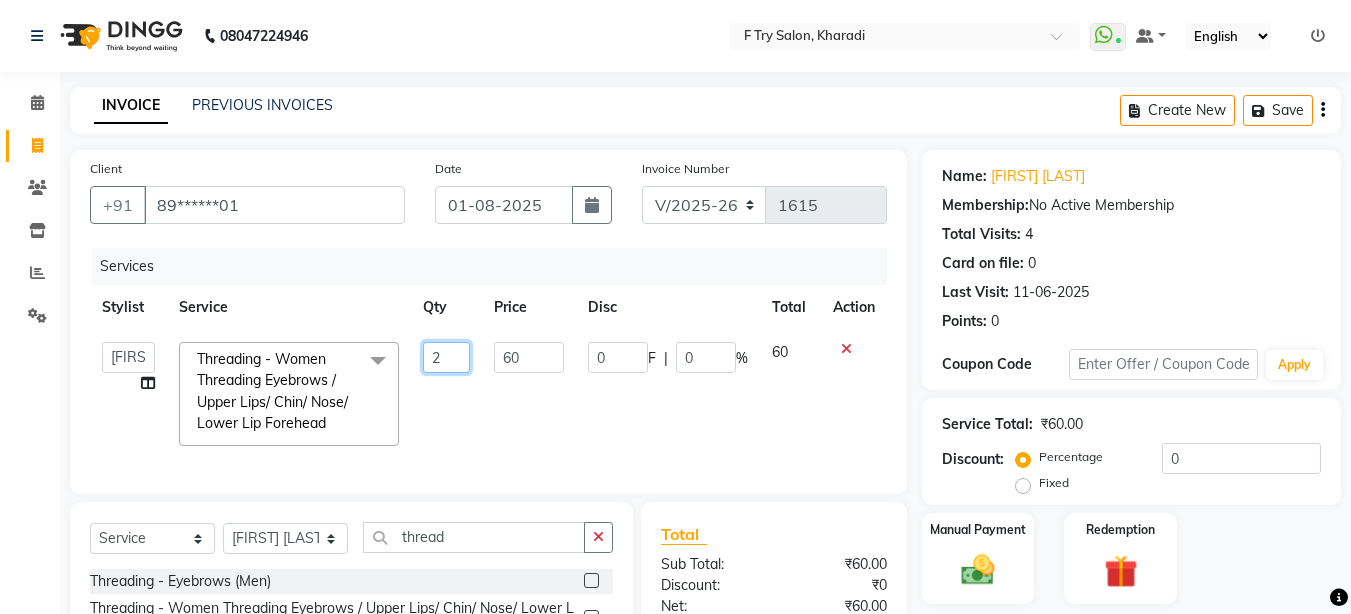type on "1" 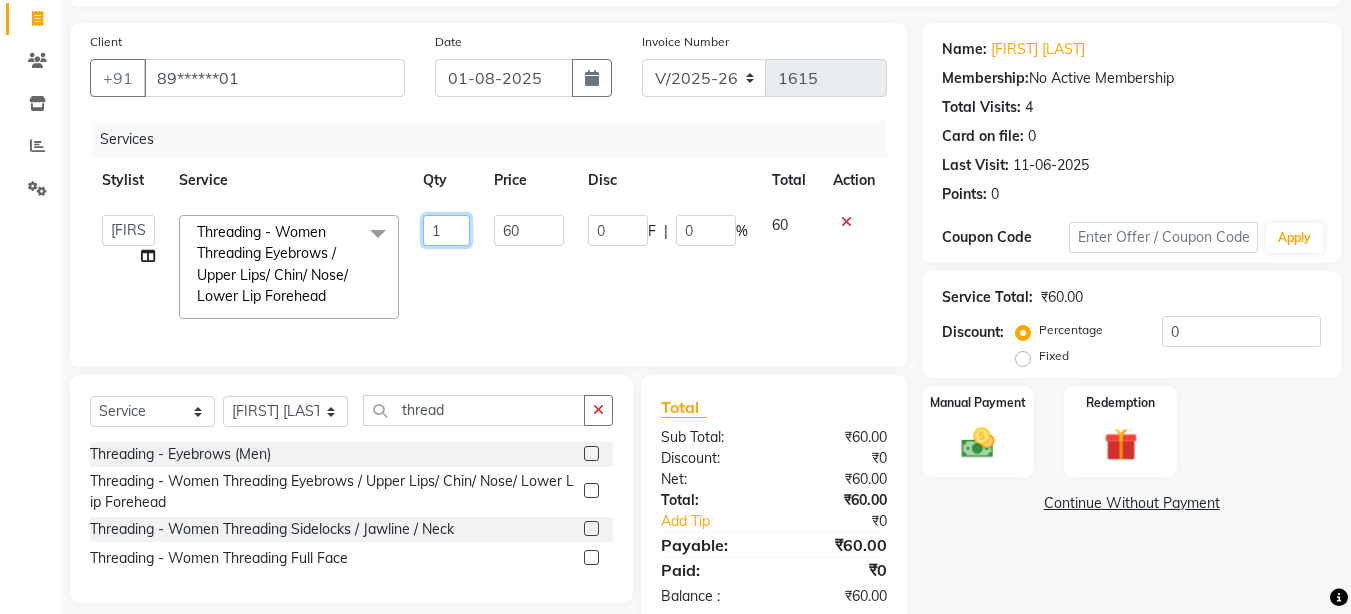 scroll, scrollTop: 185, scrollLeft: 0, axis: vertical 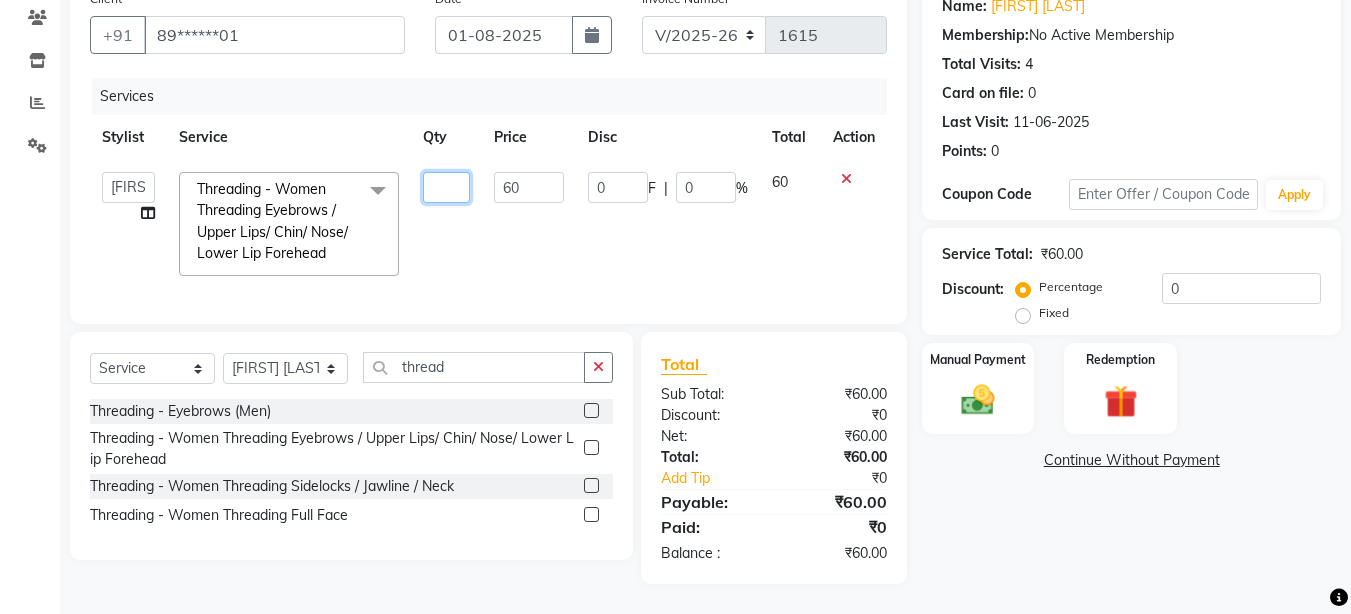 type on "3" 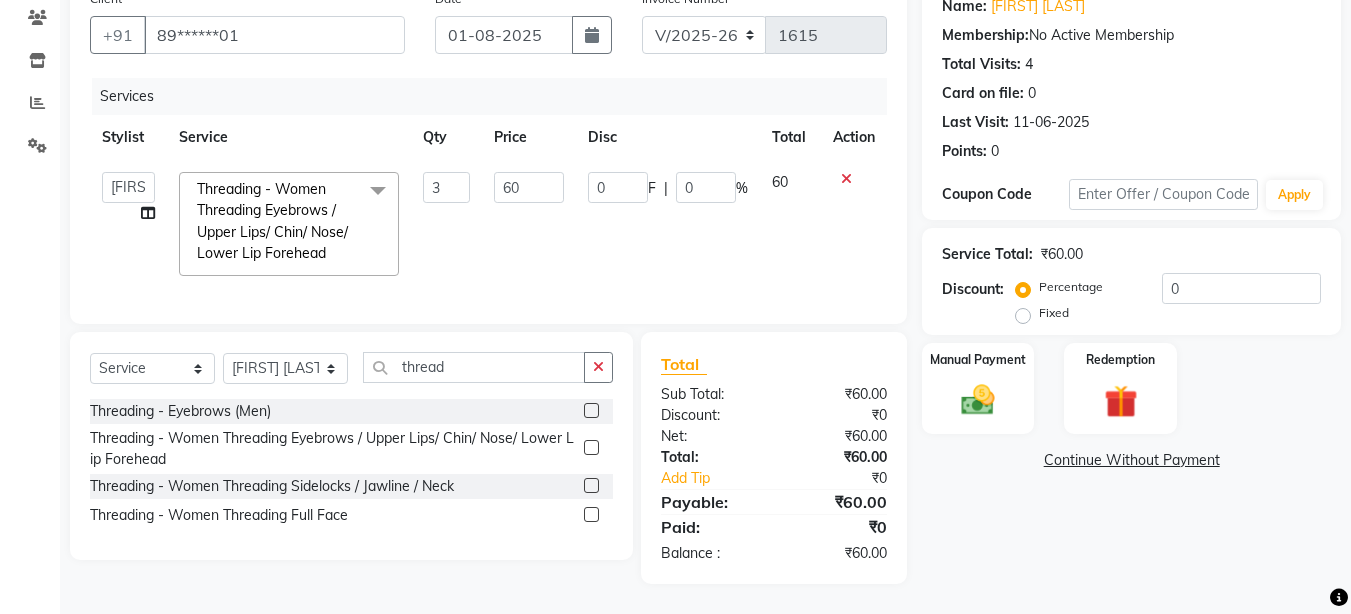 click on "Name: [FIRST] [LAST] Membership: No Active Membership Total Visits: 4 Card on file: 0 Last Visit: 11-06-2025 Points: 0 Coupon Code Apply Service Total: ₹60.00 Discount: Percentage Fixed 0 Manual Payment Redemption Continue Without Payment" 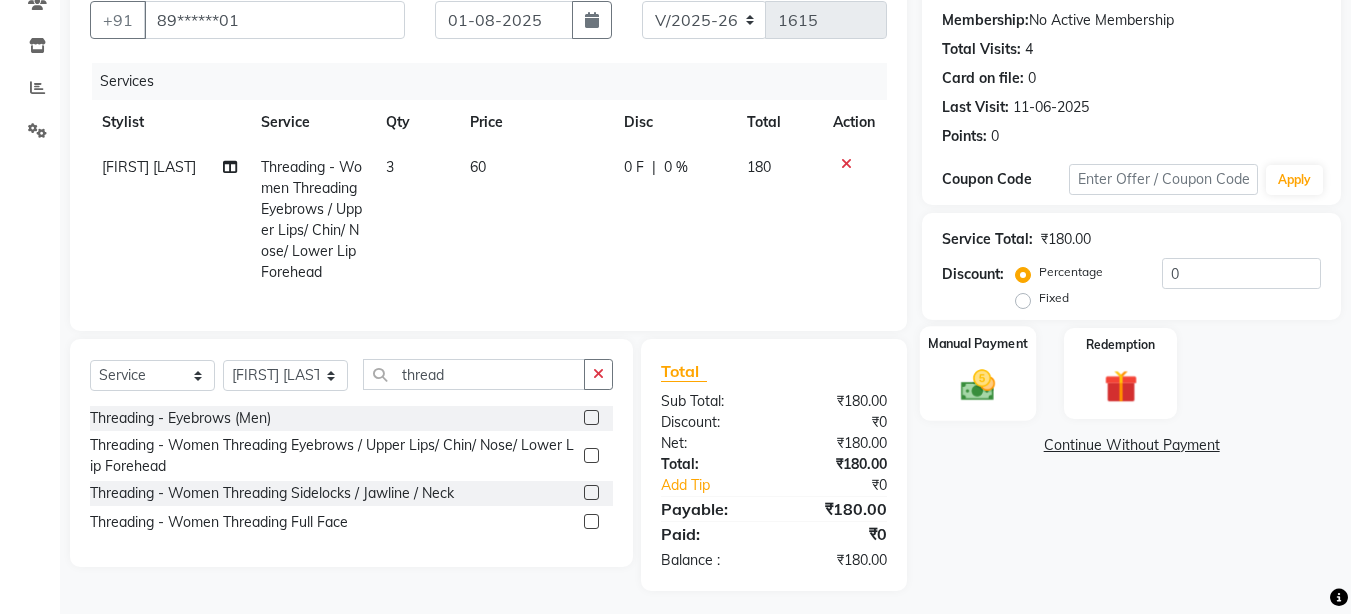 click on "Manual Payment" 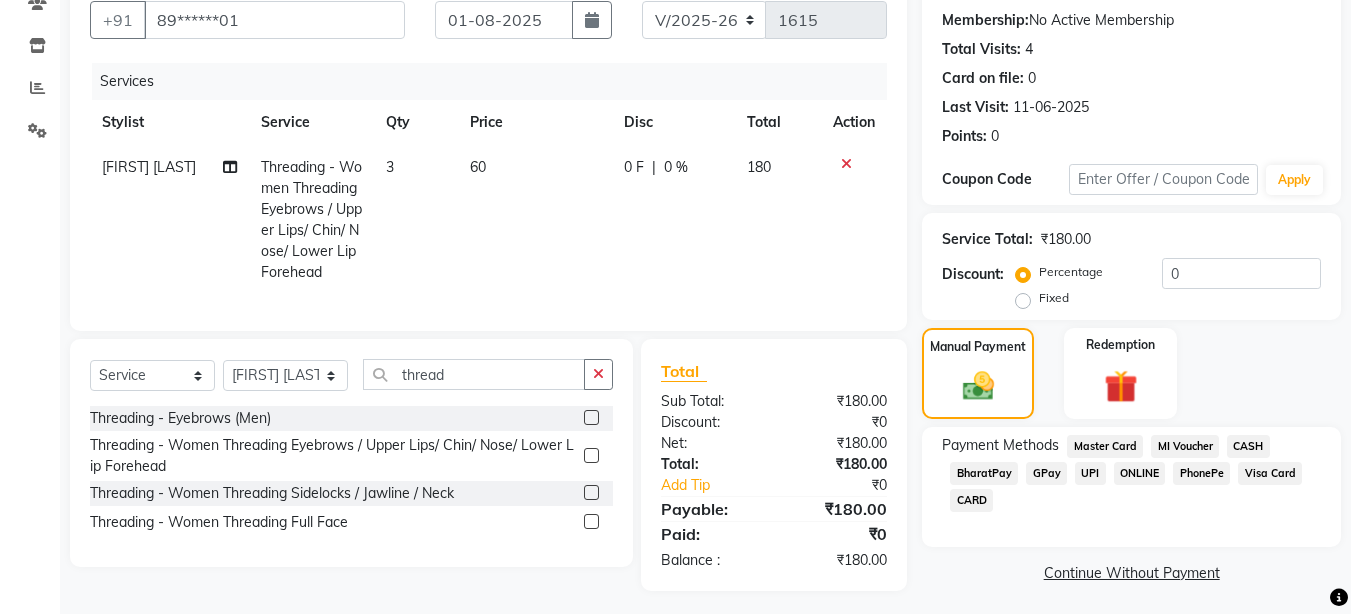 click on "UPI" 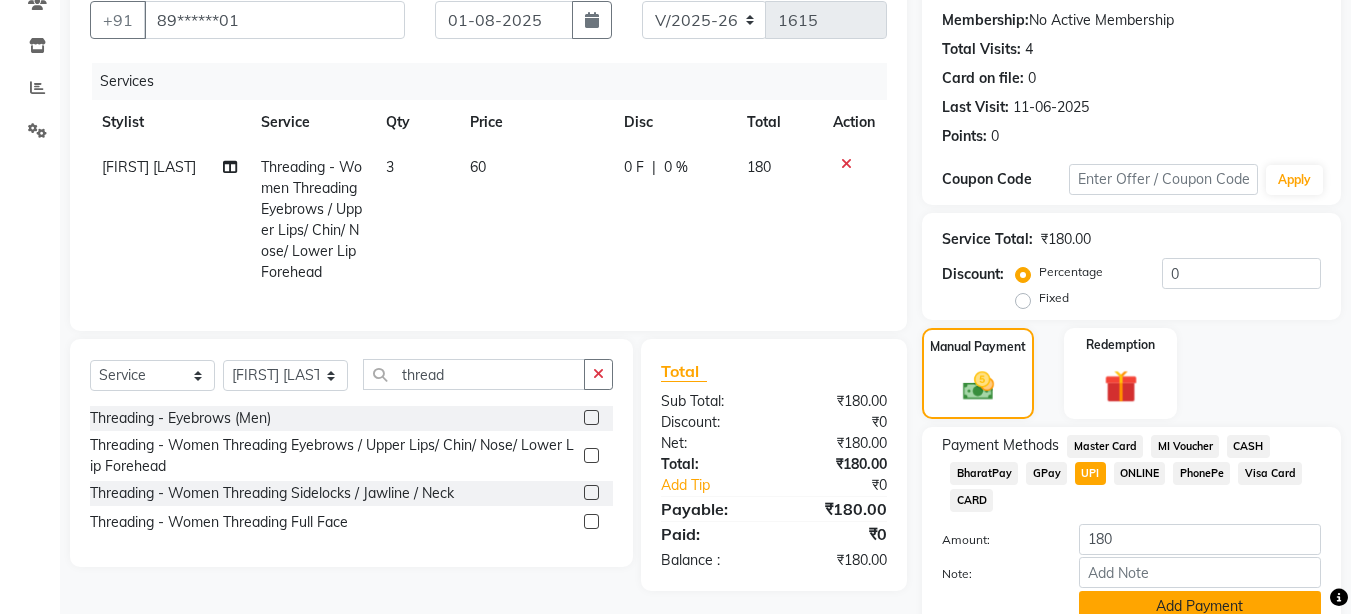 click on "Add Payment" 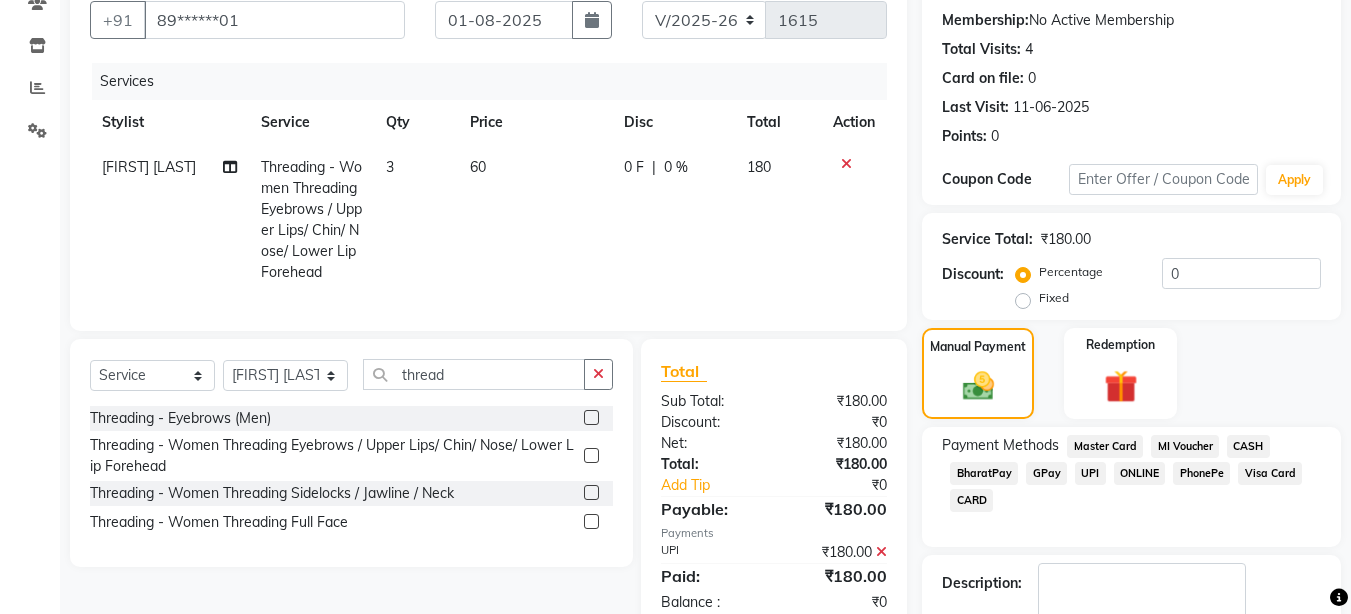 scroll, scrollTop: 302, scrollLeft: 0, axis: vertical 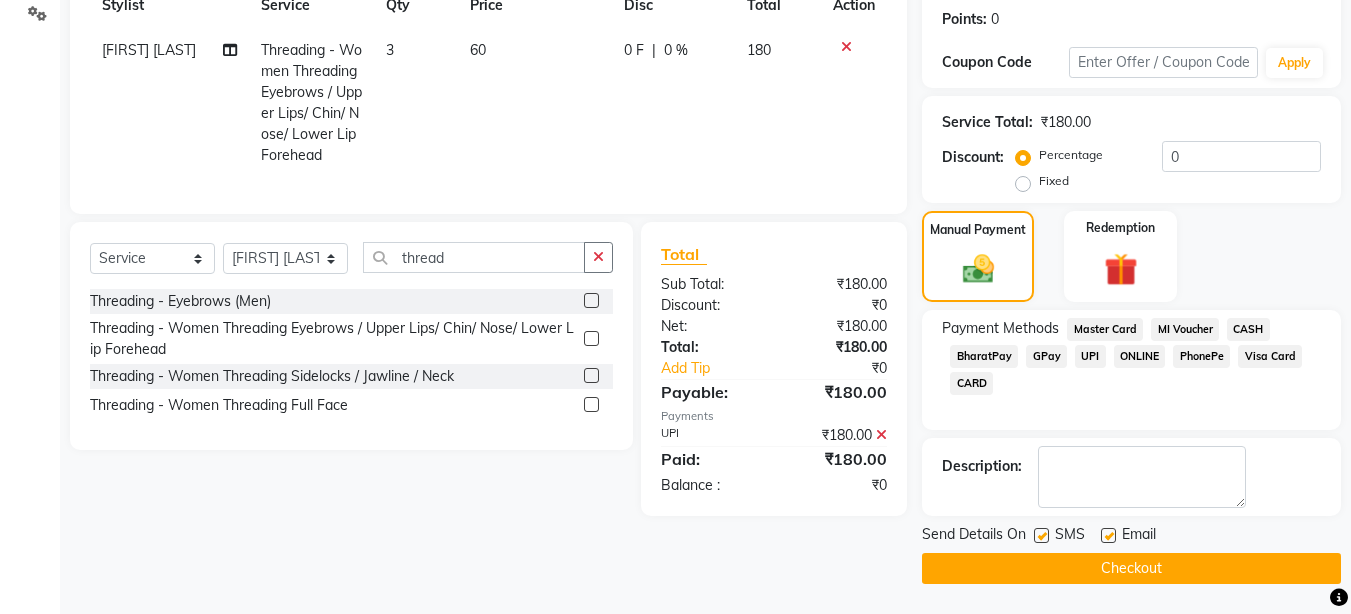 click on "Checkout" 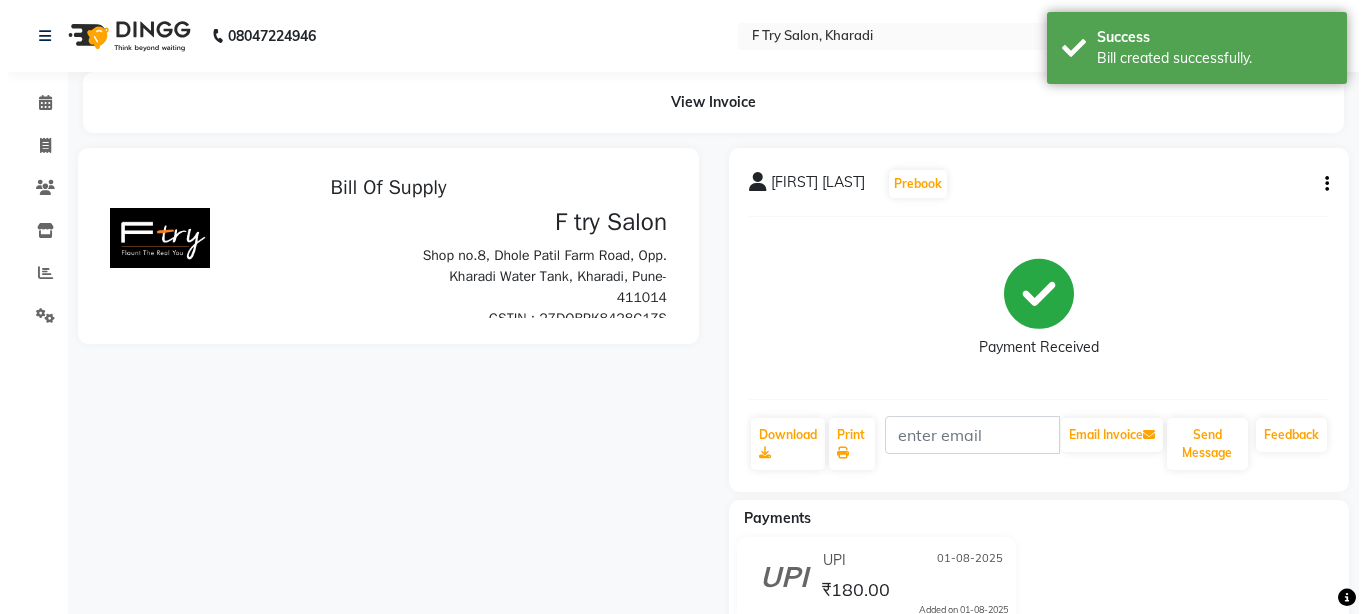 scroll, scrollTop: 0, scrollLeft: 0, axis: both 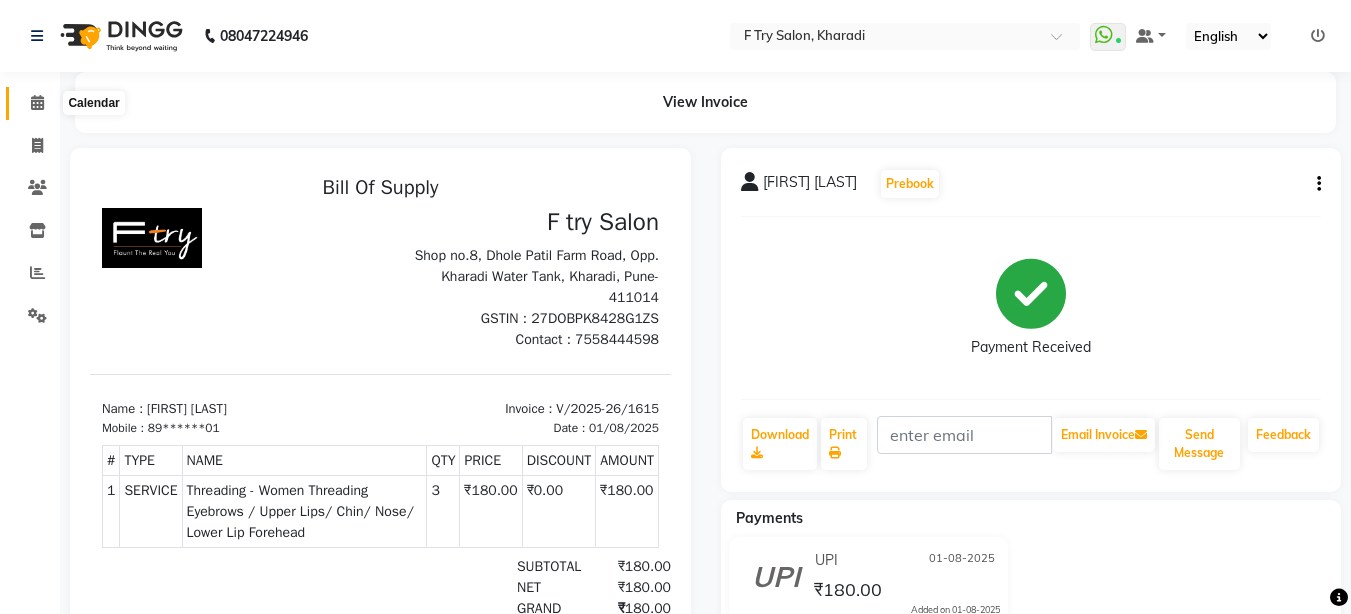 click 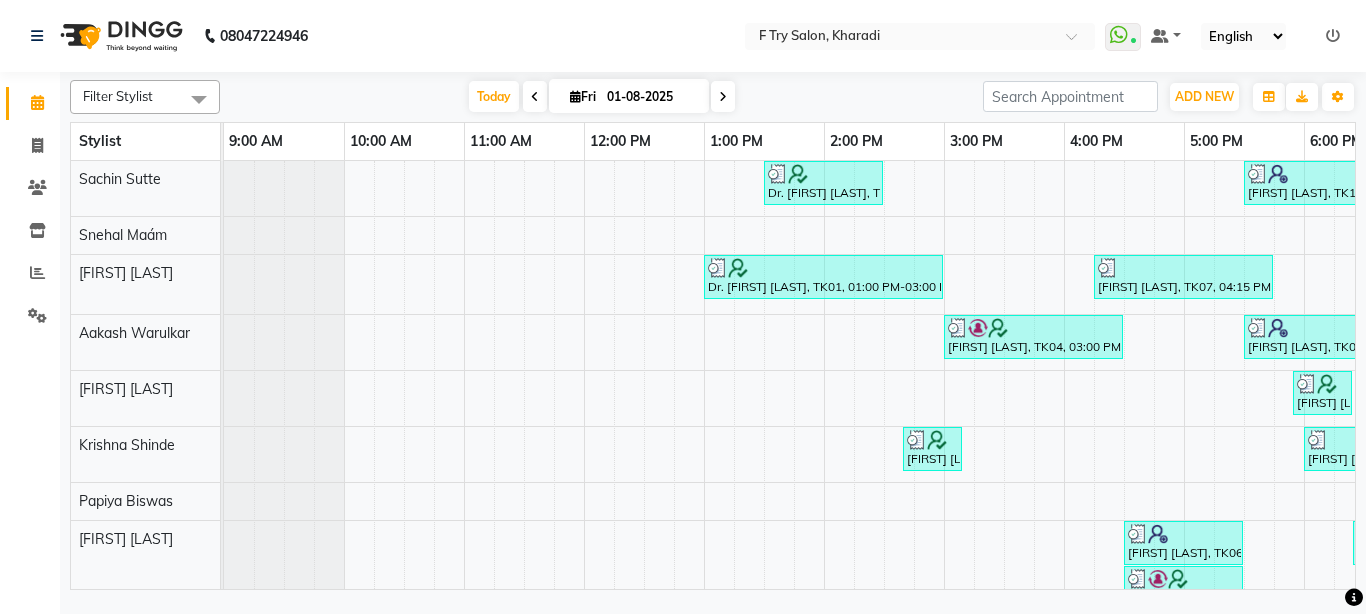 click at bounding box center [723, 97] 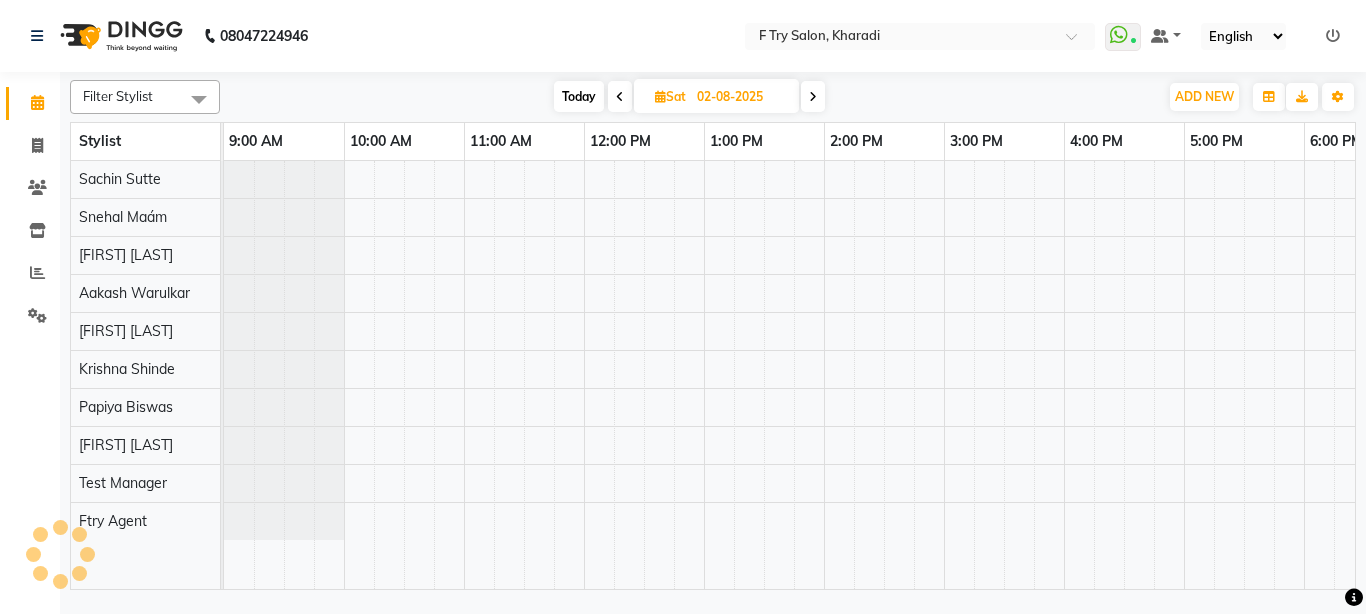 scroll, scrollTop: 0, scrollLeft: 429, axis: horizontal 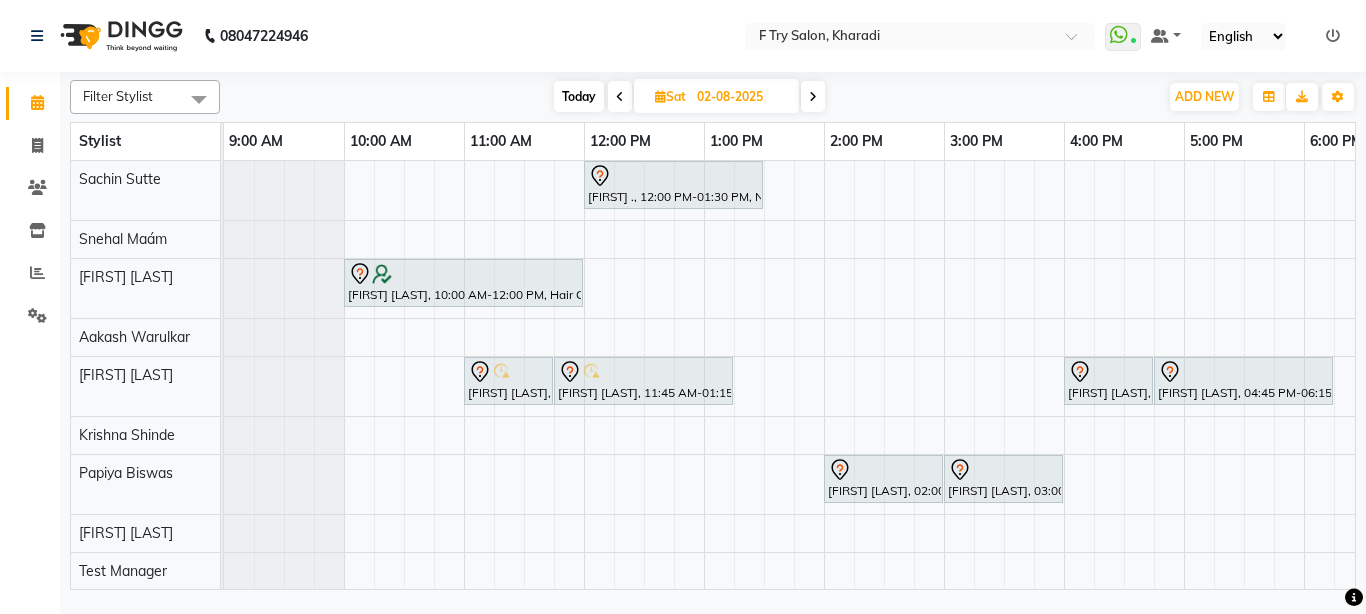 click on "Today" at bounding box center [579, 96] 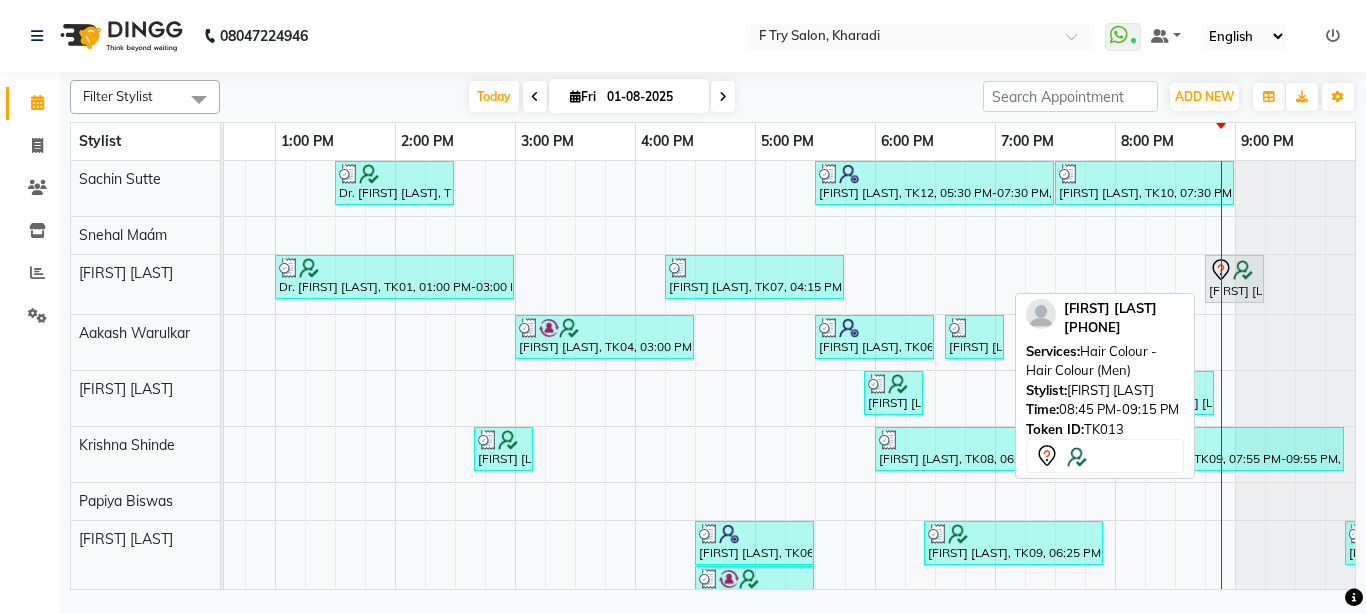 click on "[FIRST] [LAST], TK13, 08:45 PM-09:15 PM, Hair Colour - Hair Colour (Men)" at bounding box center [1234, 279] 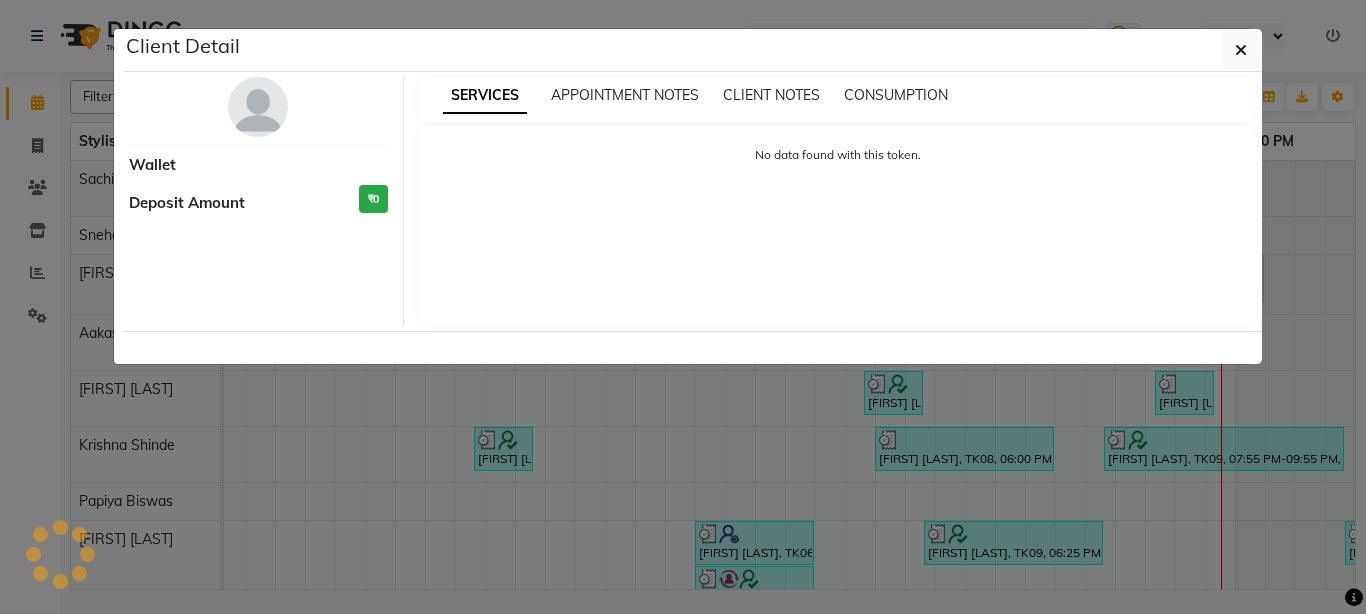 select on "7" 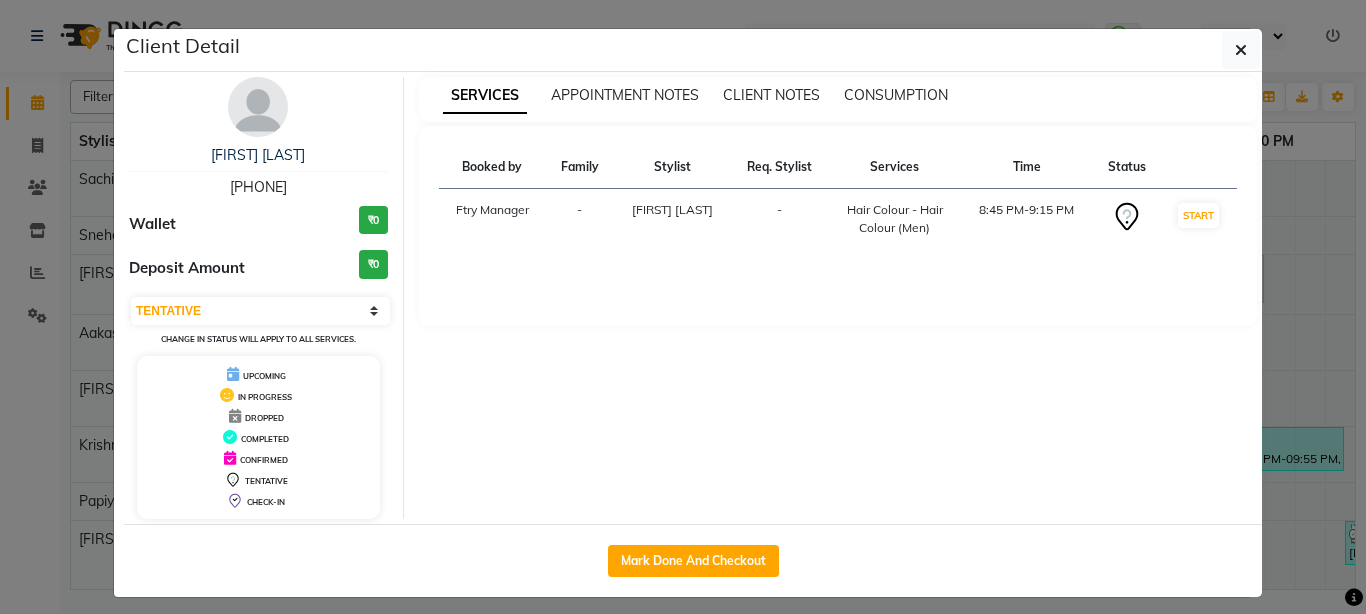 click at bounding box center (258, 107) 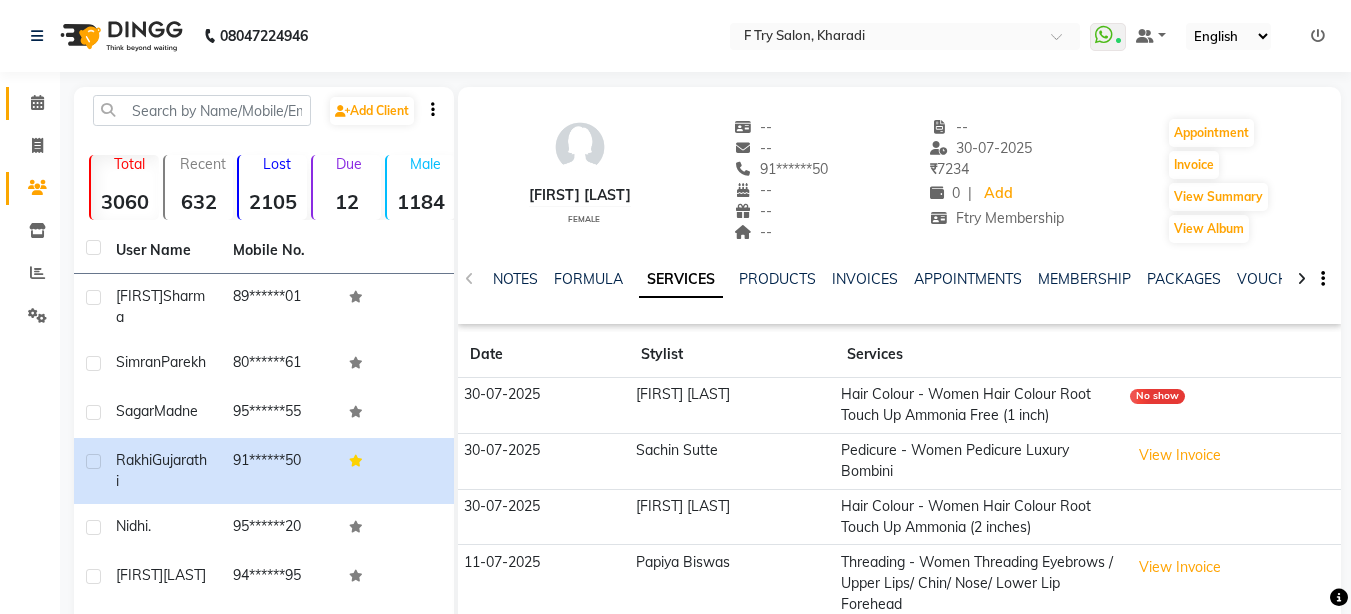 click 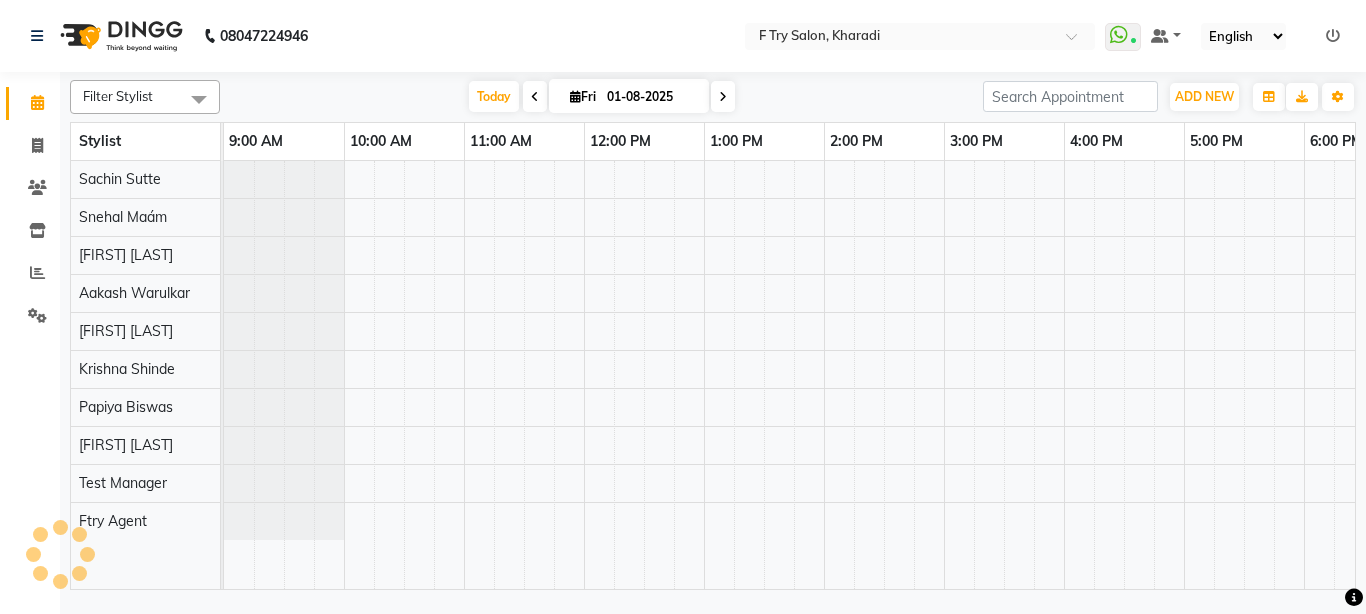 scroll, scrollTop: 0, scrollLeft: 0, axis: both 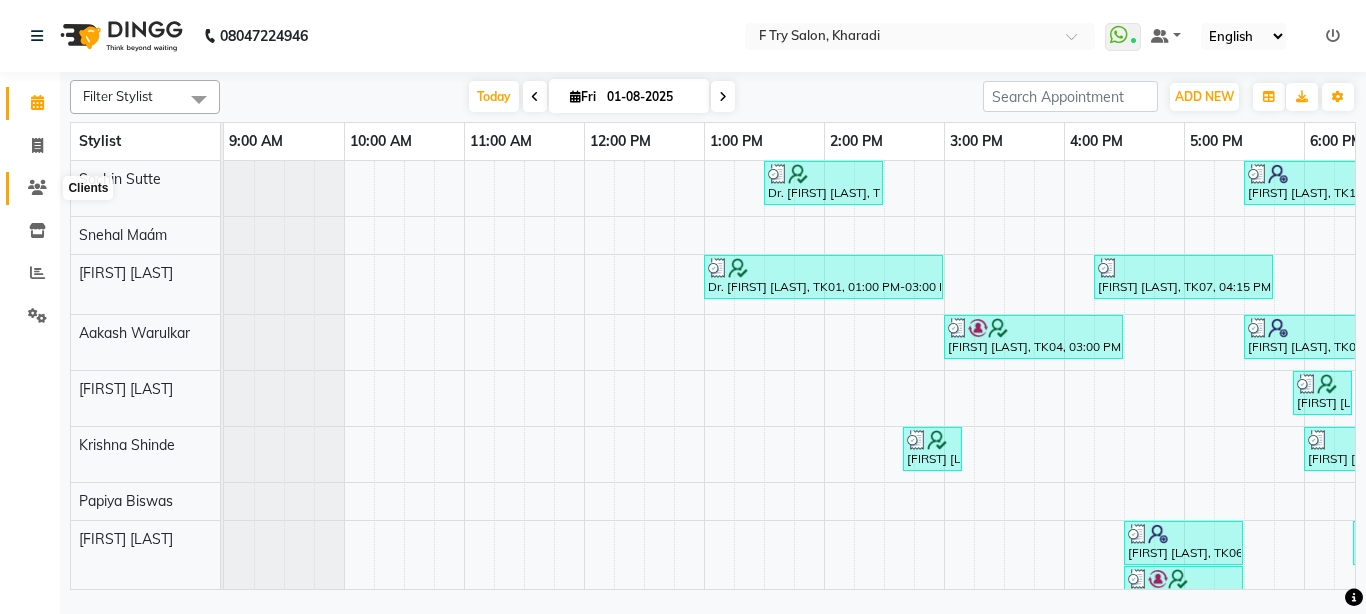 click 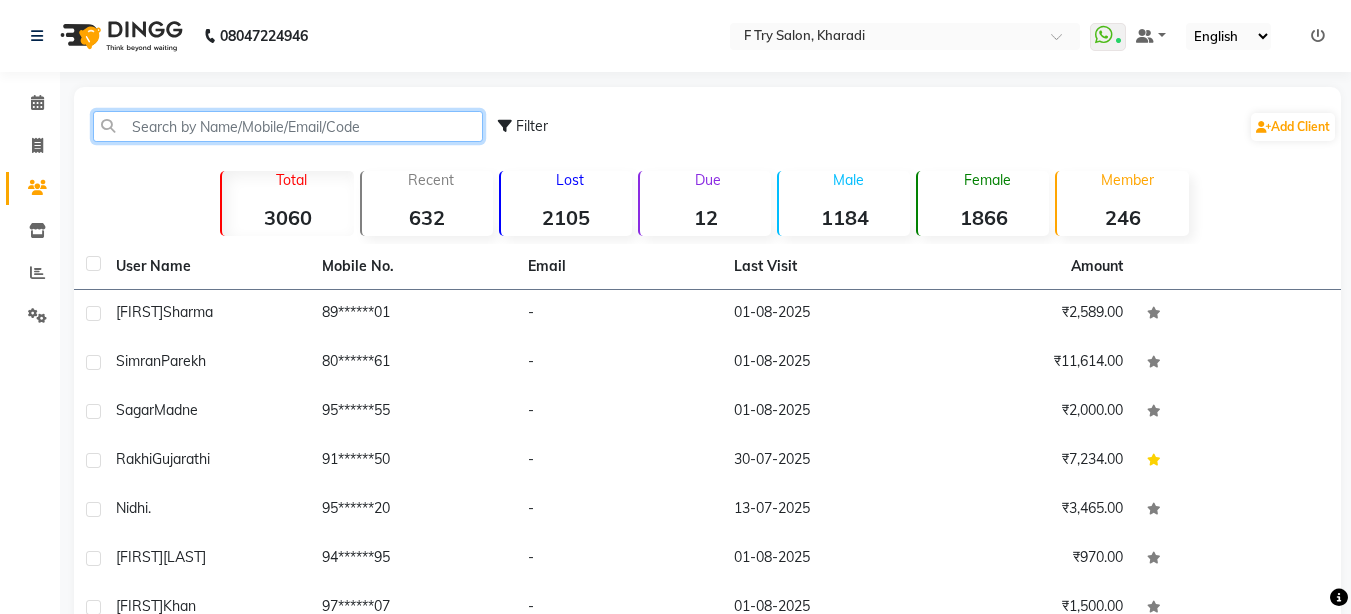 click 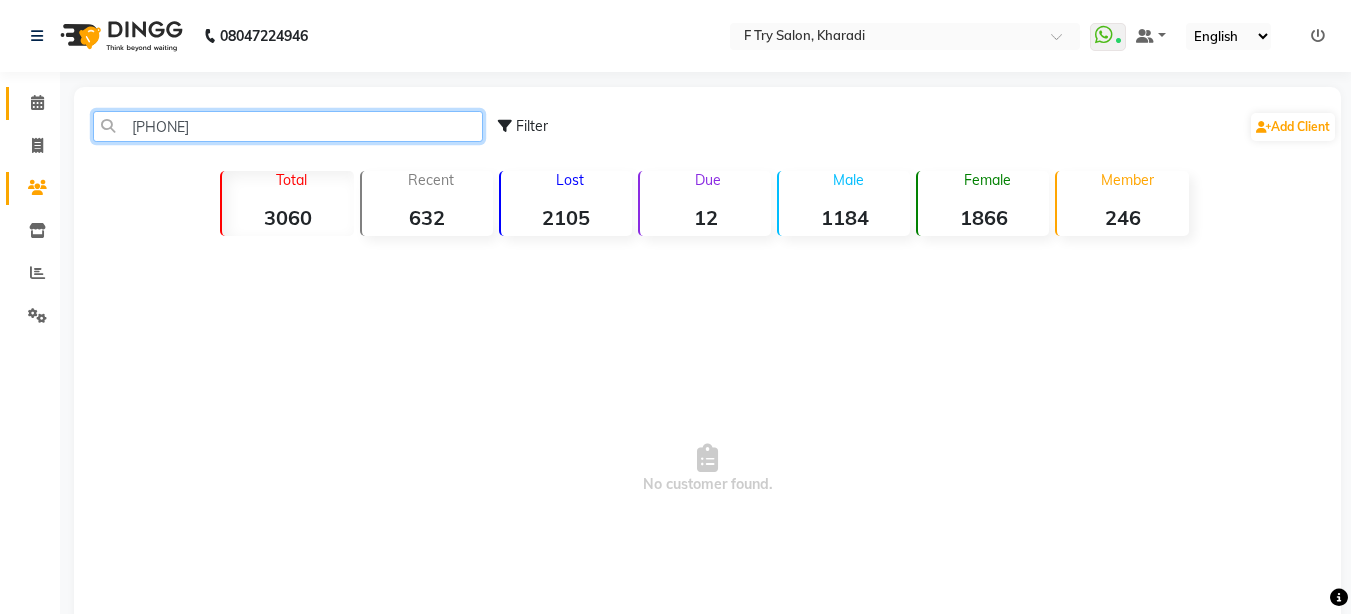 type on "[PHONE]" 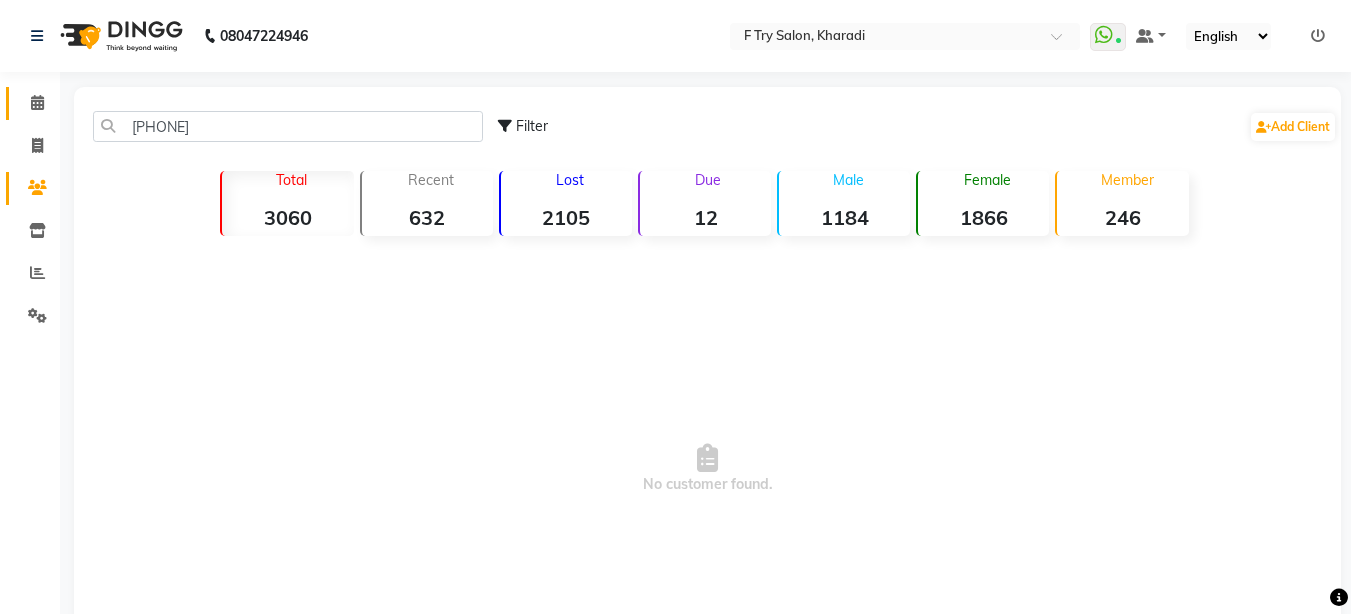 click on "Calendar" 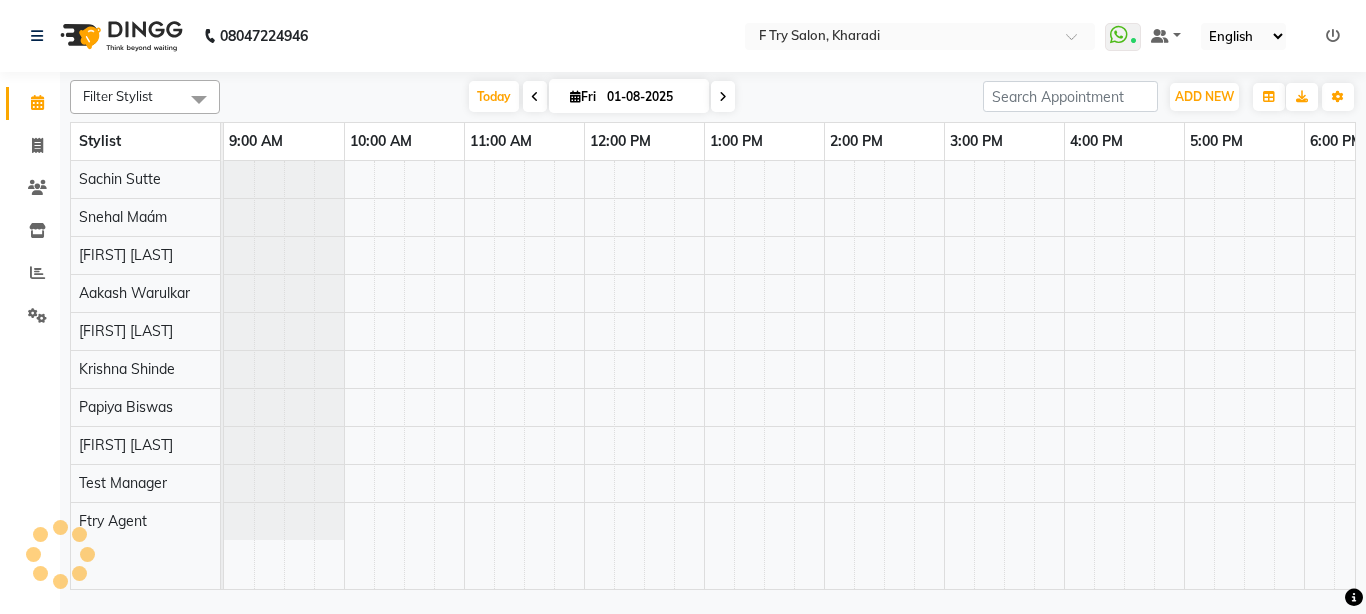 scroll, scrollTop: 0, scrollLeft: 0, axis: both 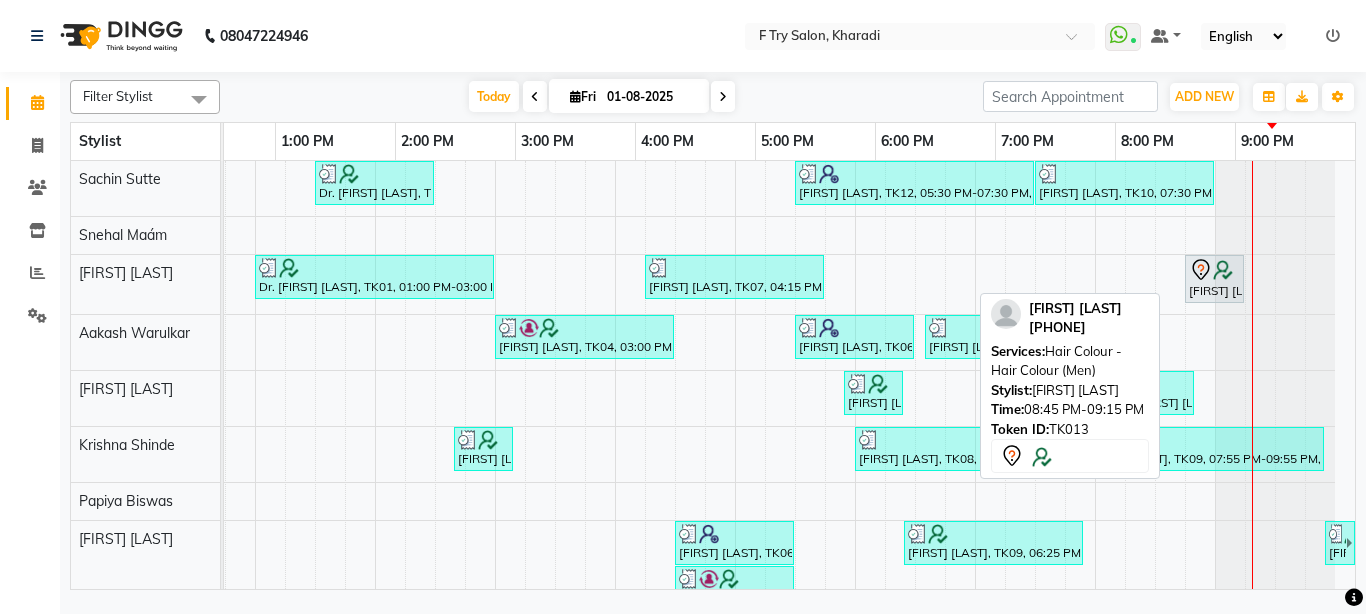 click on "[FIRST] [LAST], TK13, 08:45 PM-09:15 PM, Hair Colour - Hair Colour (Men)" at bounding box center [1214, 279] 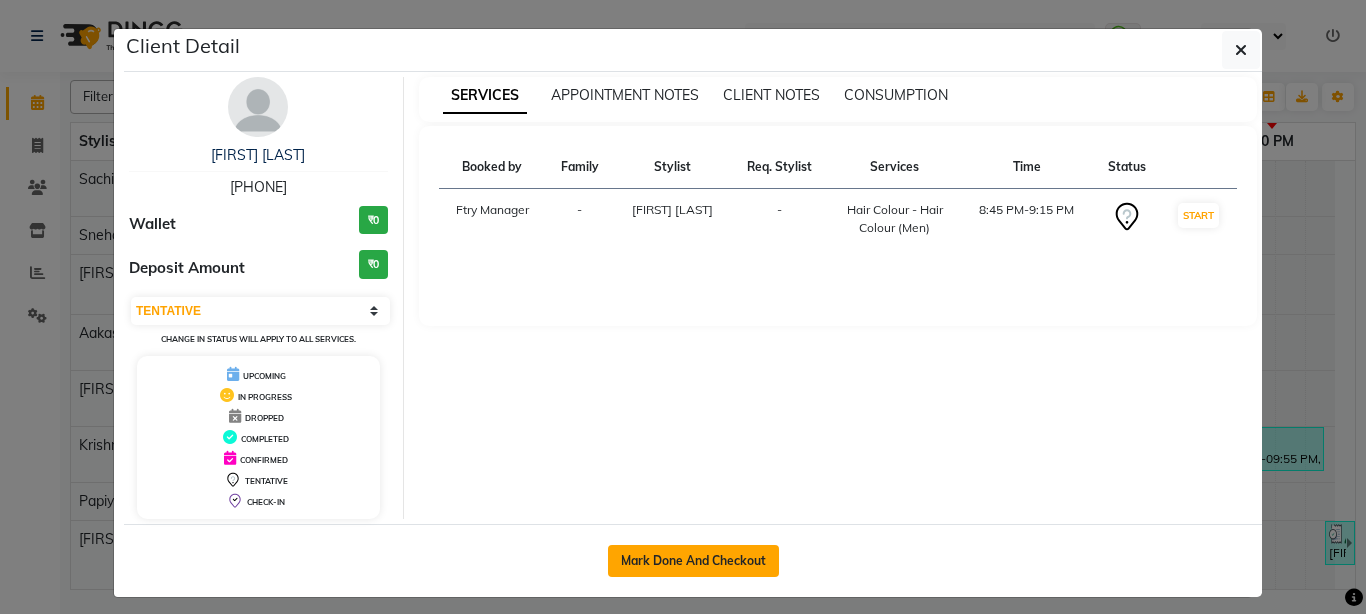 click on "Mark Done And Checkout" 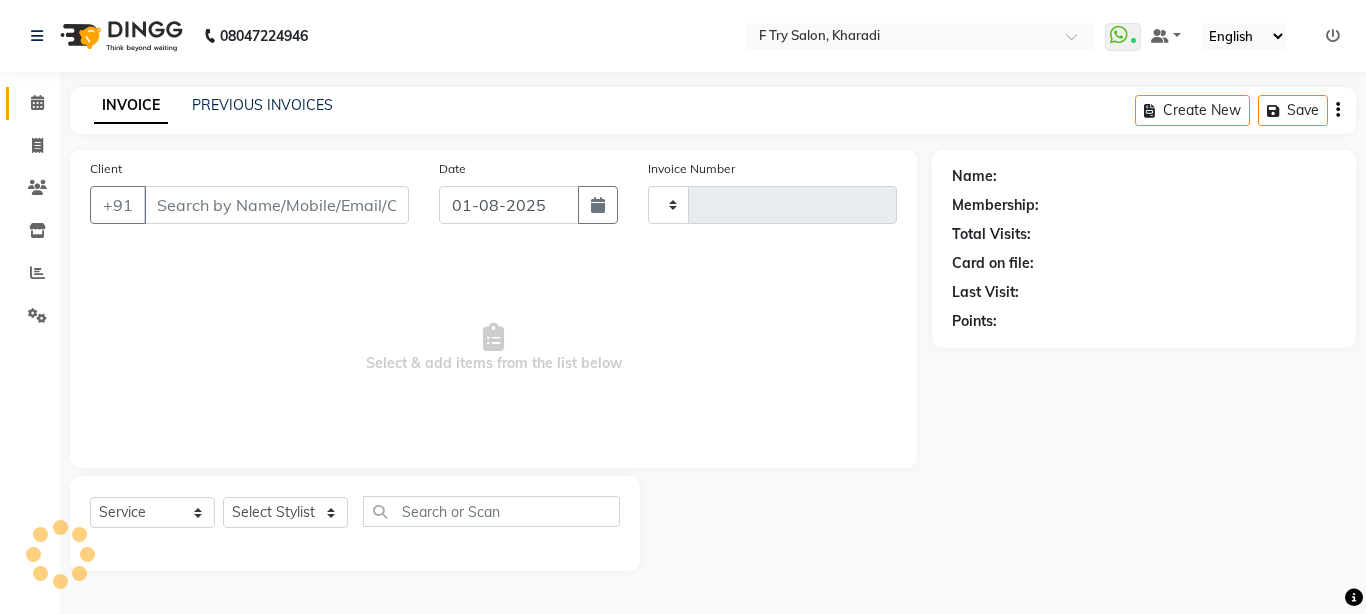 type on "1616" 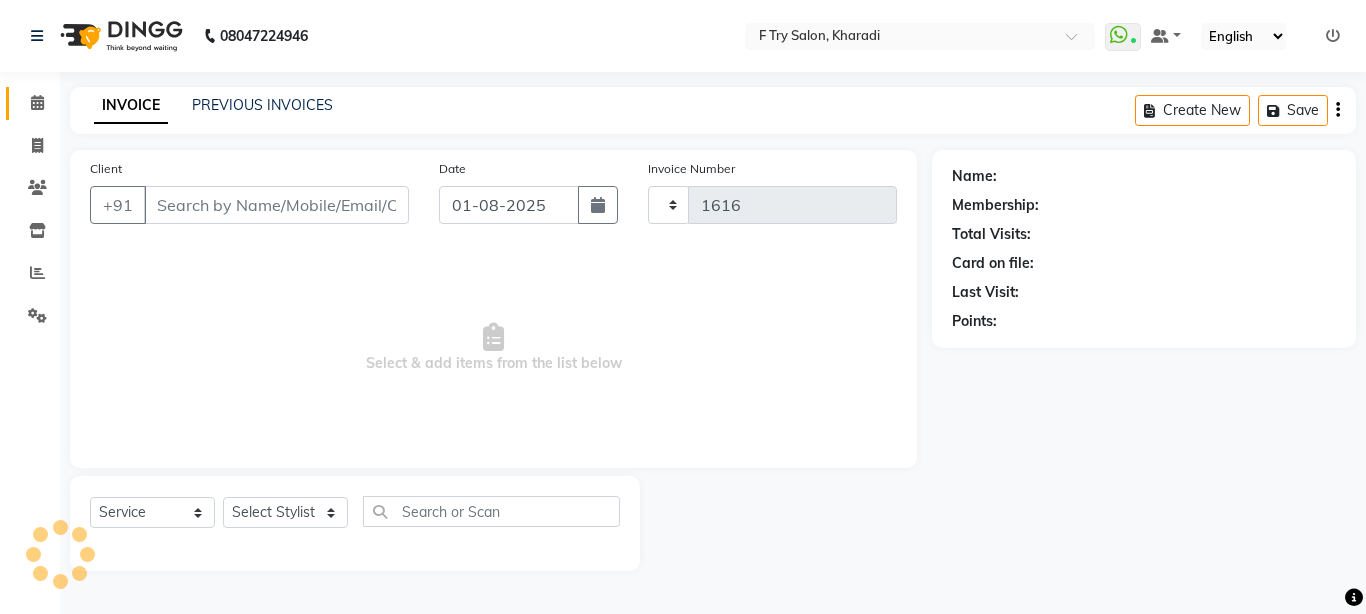 select on "793" 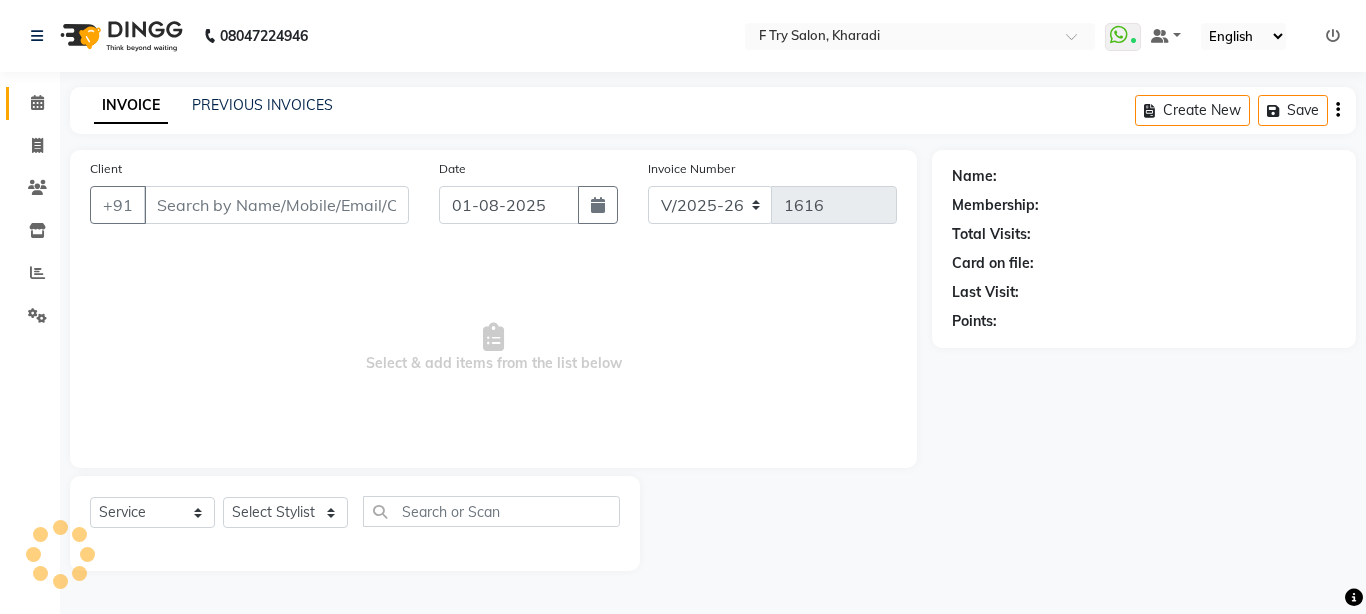 type on "91******50" 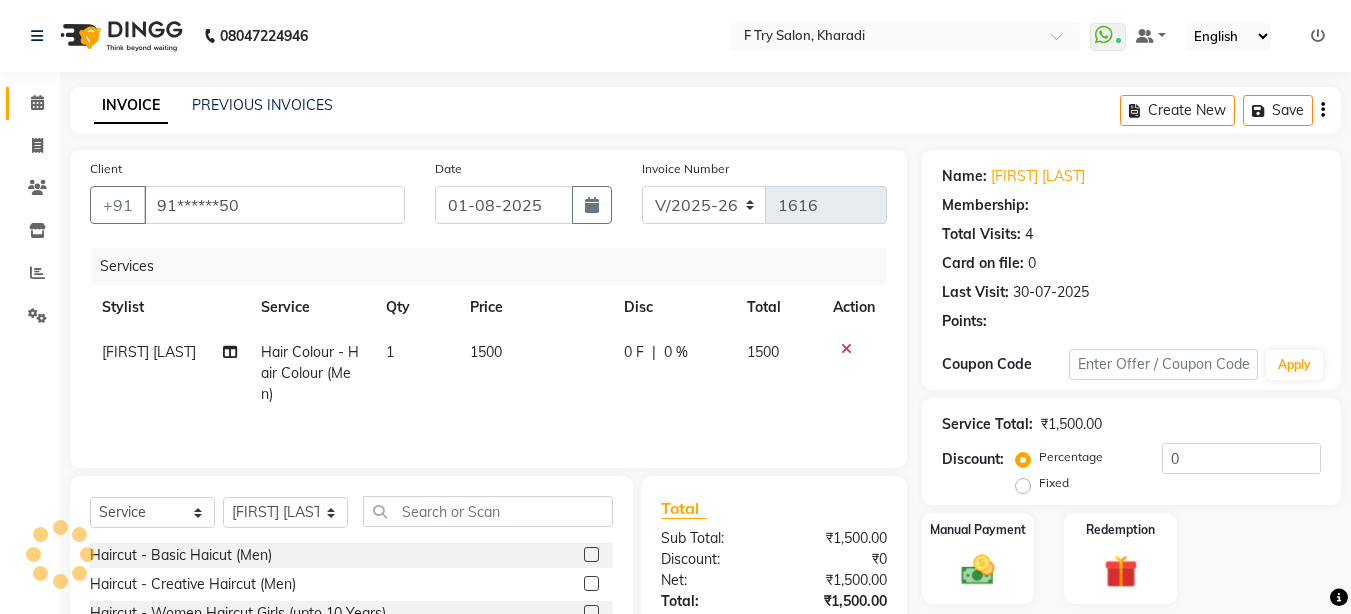 select on "1: Object" 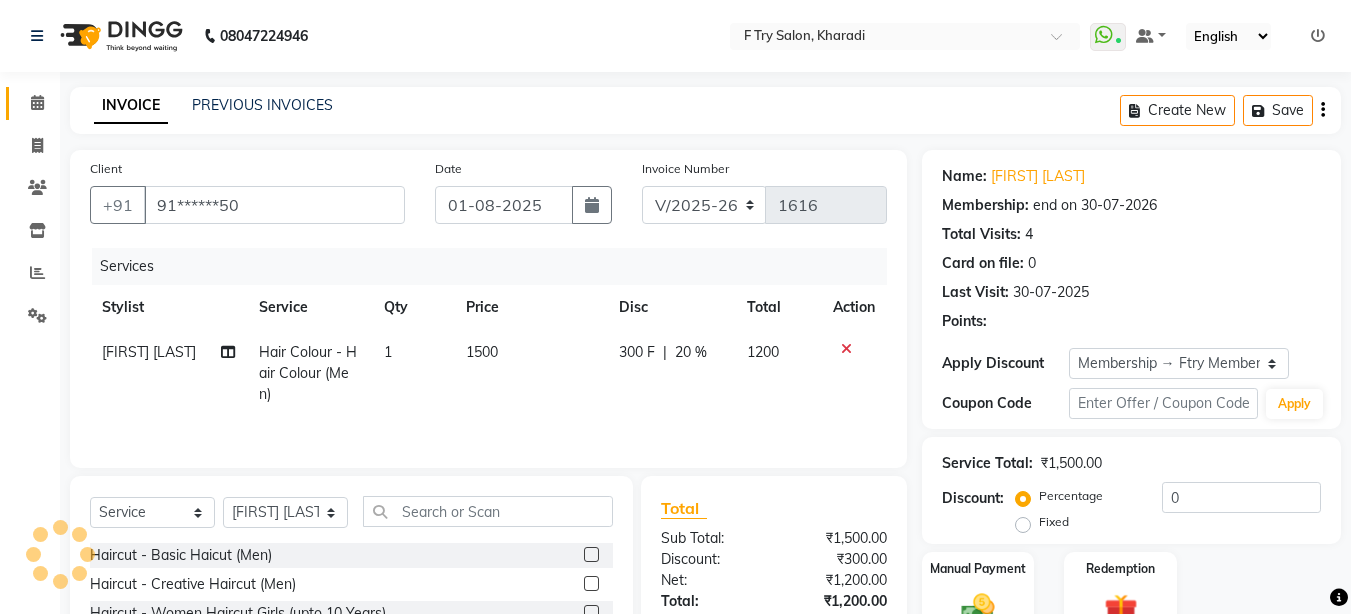 type on "20" 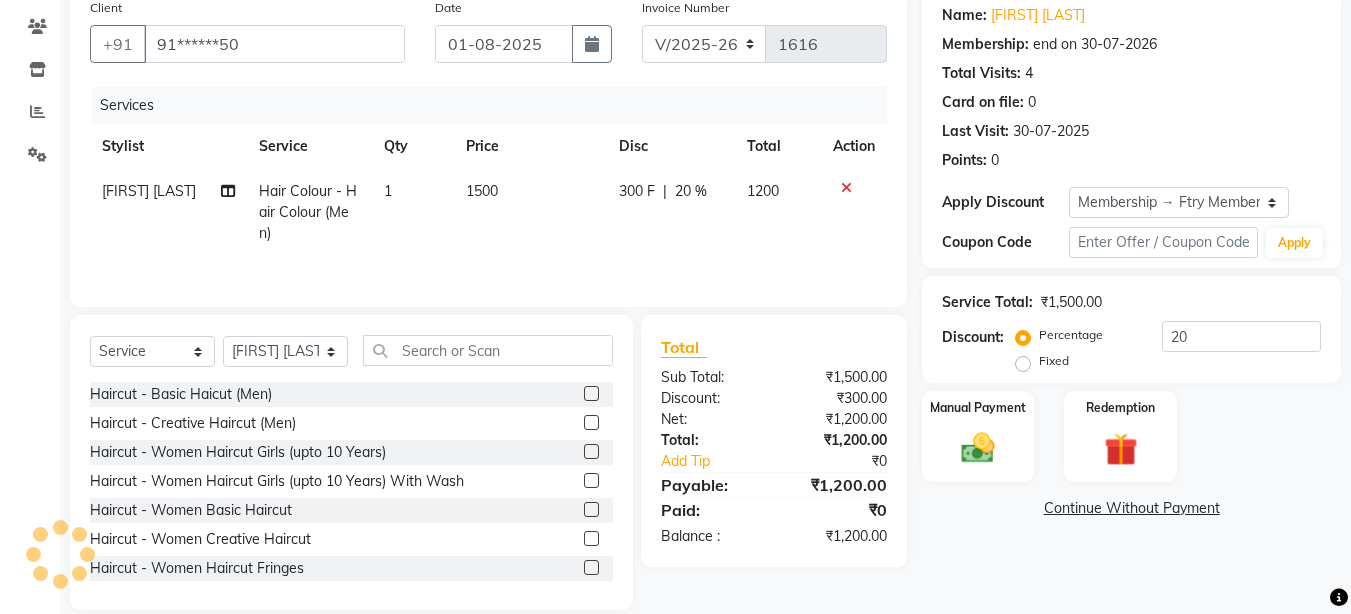 scroll, scrollTop: 187, scrollLeft: 0, axis: vertical 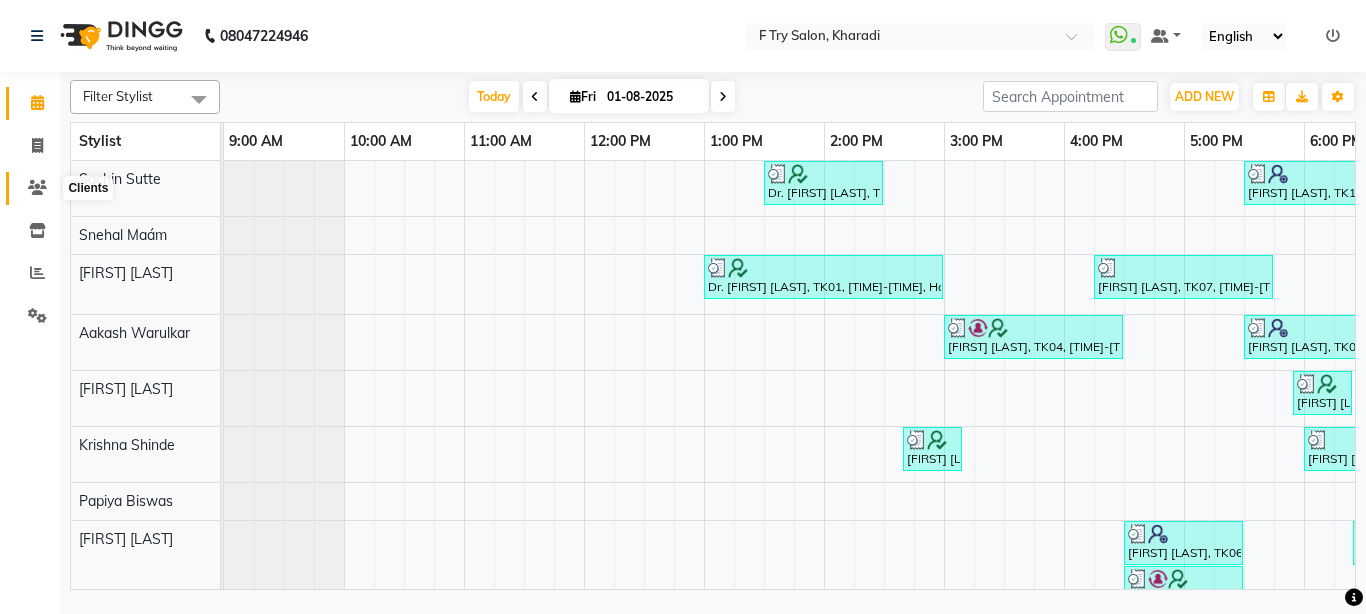 click 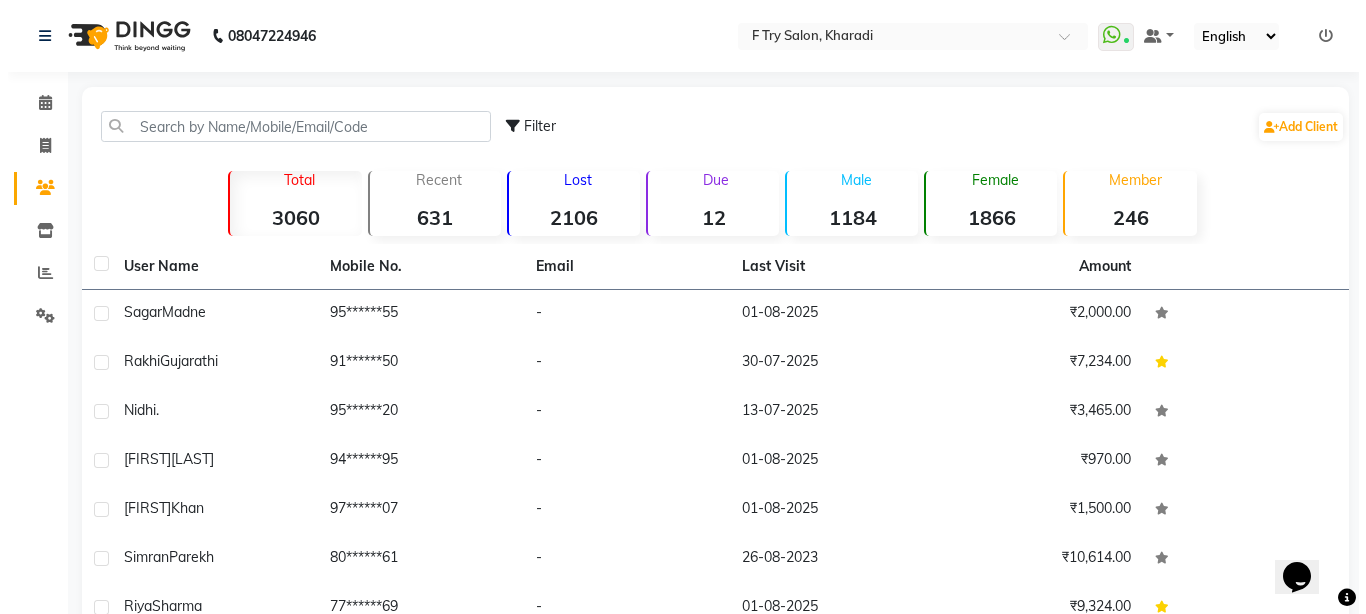 scroll, scrollTop: 0, scrollLeft: 0, axis: both 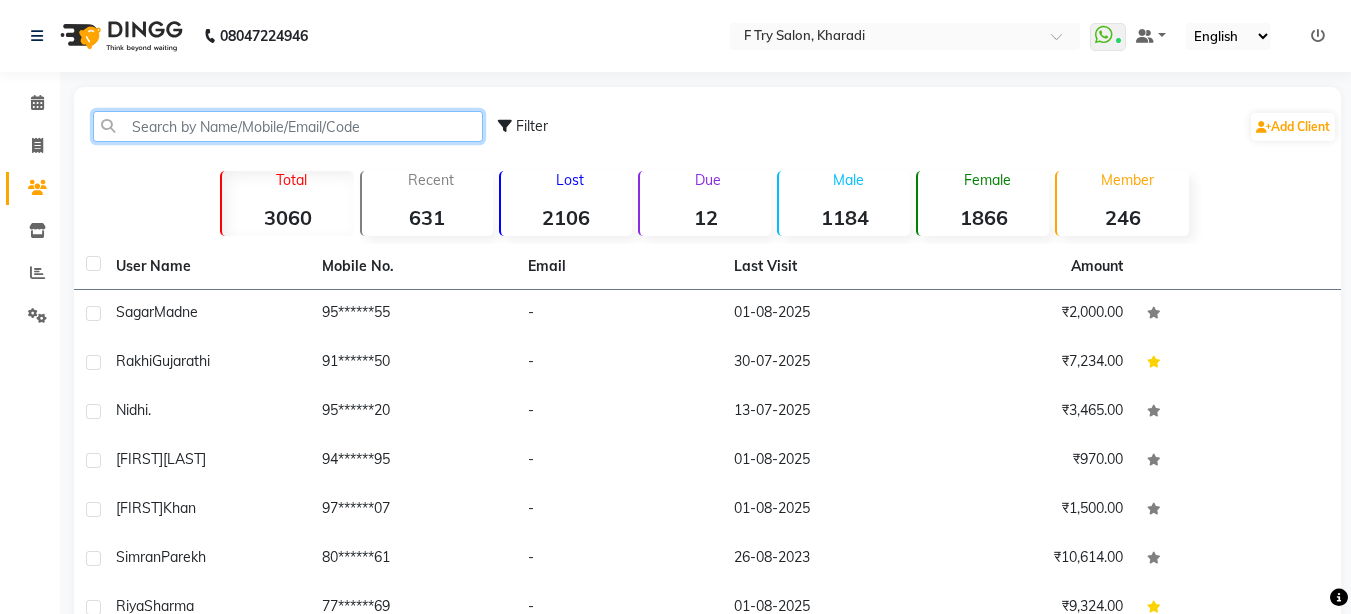 click 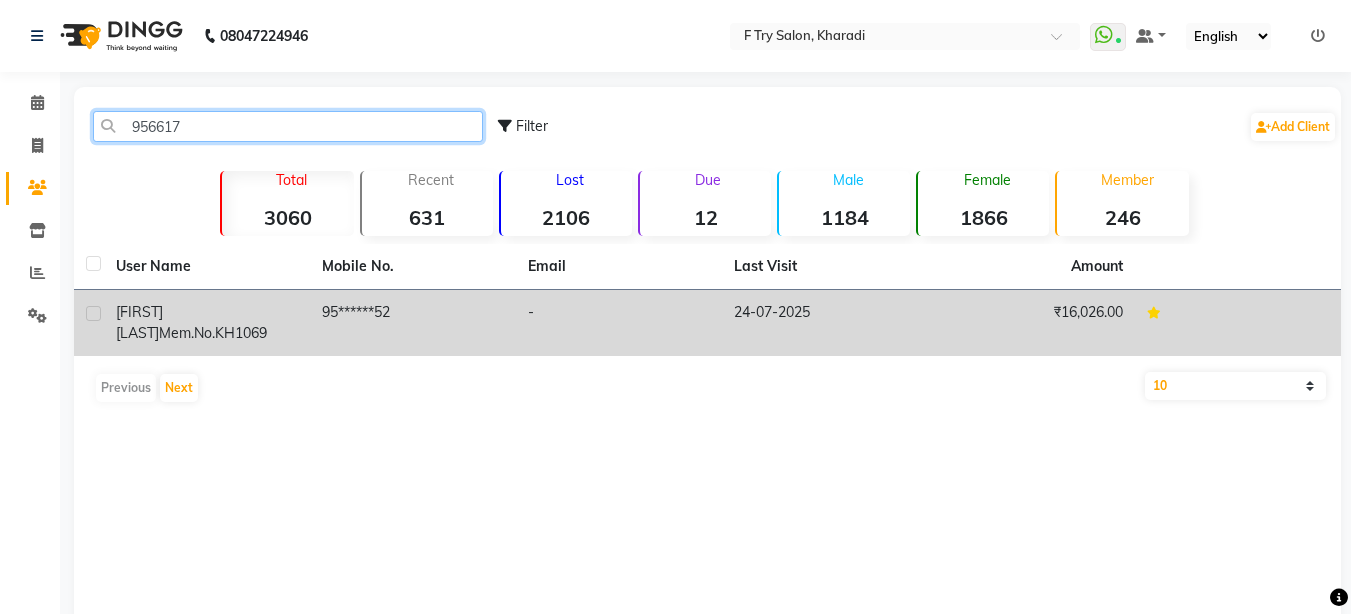 type on "956617" 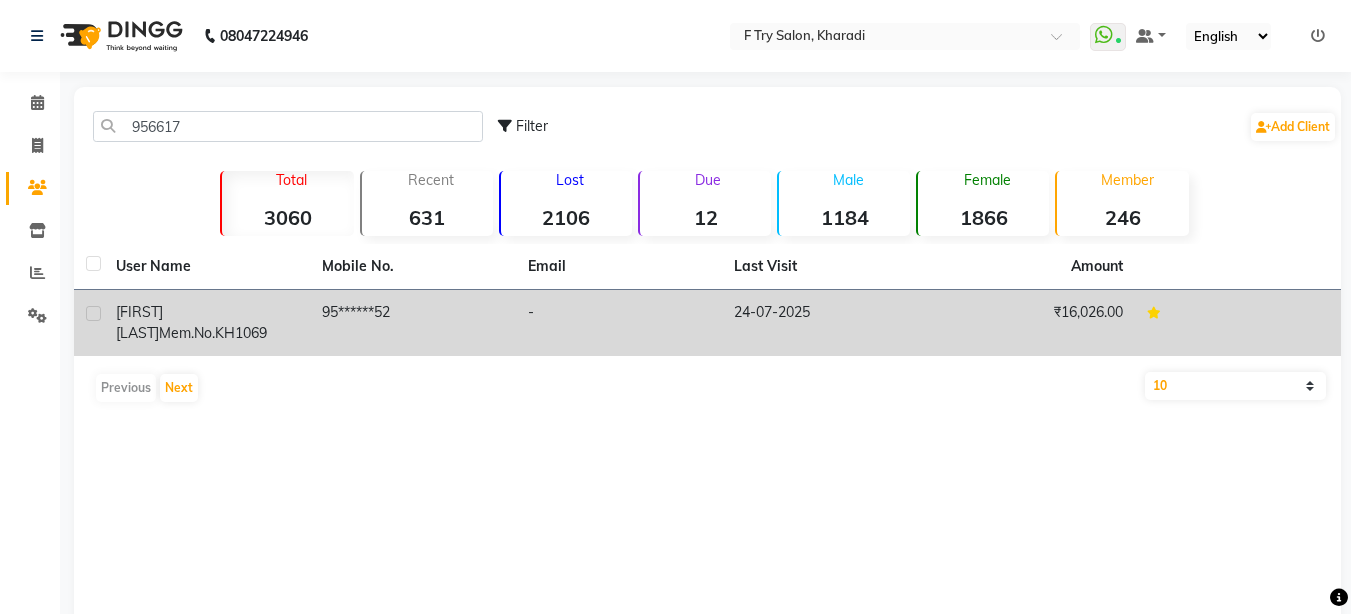 click on "Mem.no.KH1069" 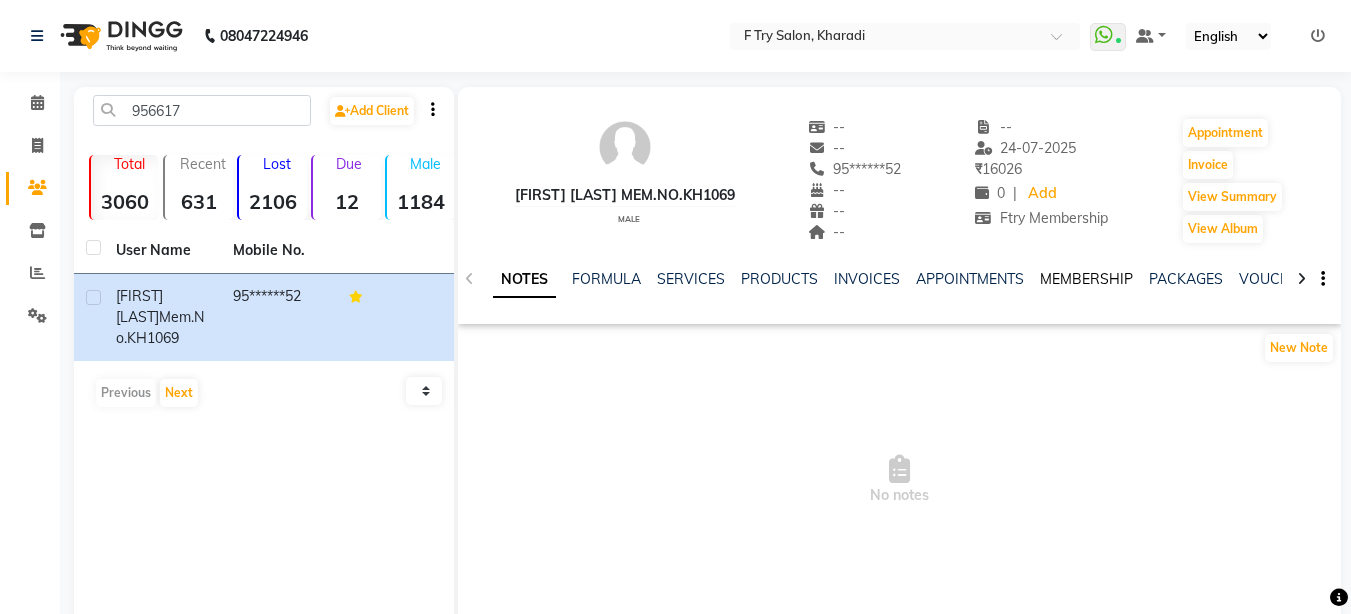 click on "MEMBERSHIP" 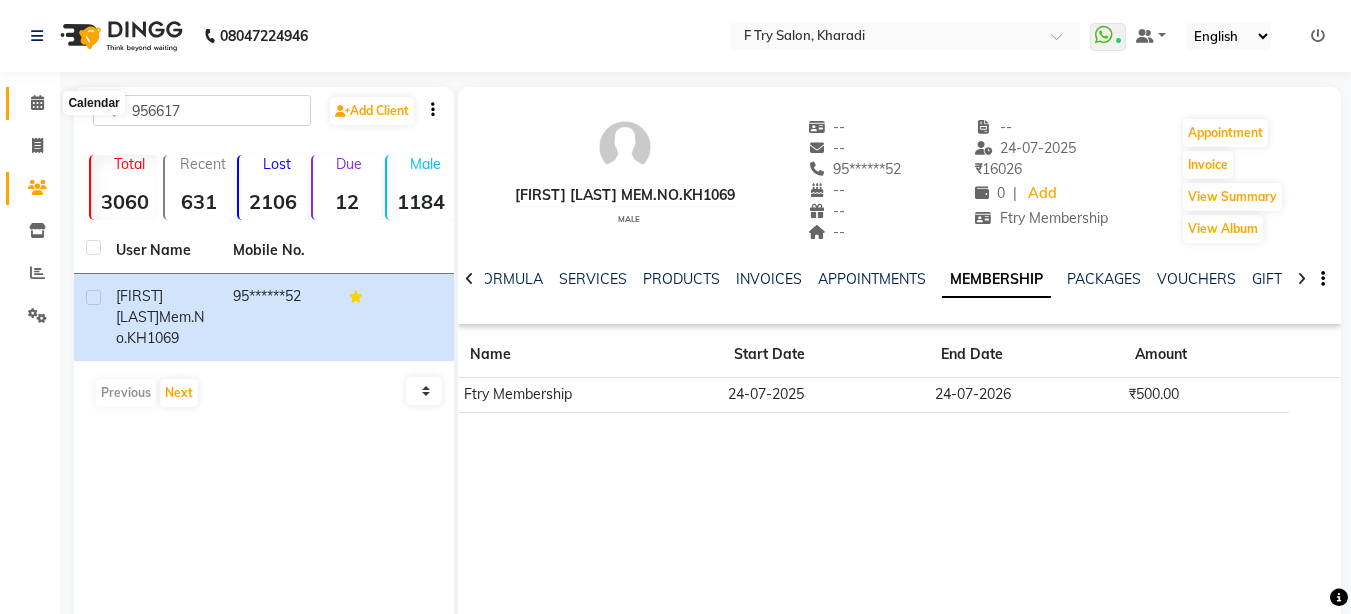 click 